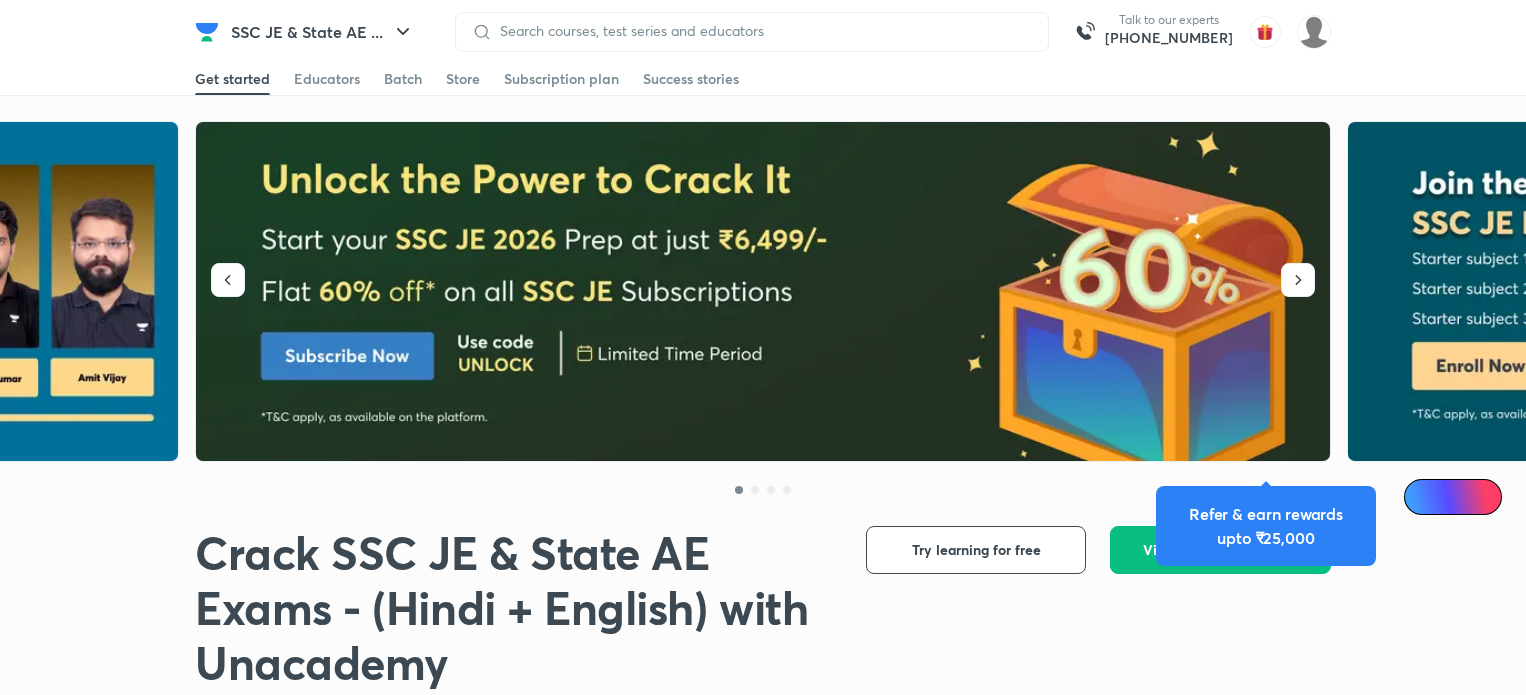 scroll, scrollTop: 712, scrollLeft: 0, axis: vertical 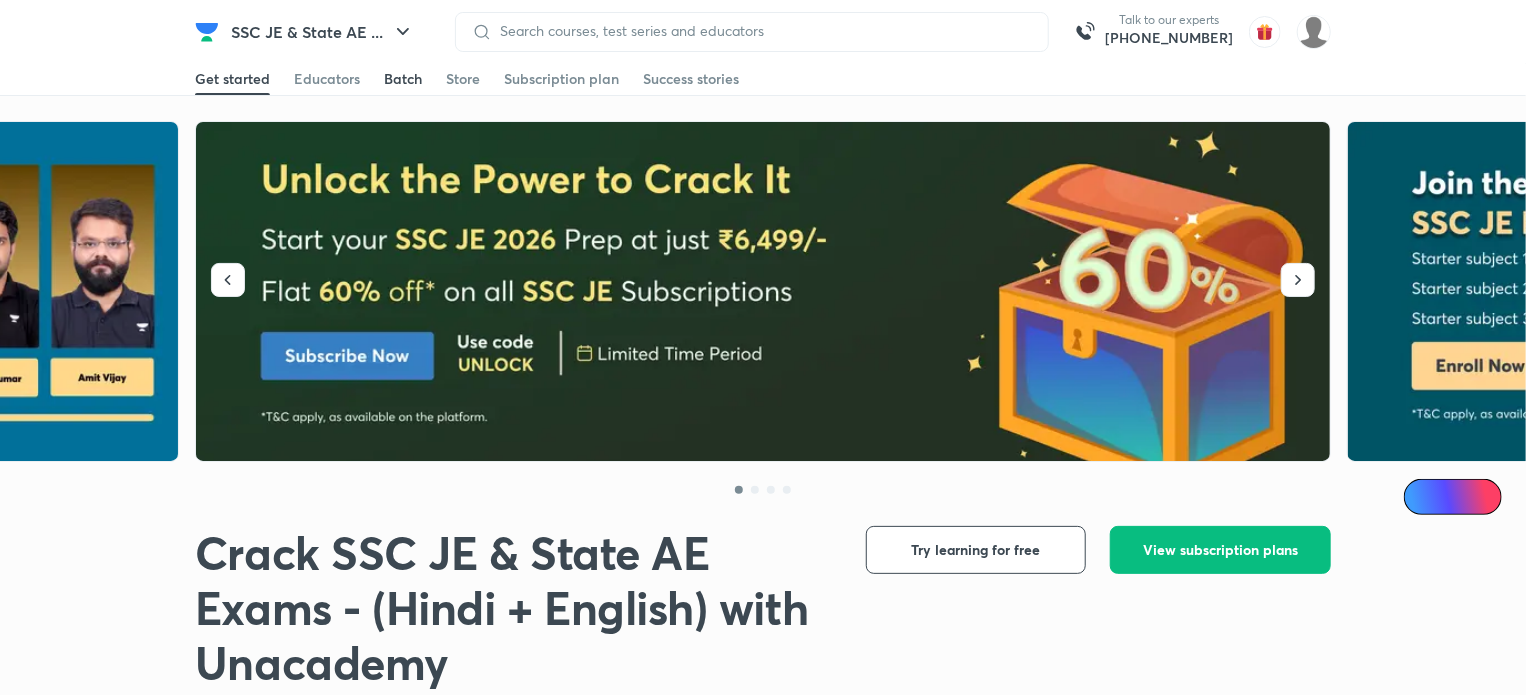click on "Batch" at bounding box center [403, 79] 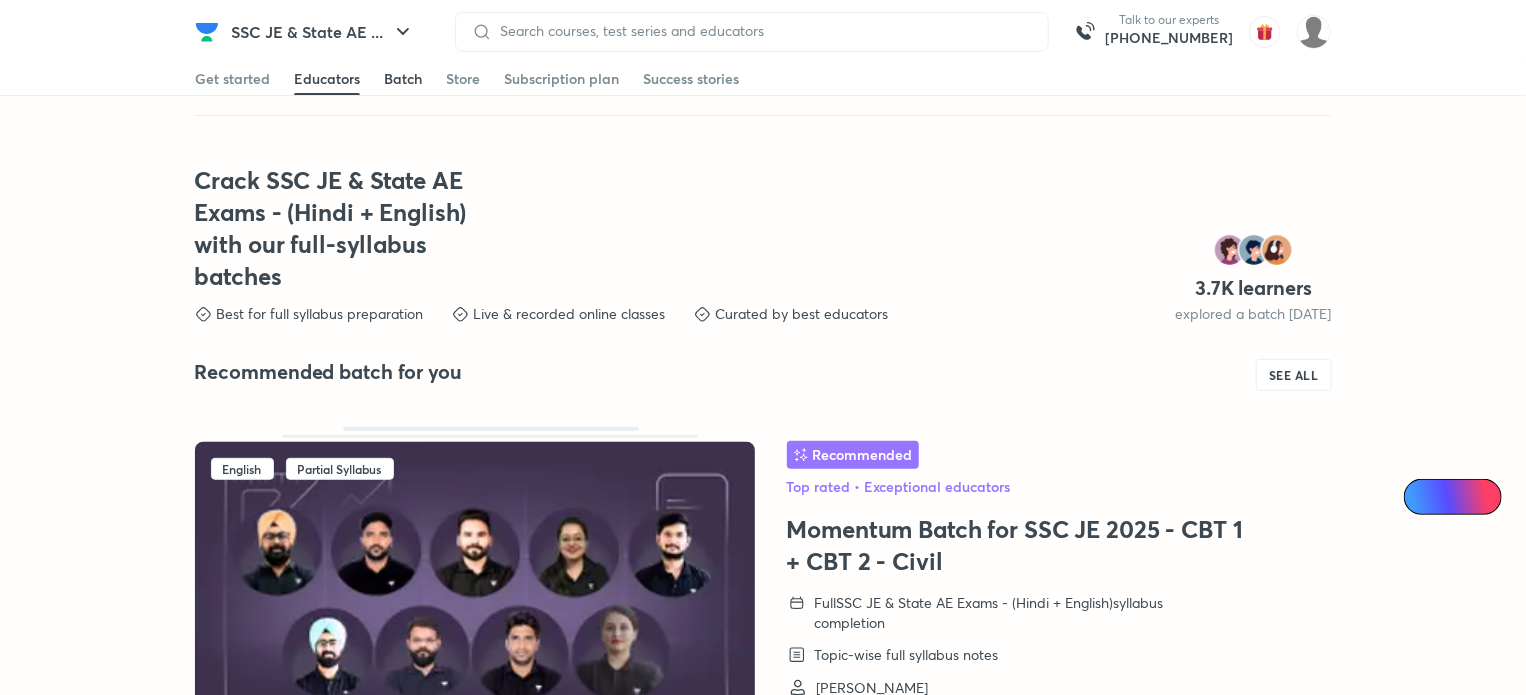 scroll, scrollTop: 4200, scrollLeft: 0, axis: vertical 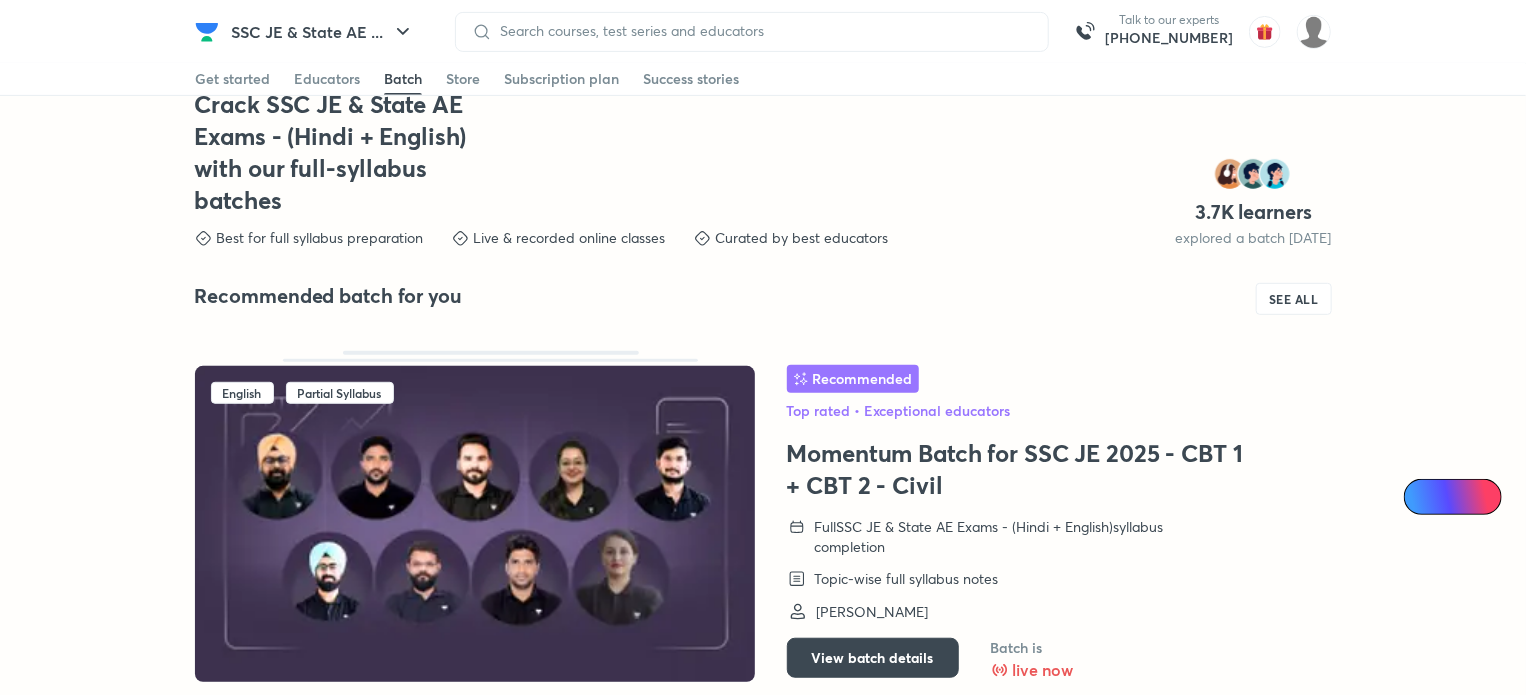 click at bounding box center (752, 32) 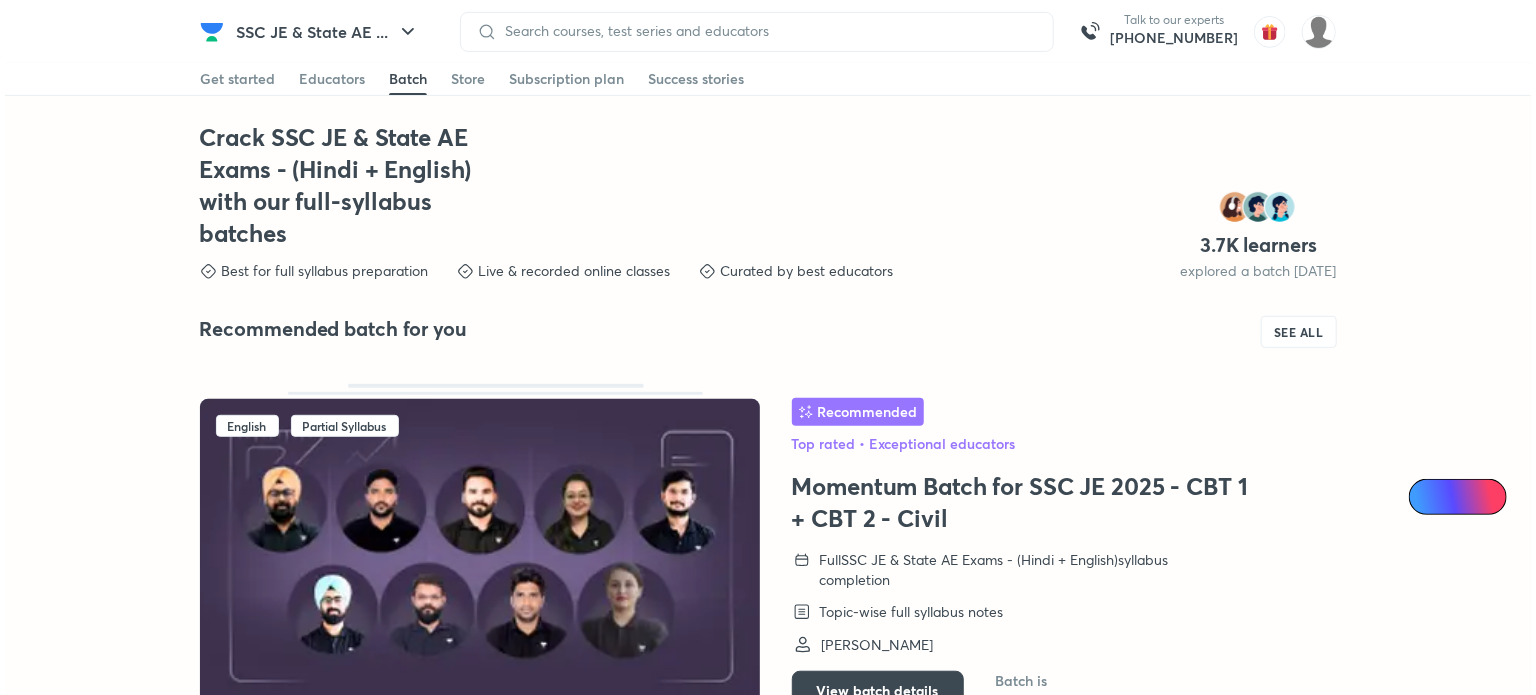 scroll, scrollTop: 4124, scrollLeft: 0, axis: vertical 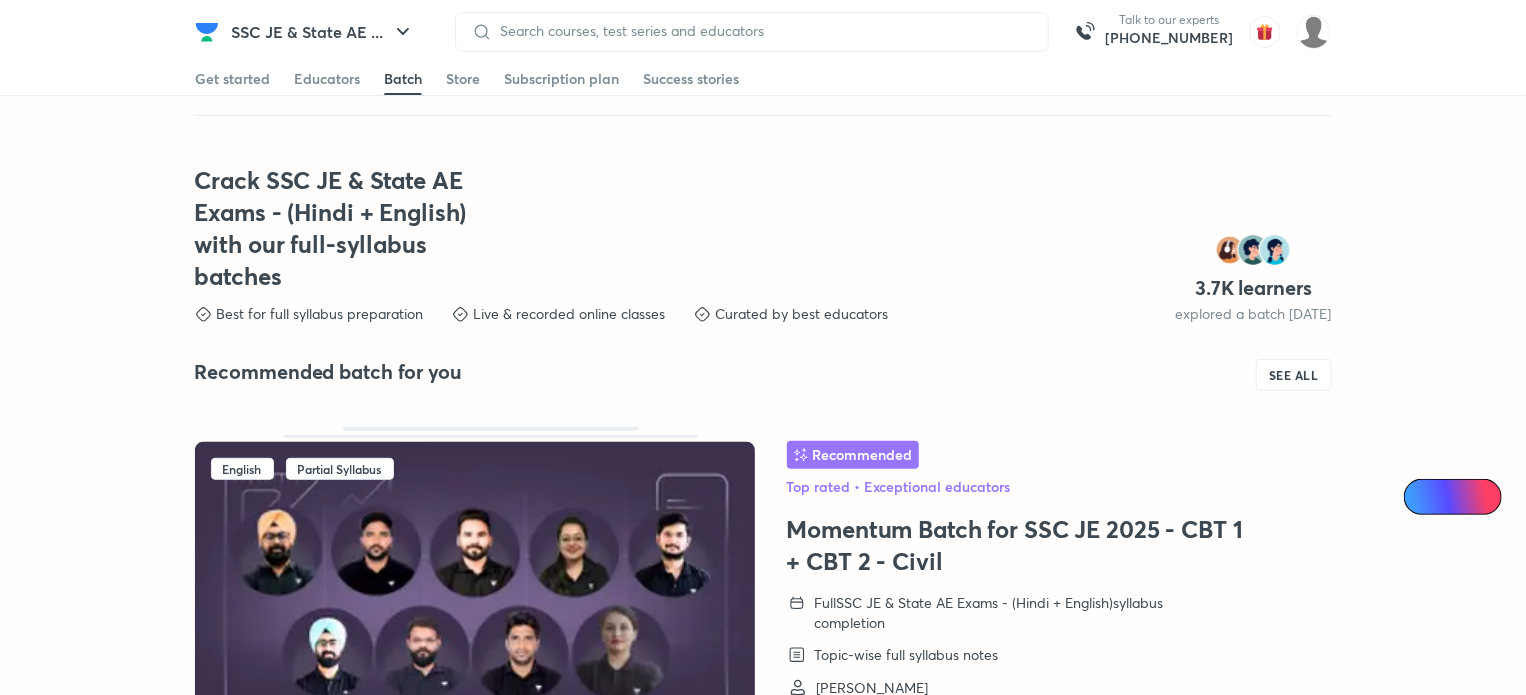 drag, startPoint x: 548, startPoint y: 11, endPoint x: 548, endPoint y: 33, distance: 22 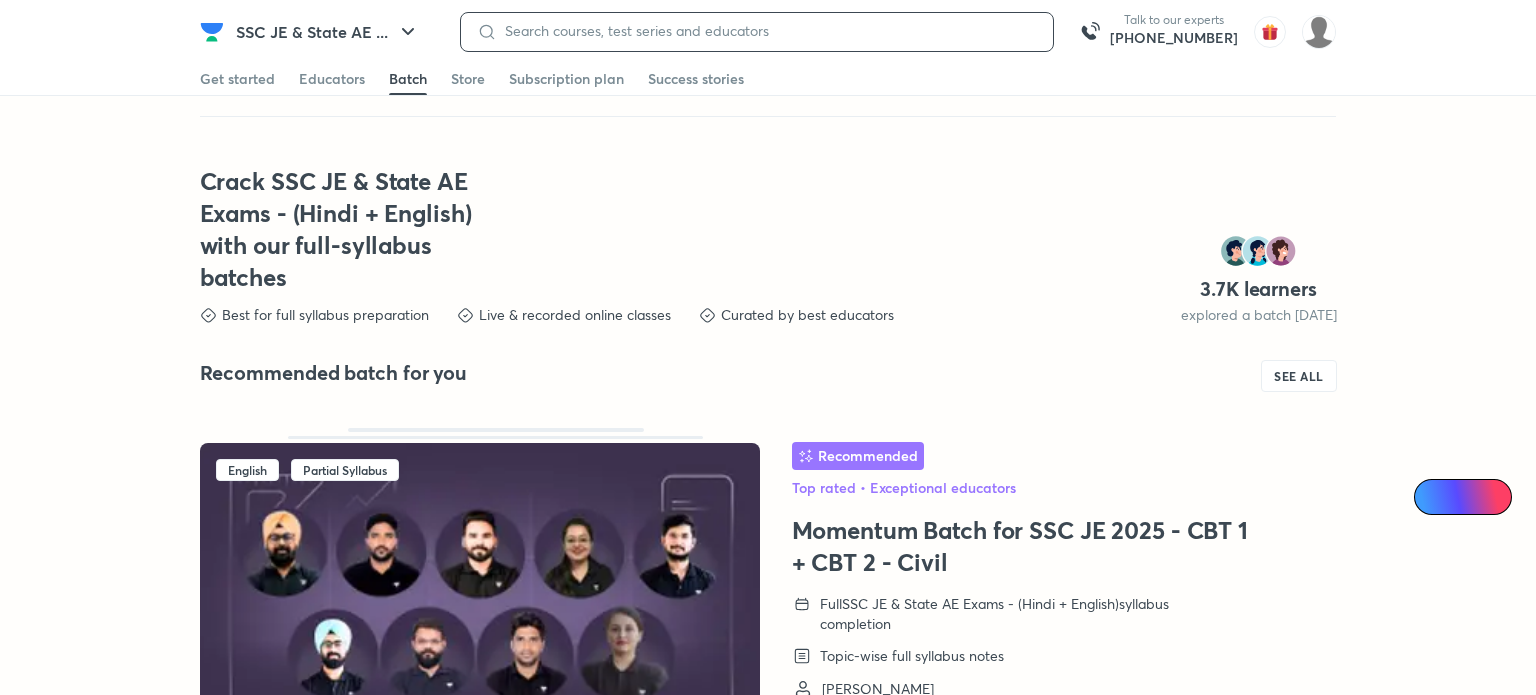 click at bounding box center [767, 31] 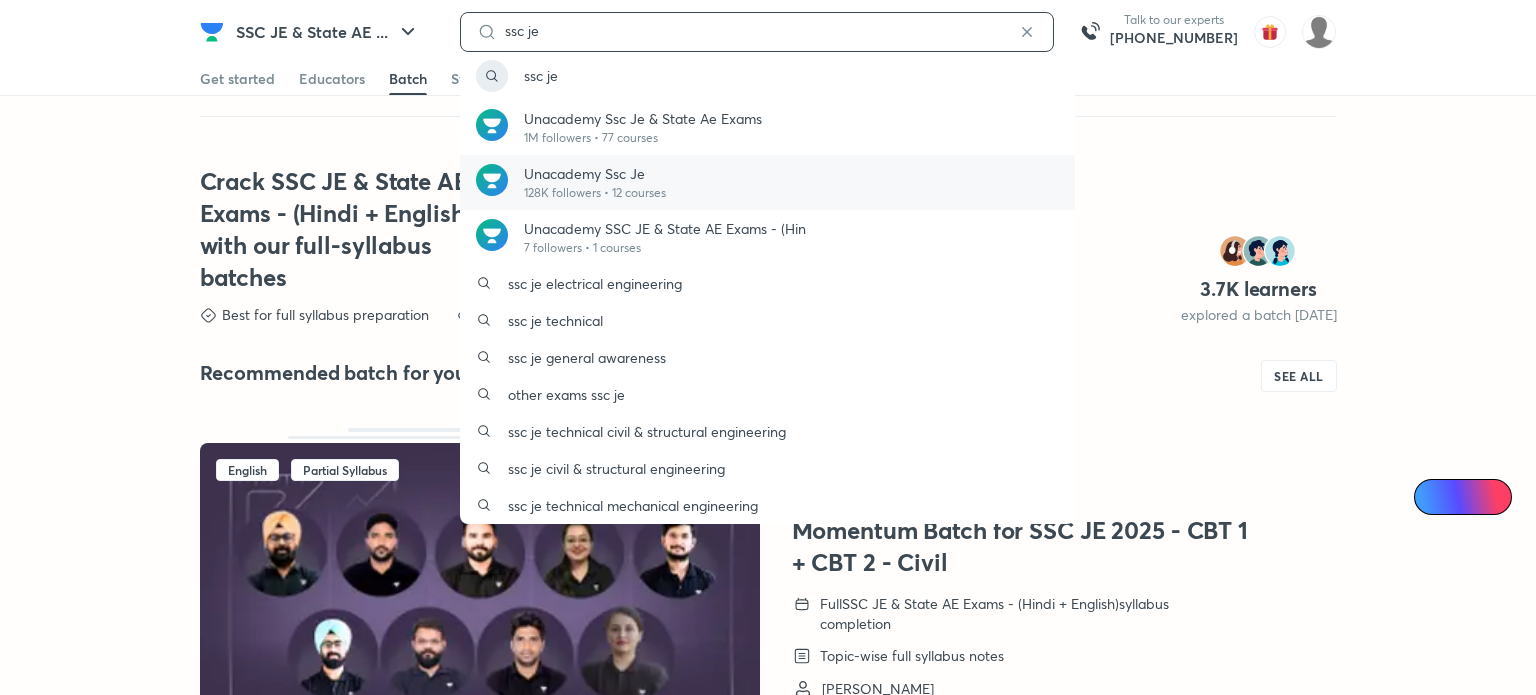 type on "ssc je" 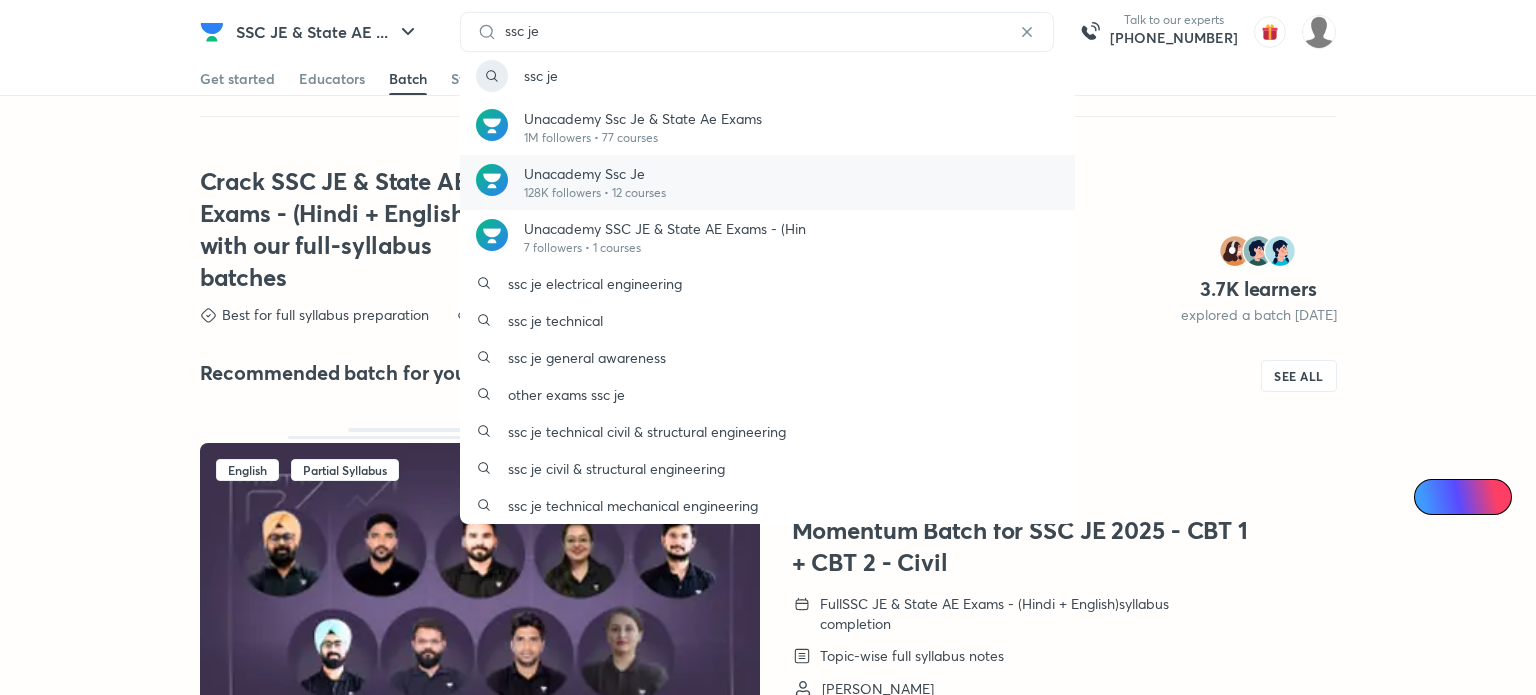 click on "128K followers • 12 courses" at bounding box center [595, 193] 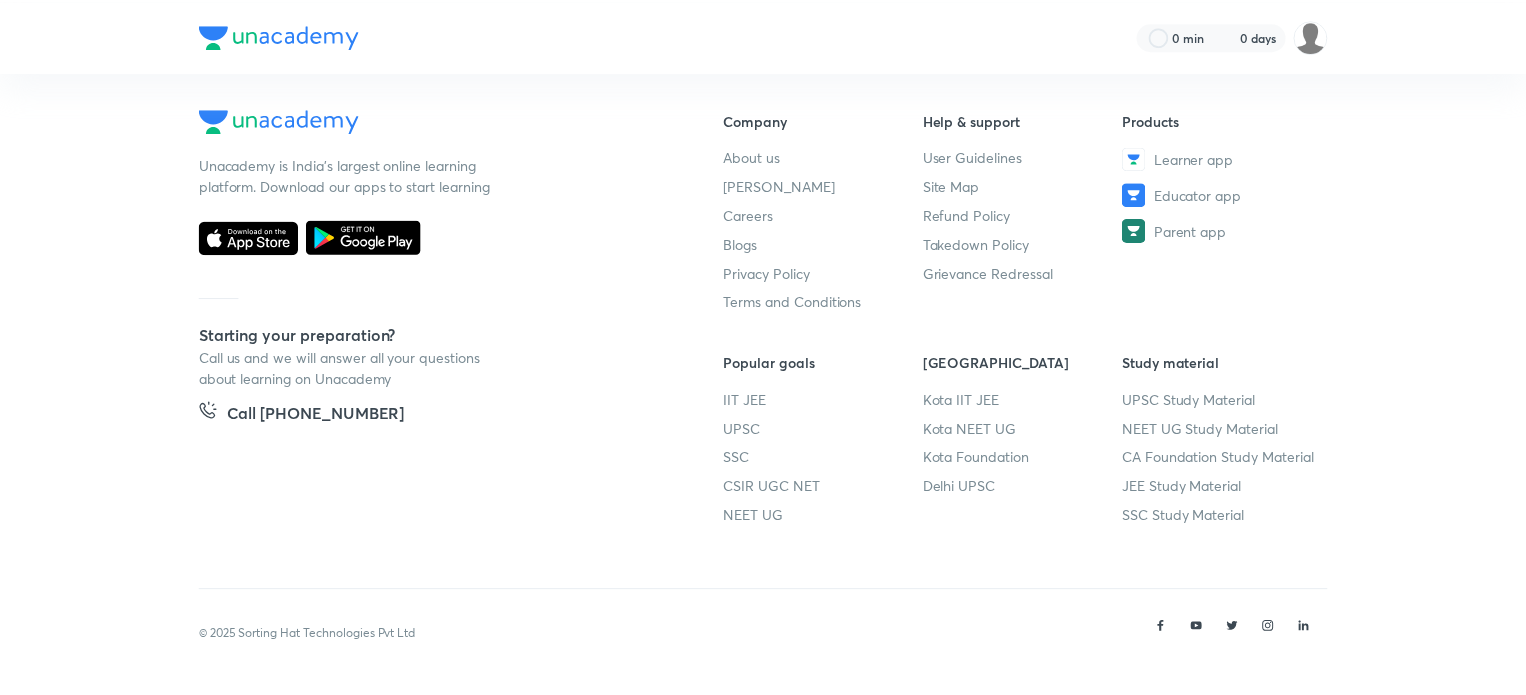 scroll, scrollTop: 0, scrollLeft: 0, axis: both 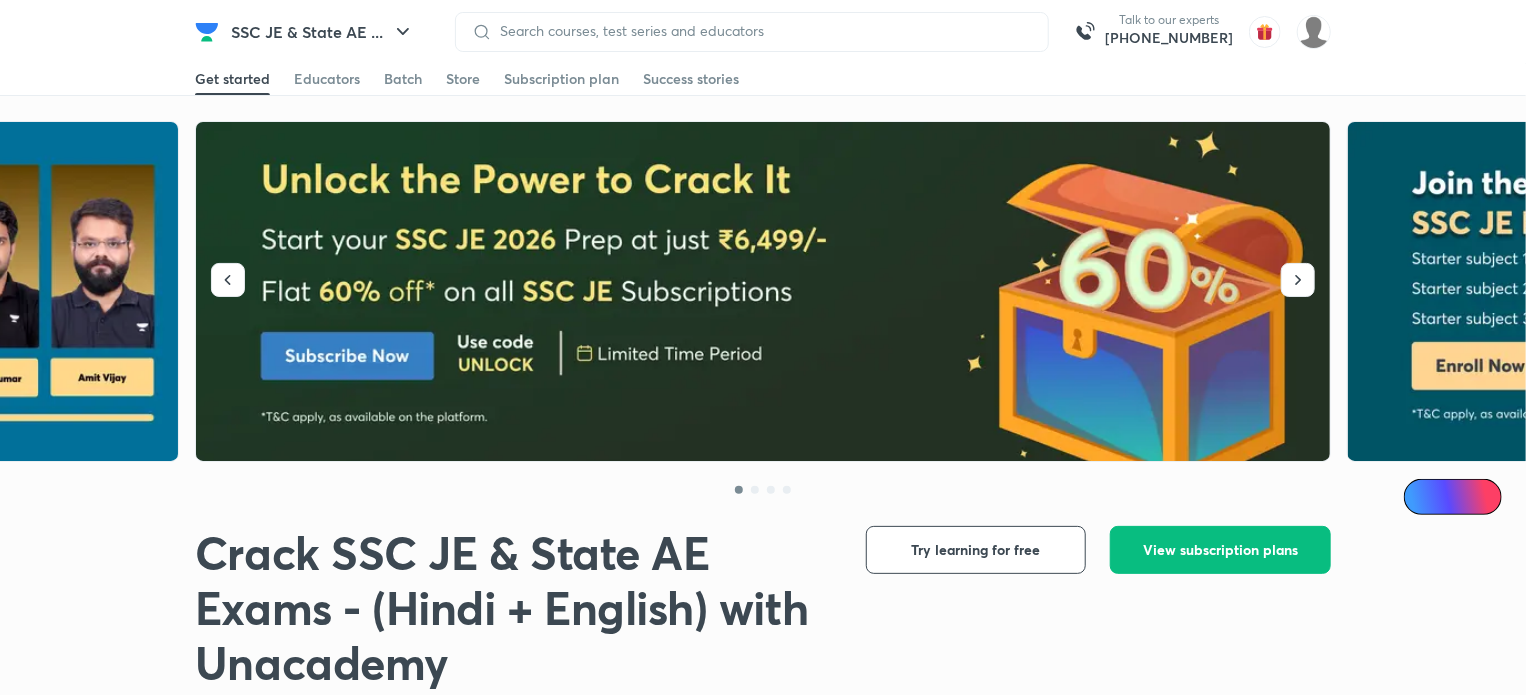 click at bounding box center [764, 292] 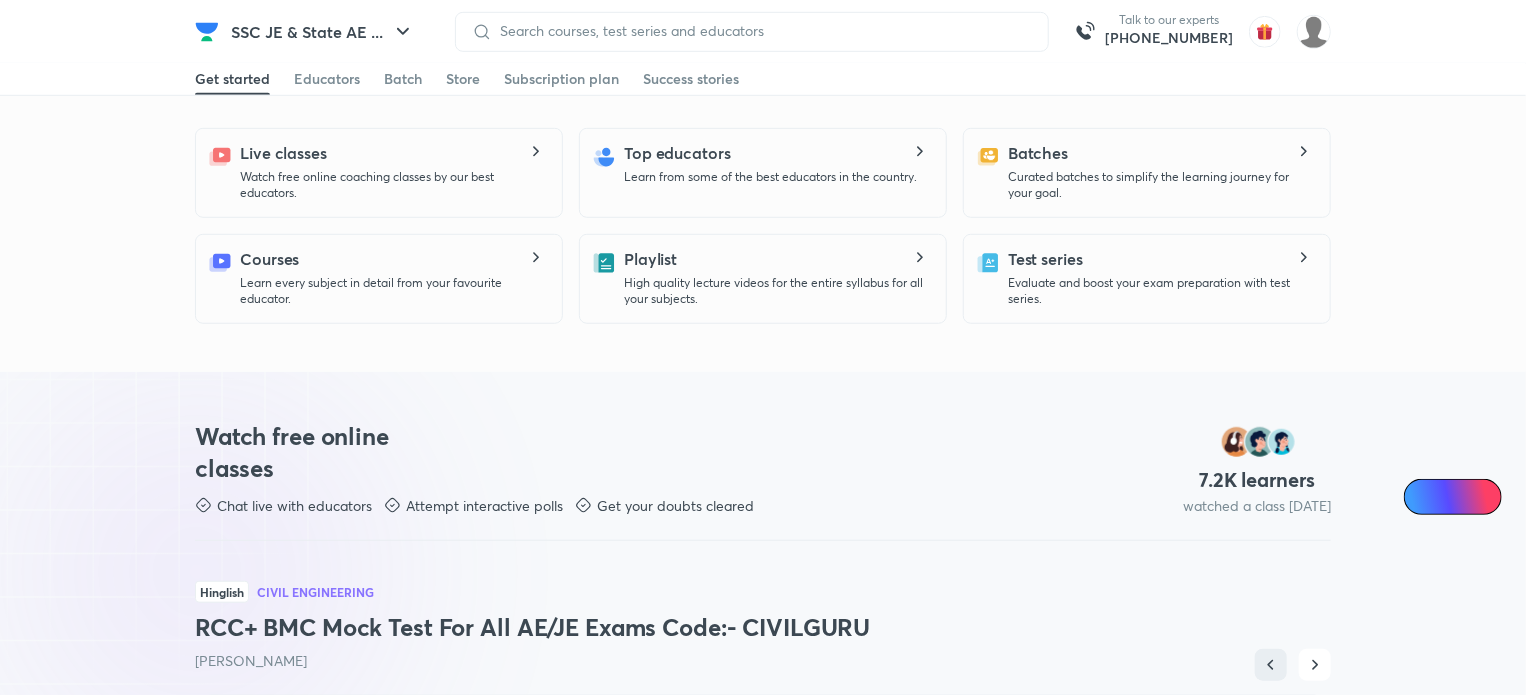 scroll, scrollTop: 627, scrollLeft: 0, axis: vertical 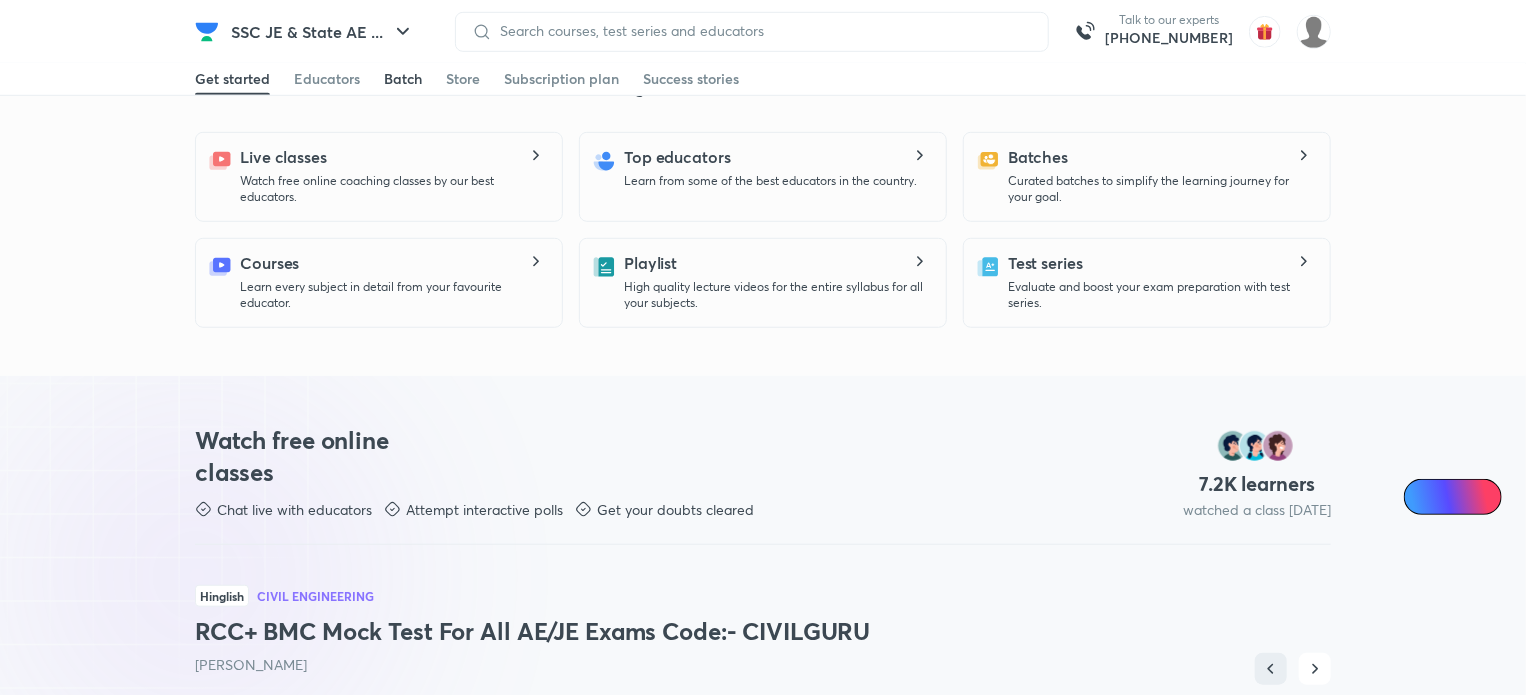 click on "Batch" at bounding box center [403, 79] 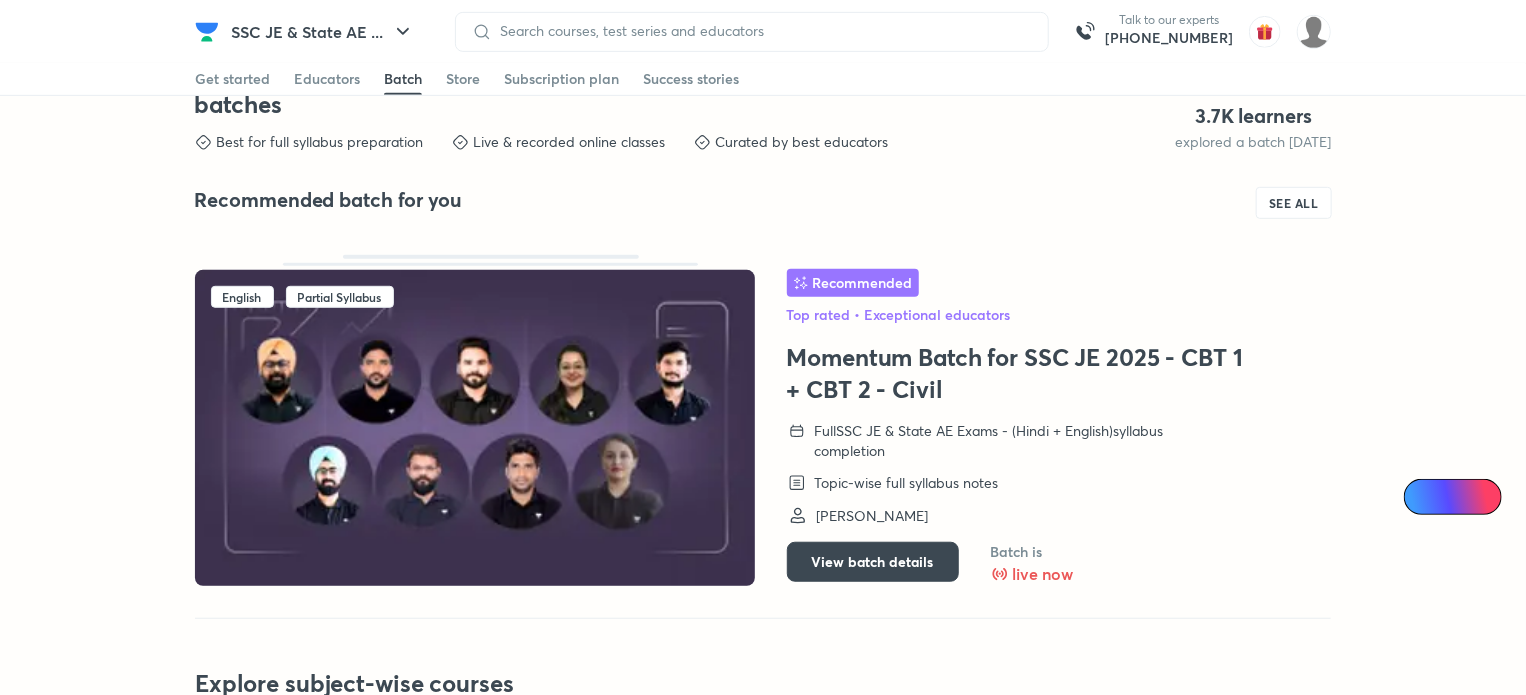 scroll, scrollTop: 4304, scrollLeft: 0, axis: vertical 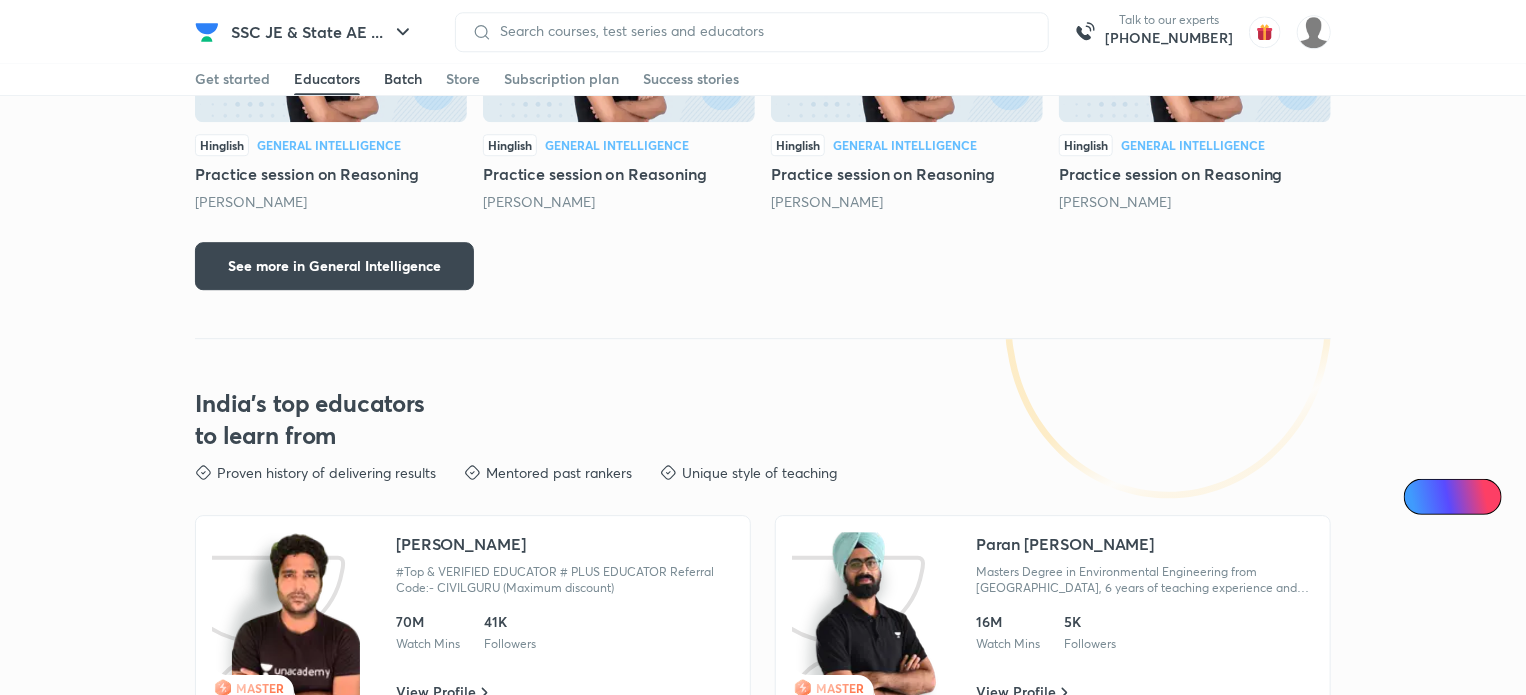 click on "Batch" at bounding box center (403, 79) 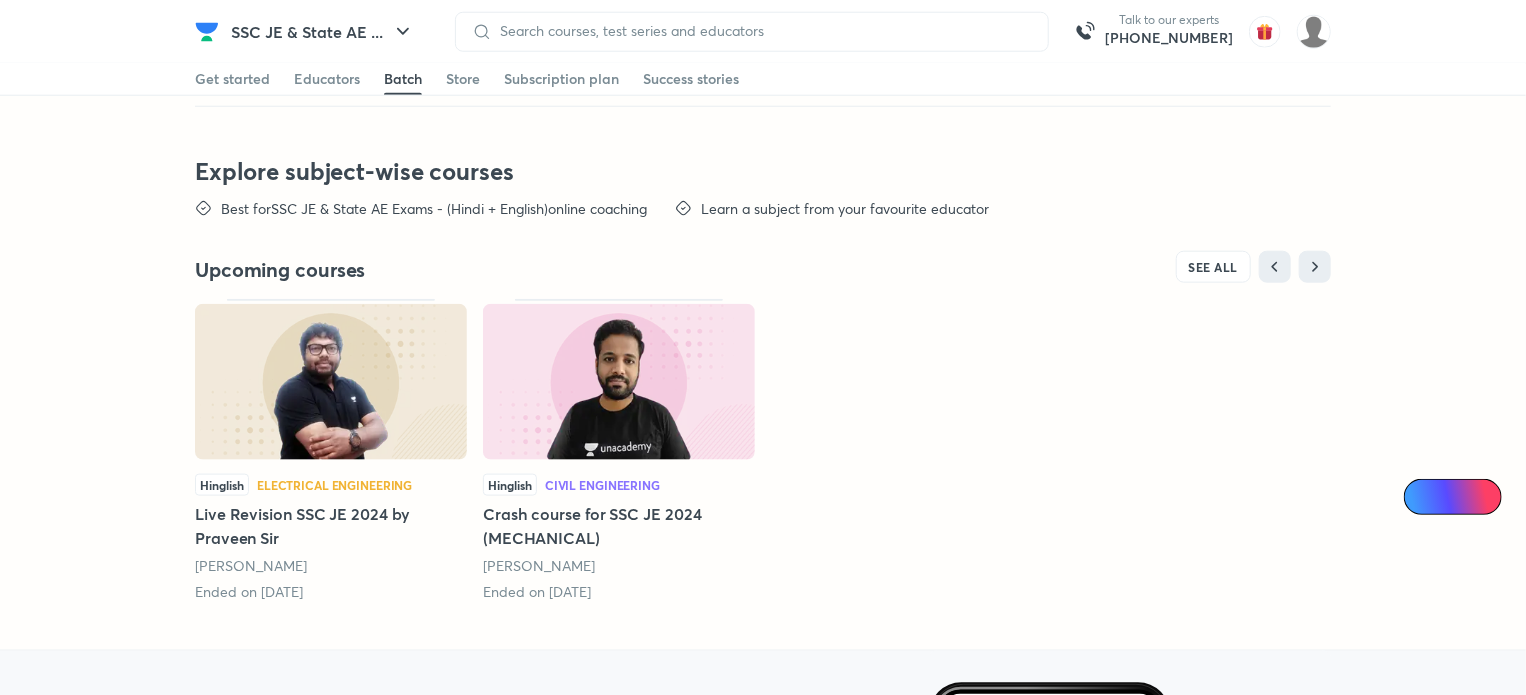 scroll, scrollTop: 4776, scrollLeft: 0, axis: vertical 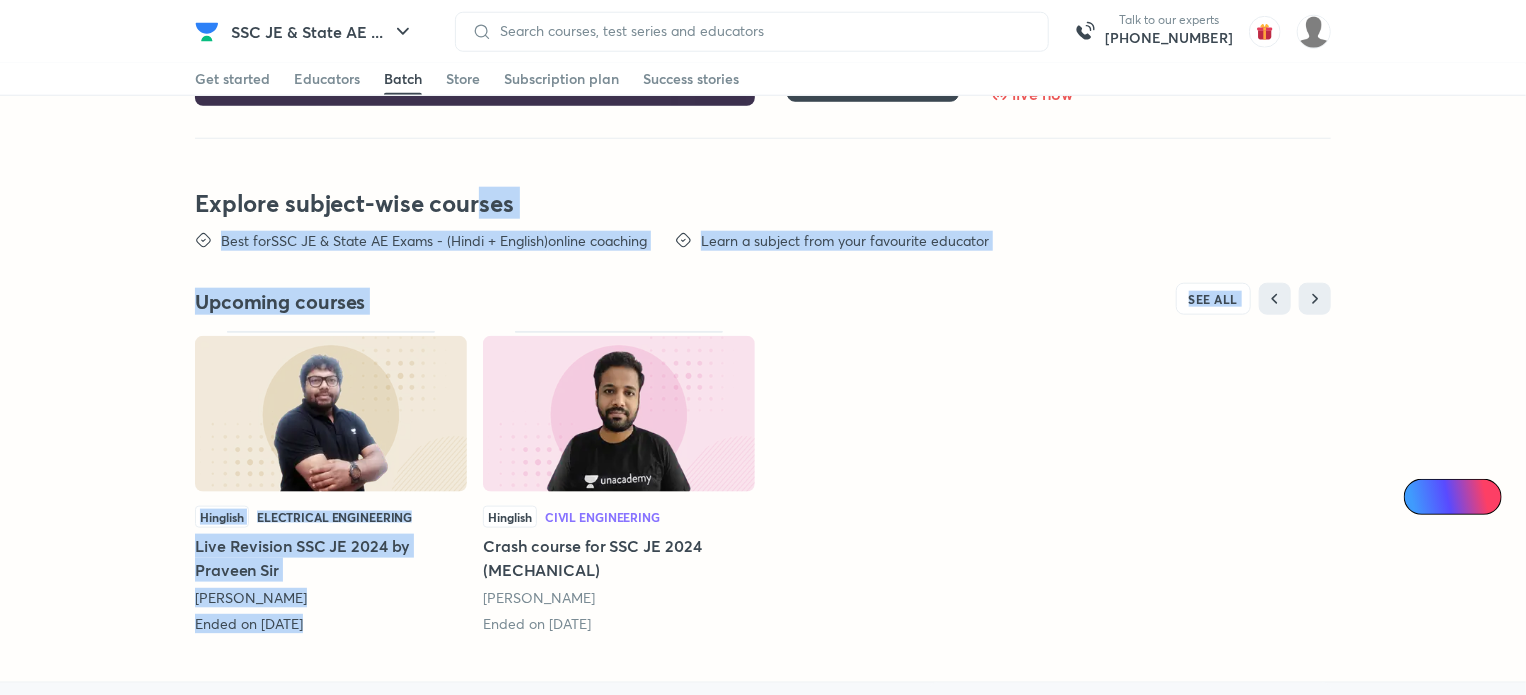 drag, startPoint x: 477, startPoint y: 183, endPoint x: 614, endPoint y: 381, distance: 240.77583 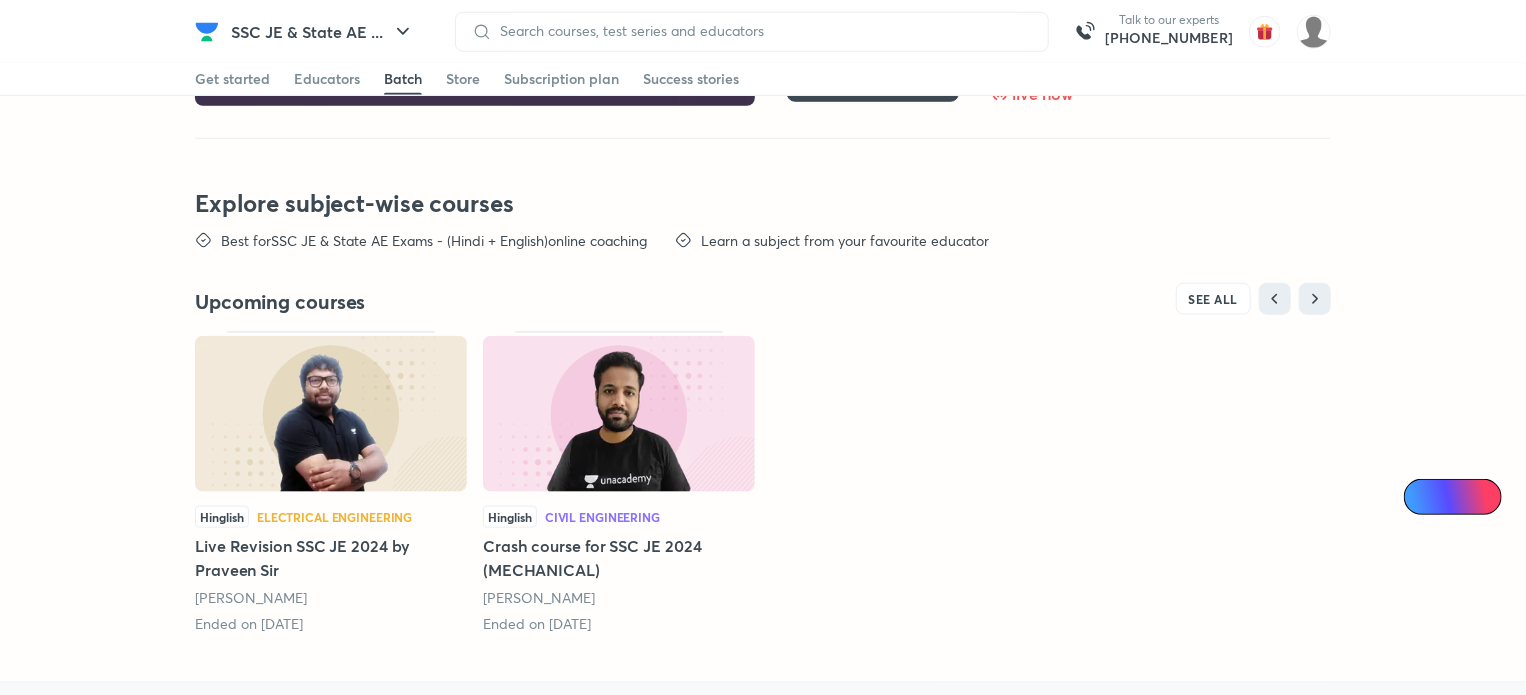 click on "Shailesh Vaidya" at bounding box center (619, 598) 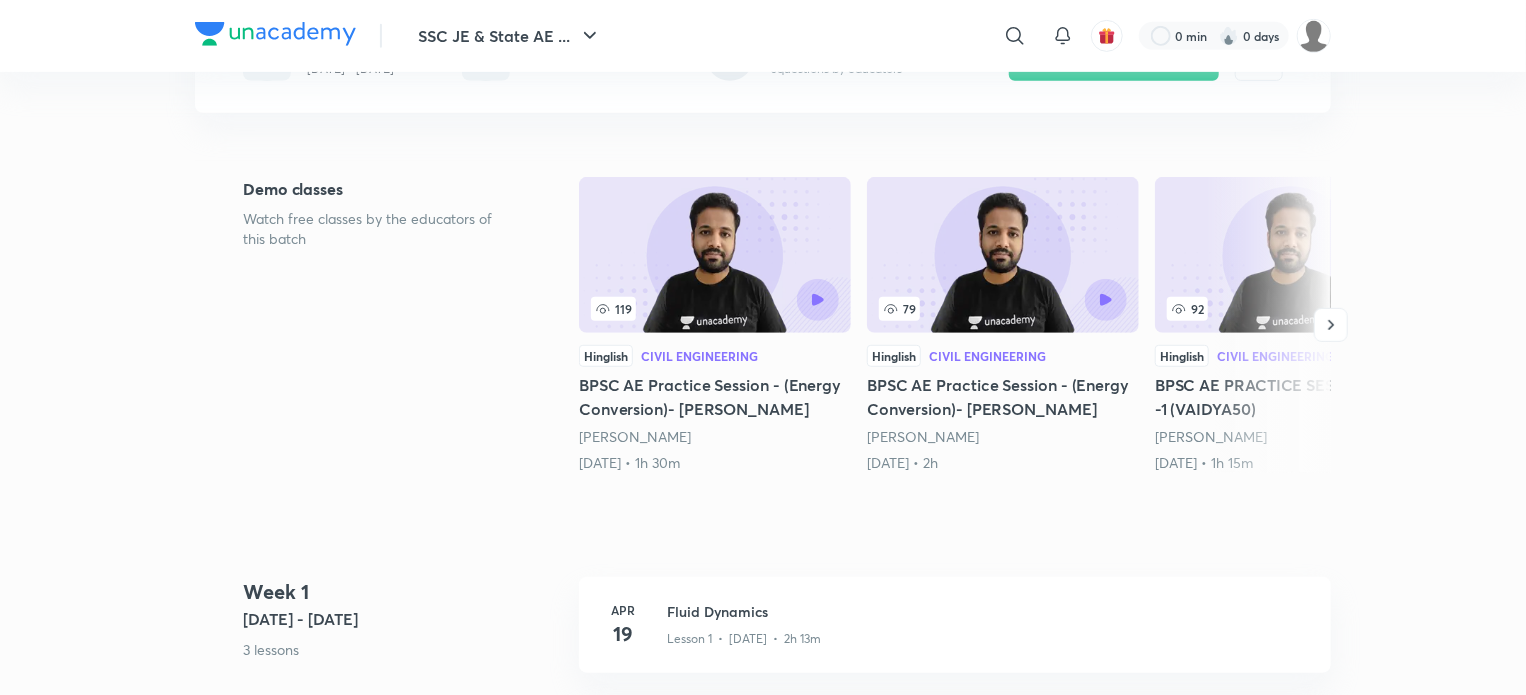 scroll, scrollTop: 0, scrollLeft: 0, axis: both 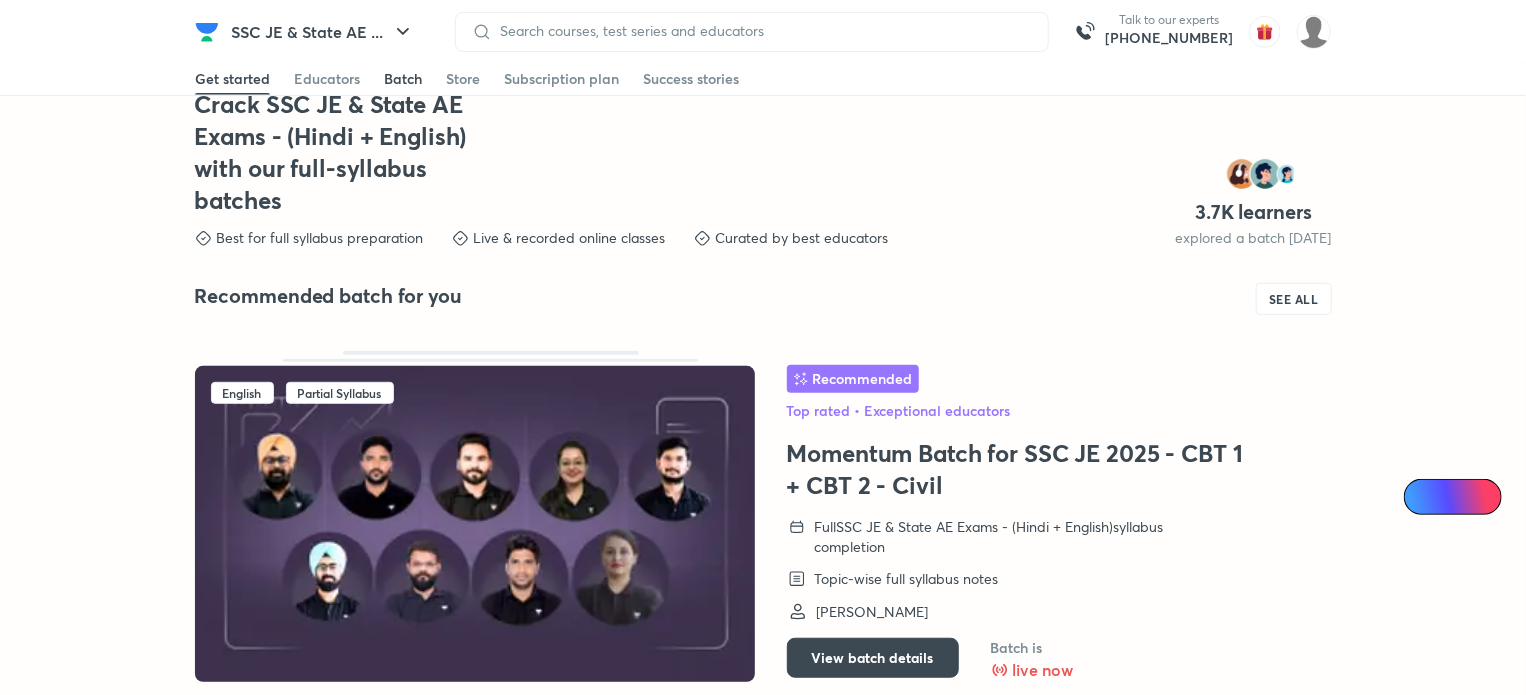 click on "Batch" at bounding box center (403, 79) 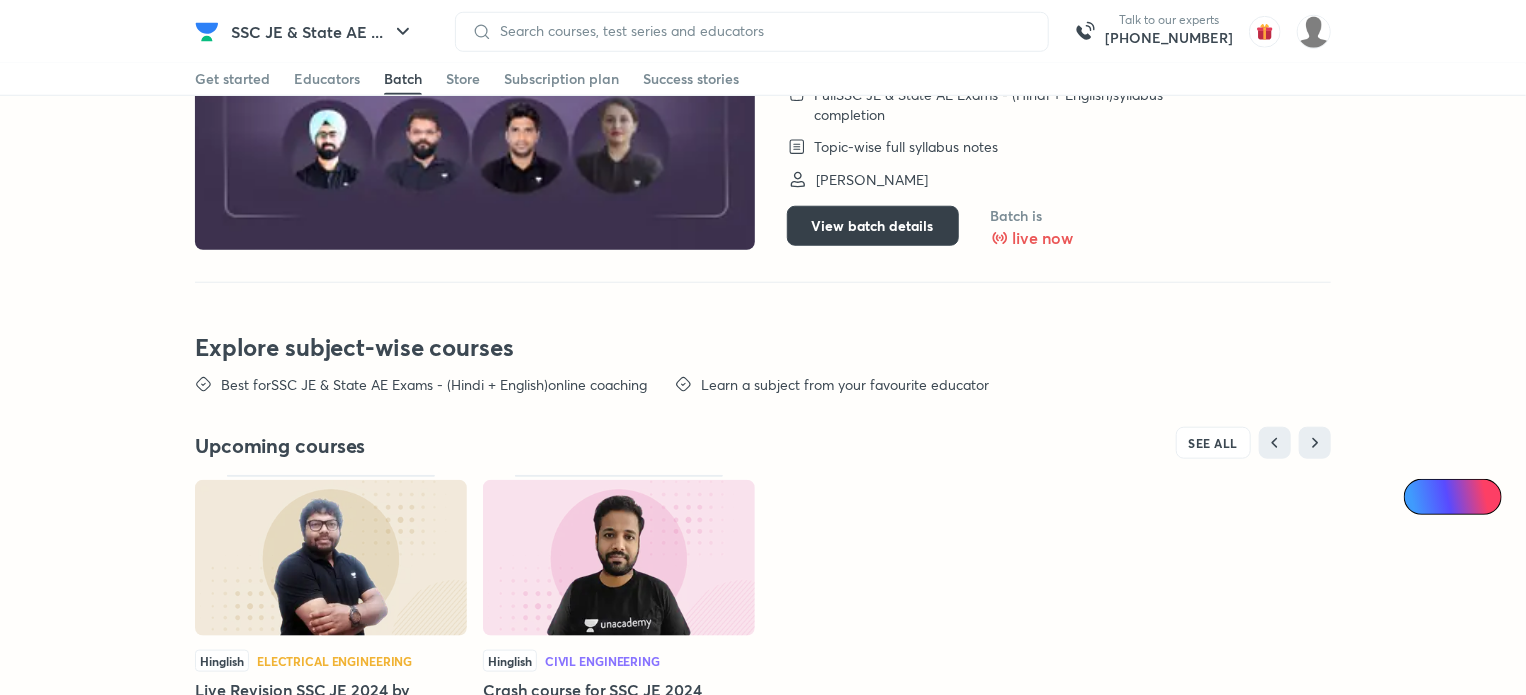 scroll, scrollTop: 4643, scrollLeft: 0, axis: vertical 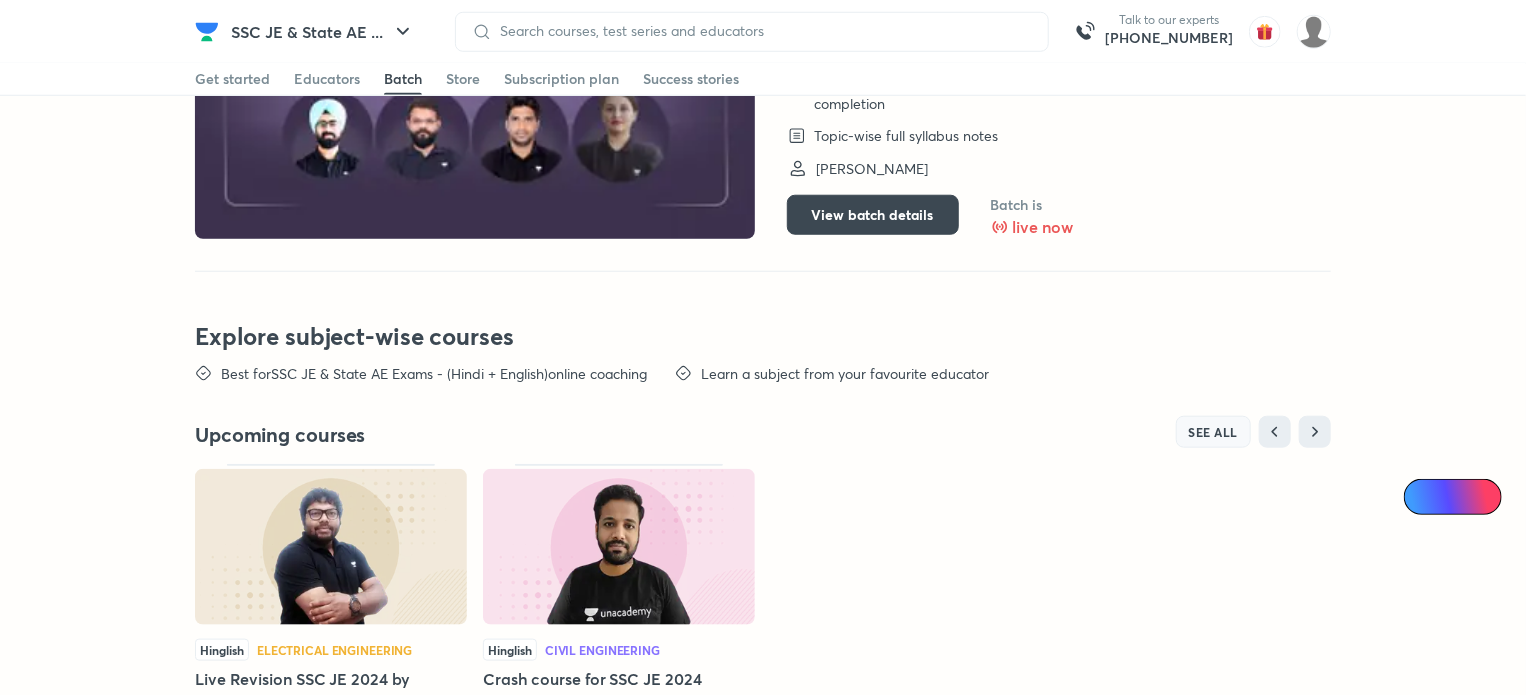 click on "SEE ALL" at bounding box center (1214, 432) 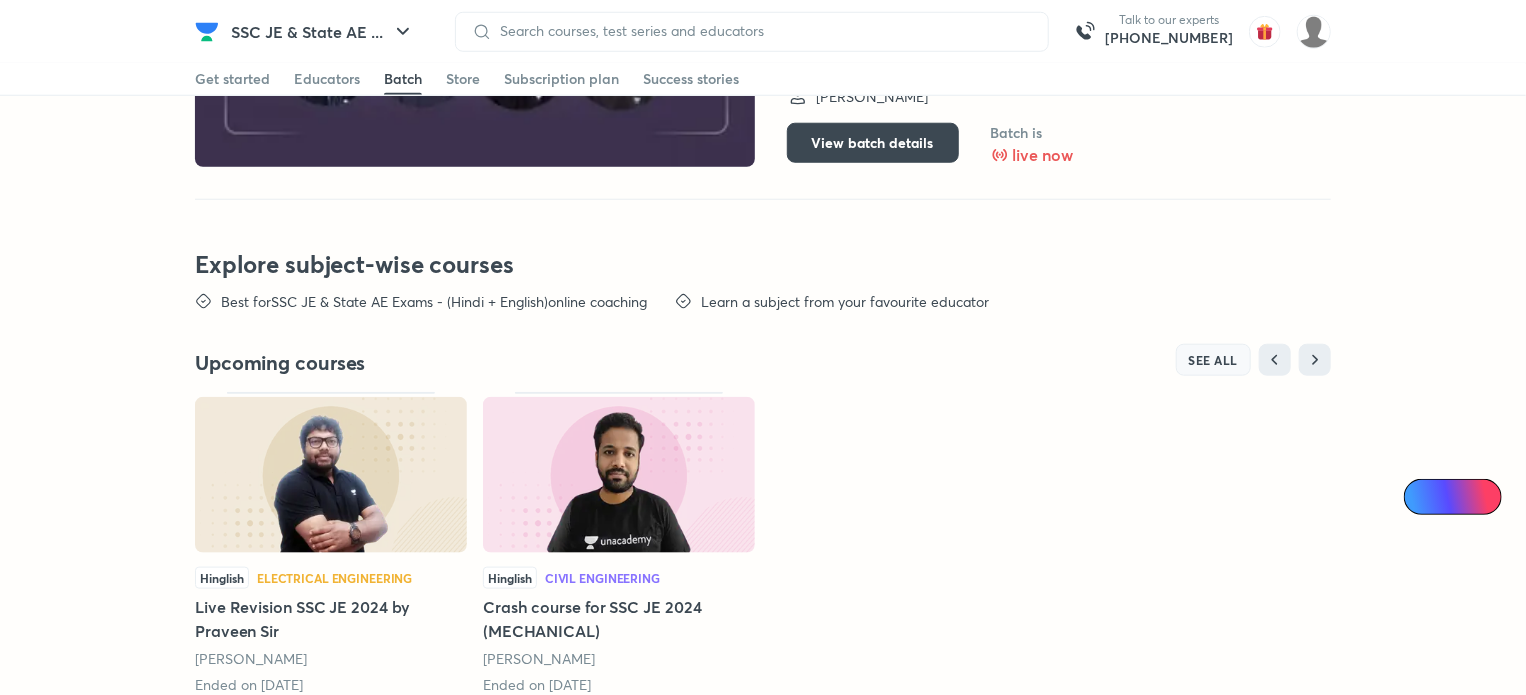 scroll, scrollTop: 4584, scrollLeft: 0, axis: vertical 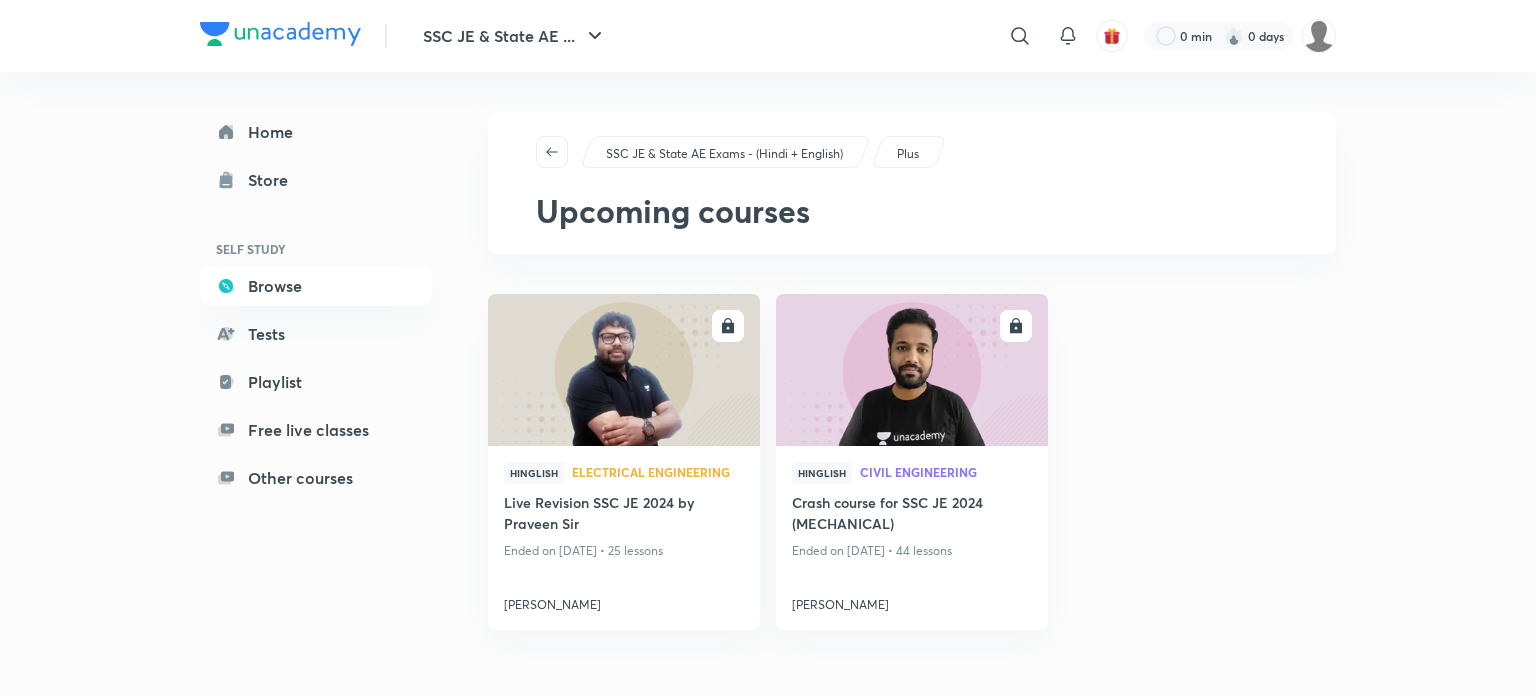 click on "SSC JE & State AE Exams - (Hindi + English) Plus Upcoming courses ENROLL Hinglish Electrical Engineering Live Revision SSC JE 2024 by Praveen Sir Ended on May 26, 2024 • 25 lessons Praveen Kumar ENROLL Hinglish Civil Engineering Crash course for SSC JE 2024 (MECHANICAL) Ended on Jun 1, 2024 • 44 lessons Shailesh Vaidya" at bounding box center [912, 359] 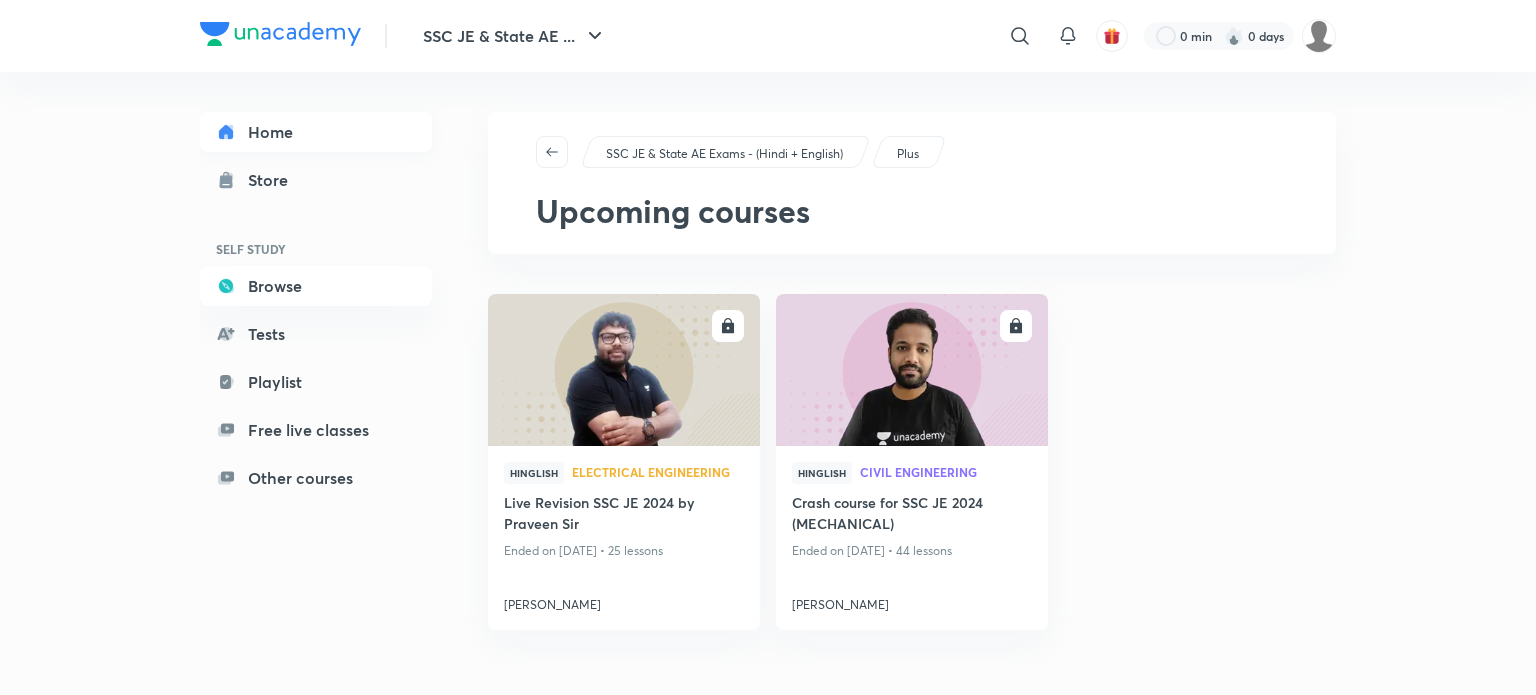 click on "Home" at bounding box center (316, 132) 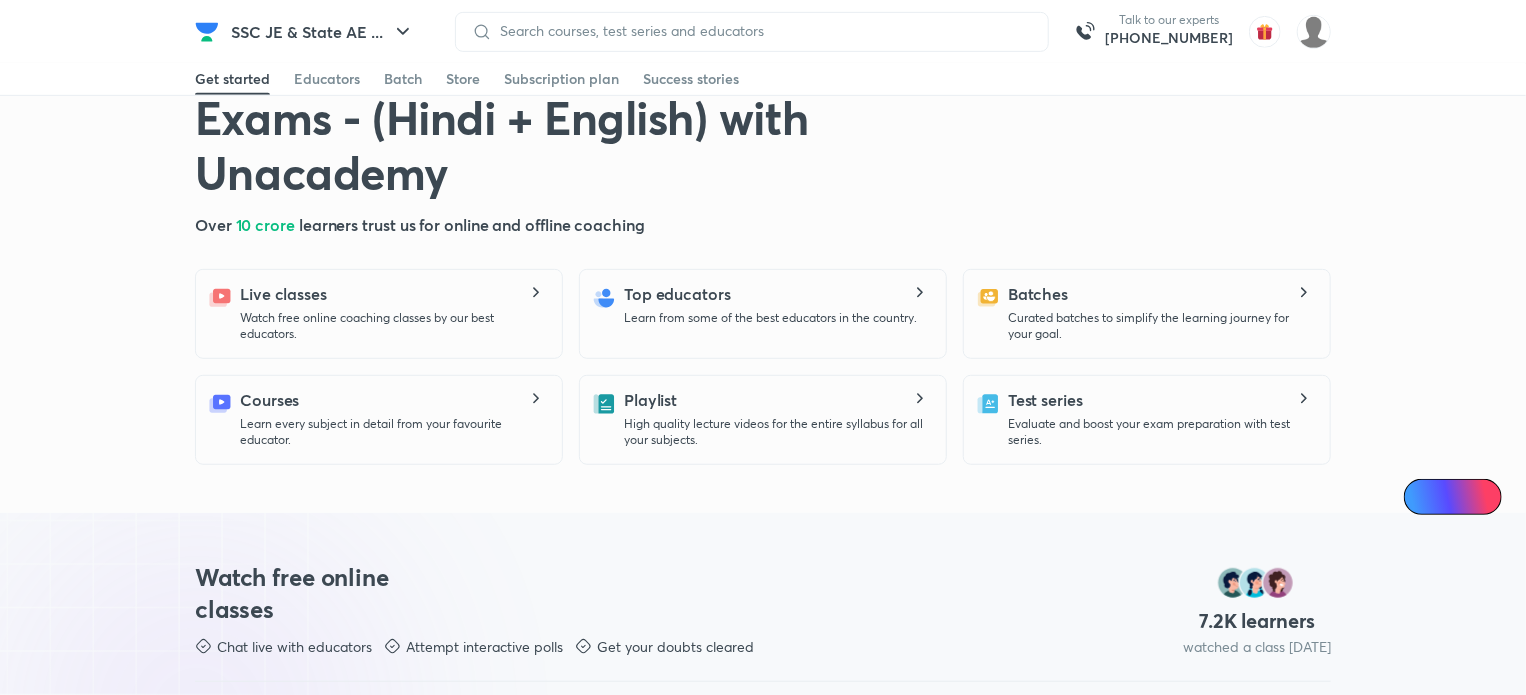 scroll, scrollTop: 488, scrollLeft: 0, axis: vertical 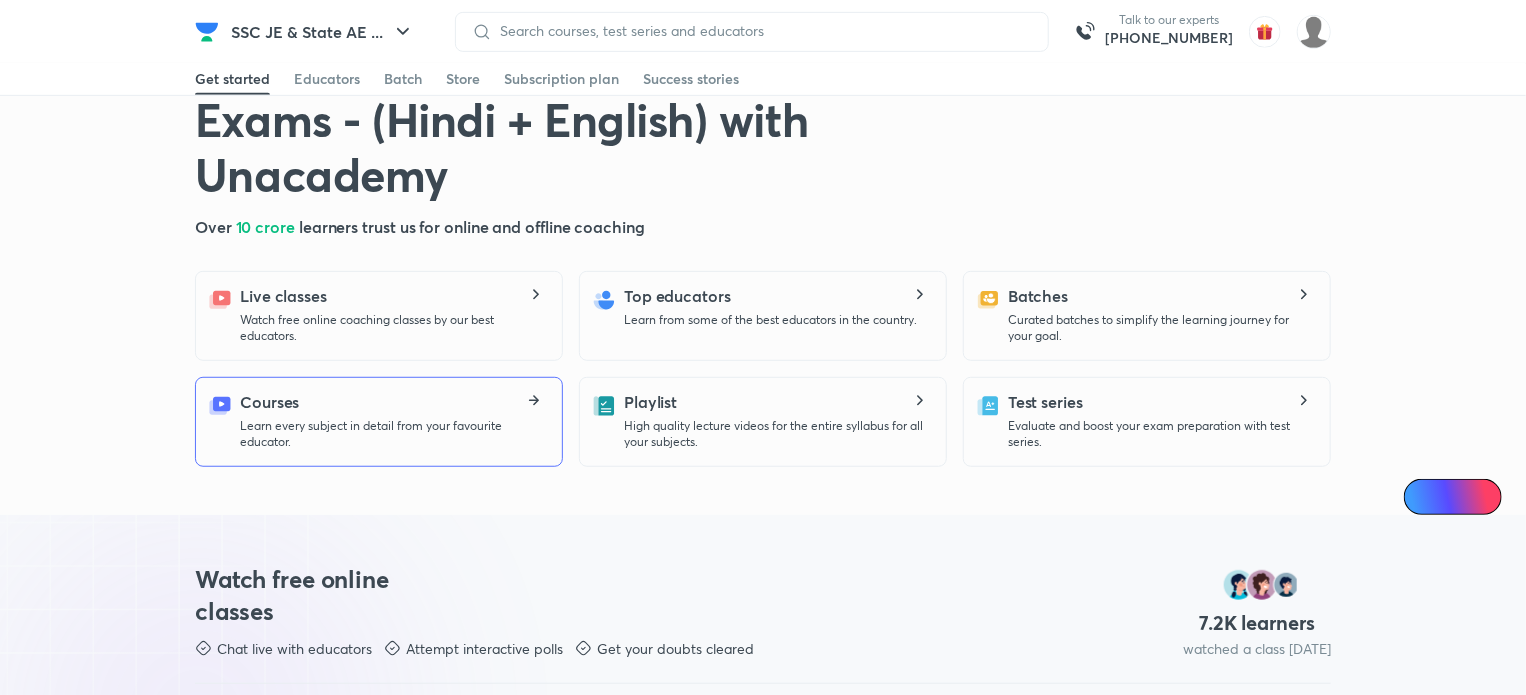 click on "Learn every subject in detail from your favourite educator." at bounding box center [393, 434] 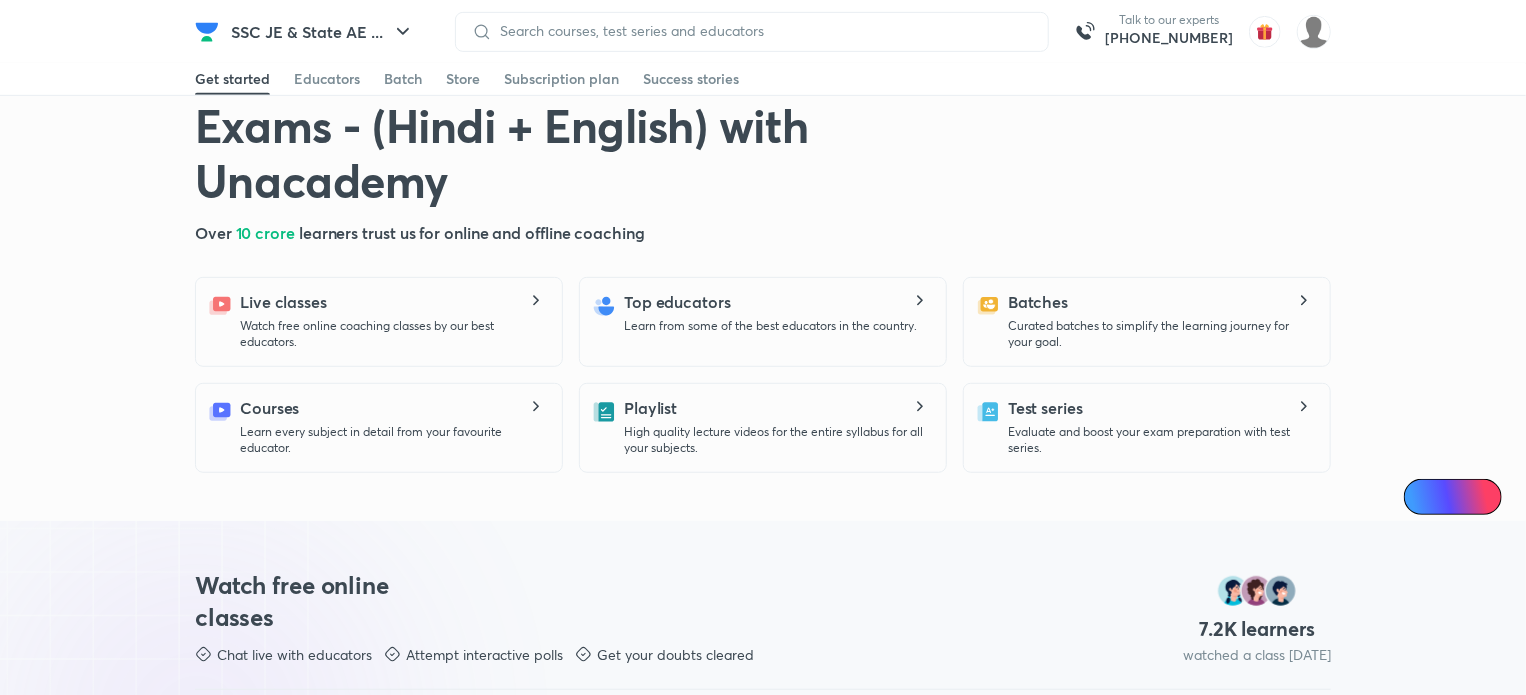 scroll, scrollTop: 483, scrollLeft: 0, axis: vertical 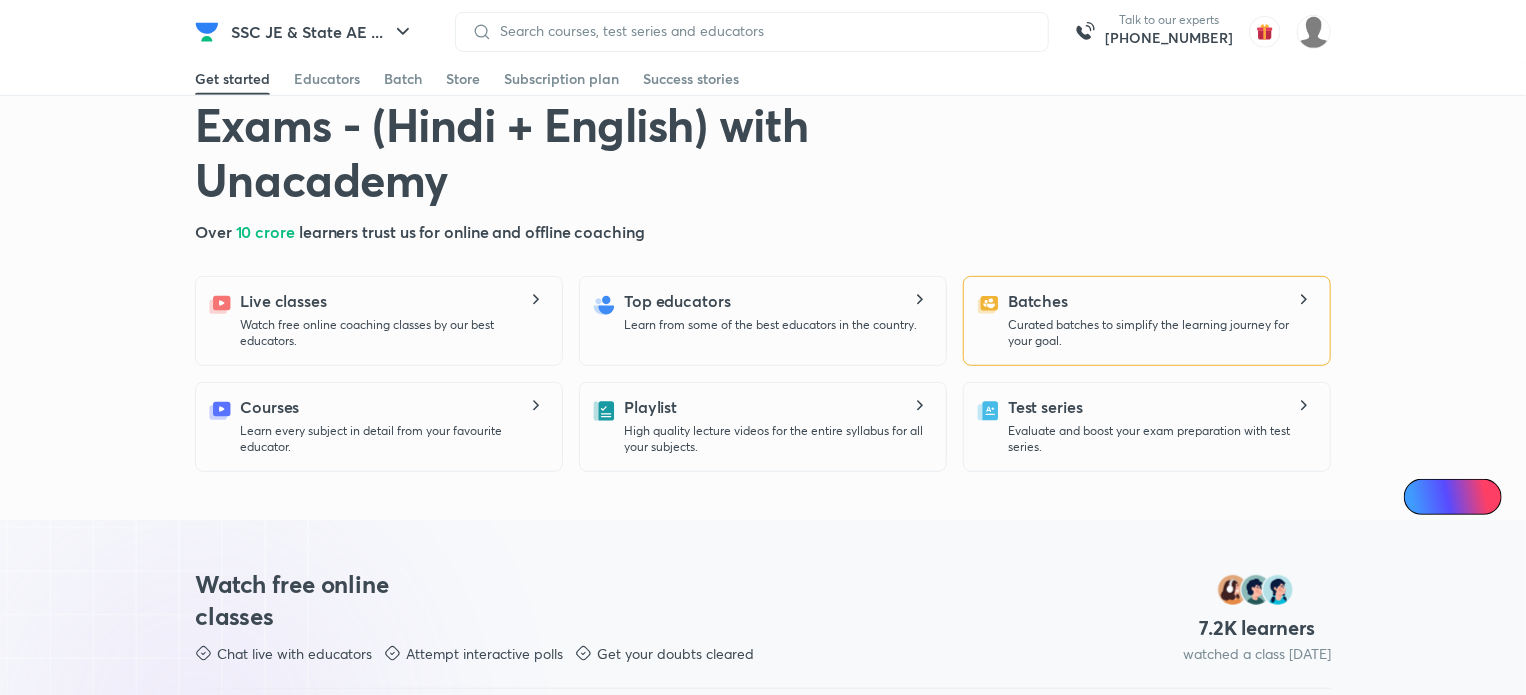 click on "Batches Curated batches to simplify the learning journey for your goal." at bounding box center [1147, 321] 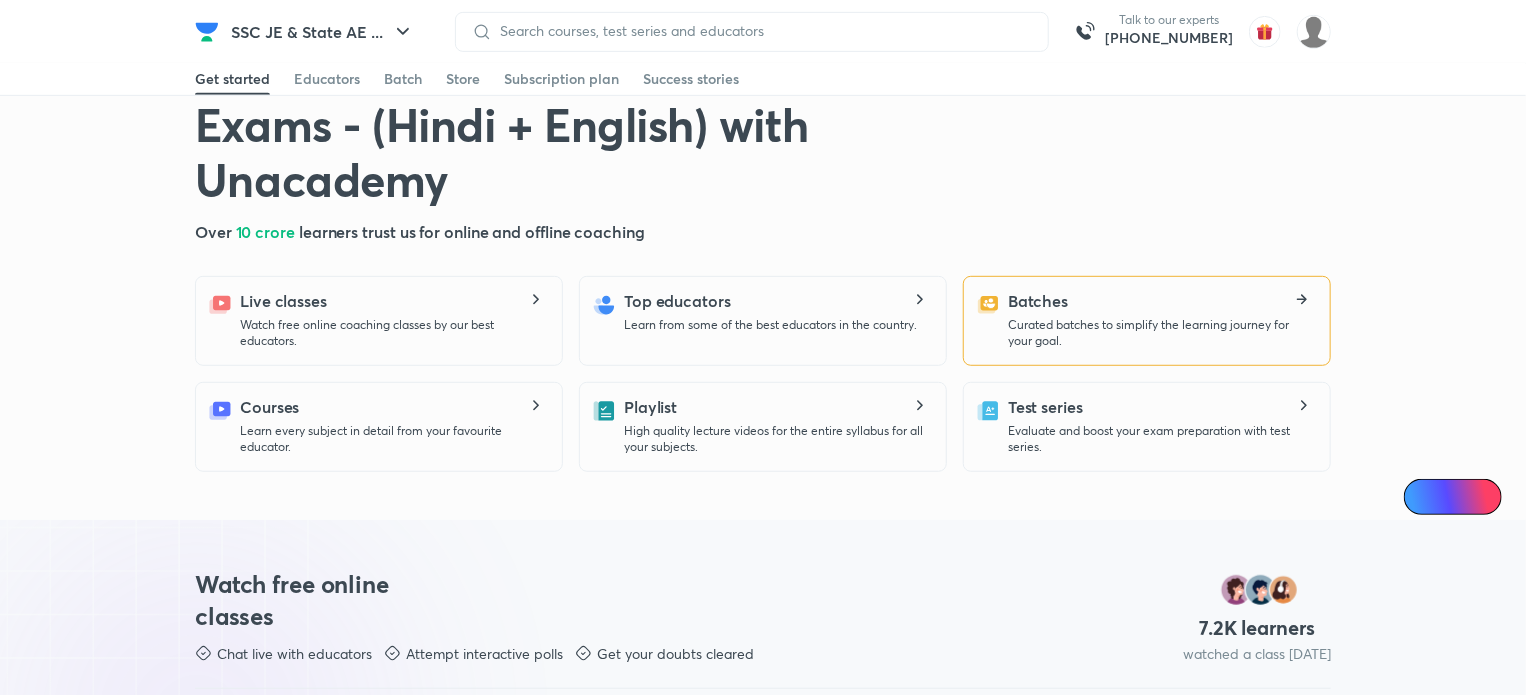 click on "Curated batches to simplify the learning journey for your goal." at bounding box center (1161, 333) 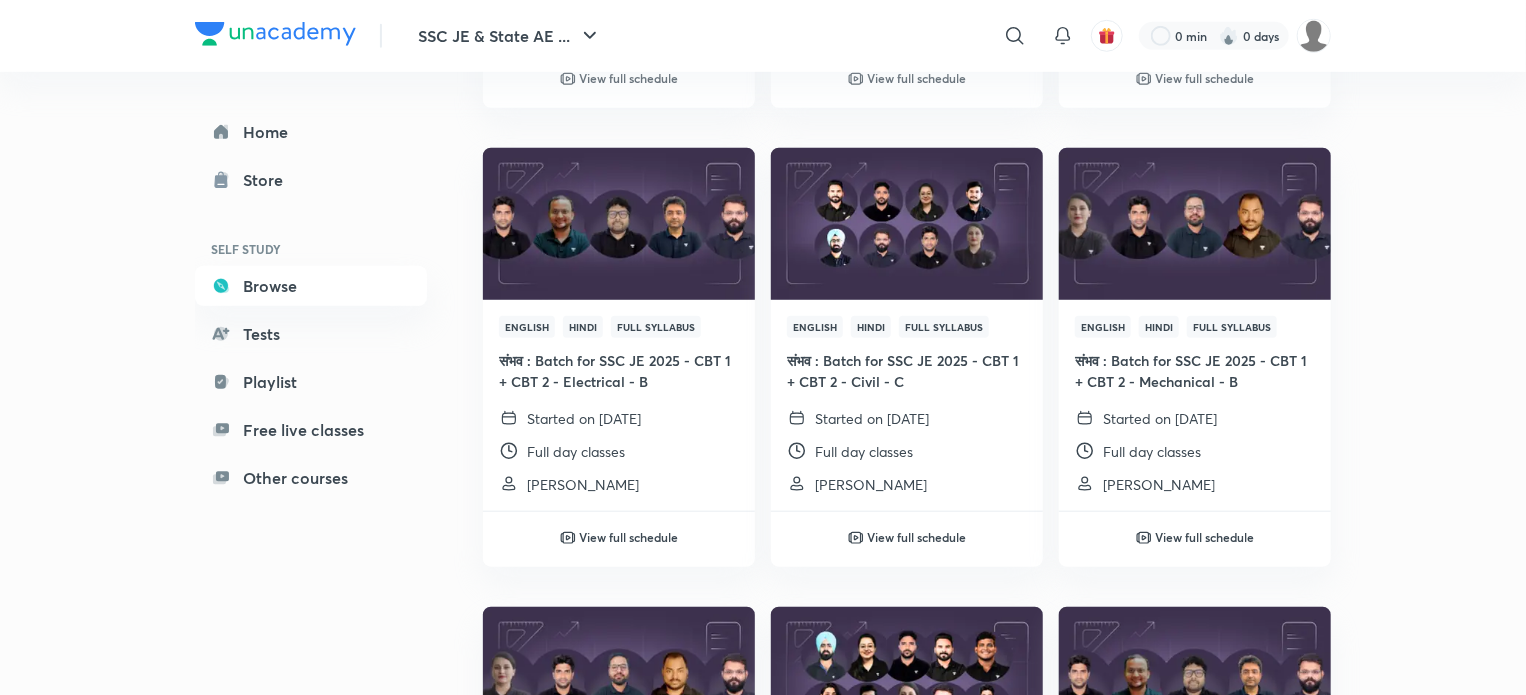 scroll, scrollTop: 743, scrollLeft: 0, axis: vertical 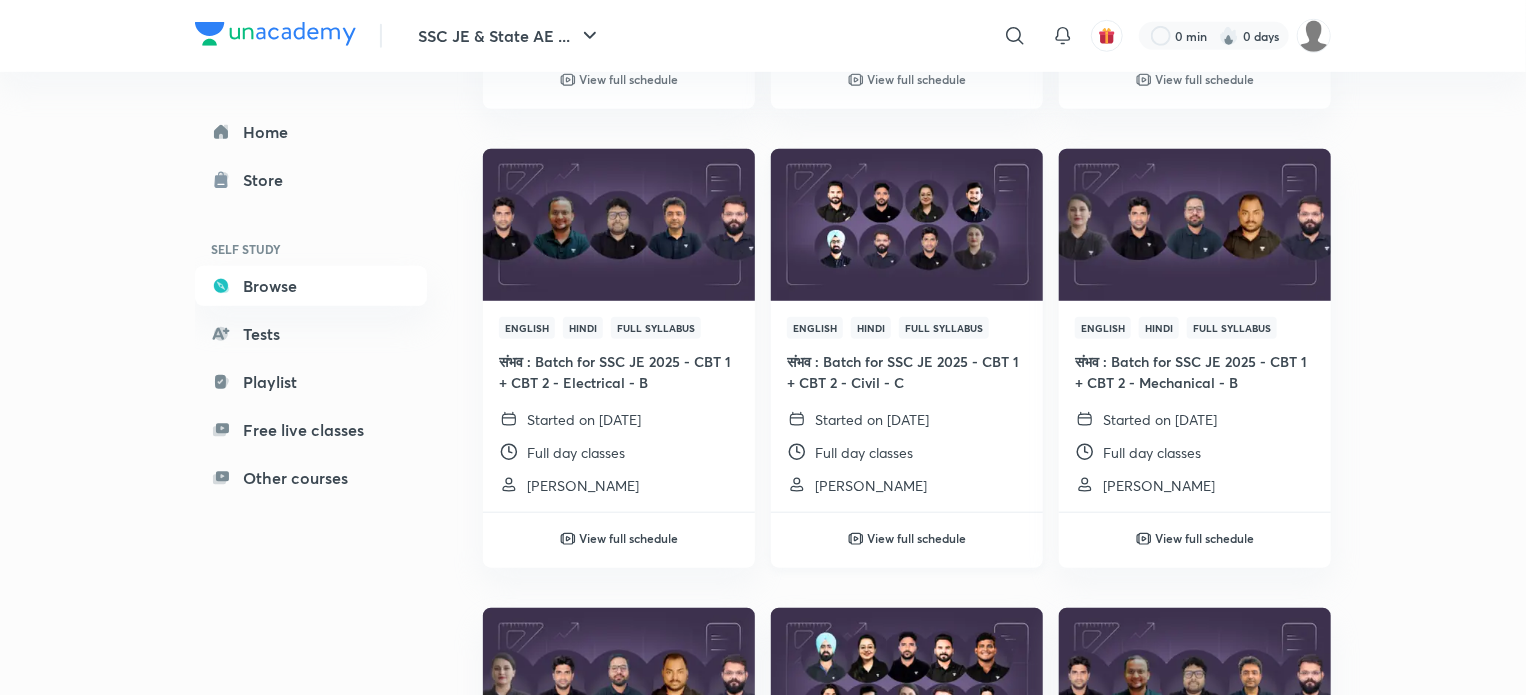 click on "View full schedule" at bounding box center [917, 538] 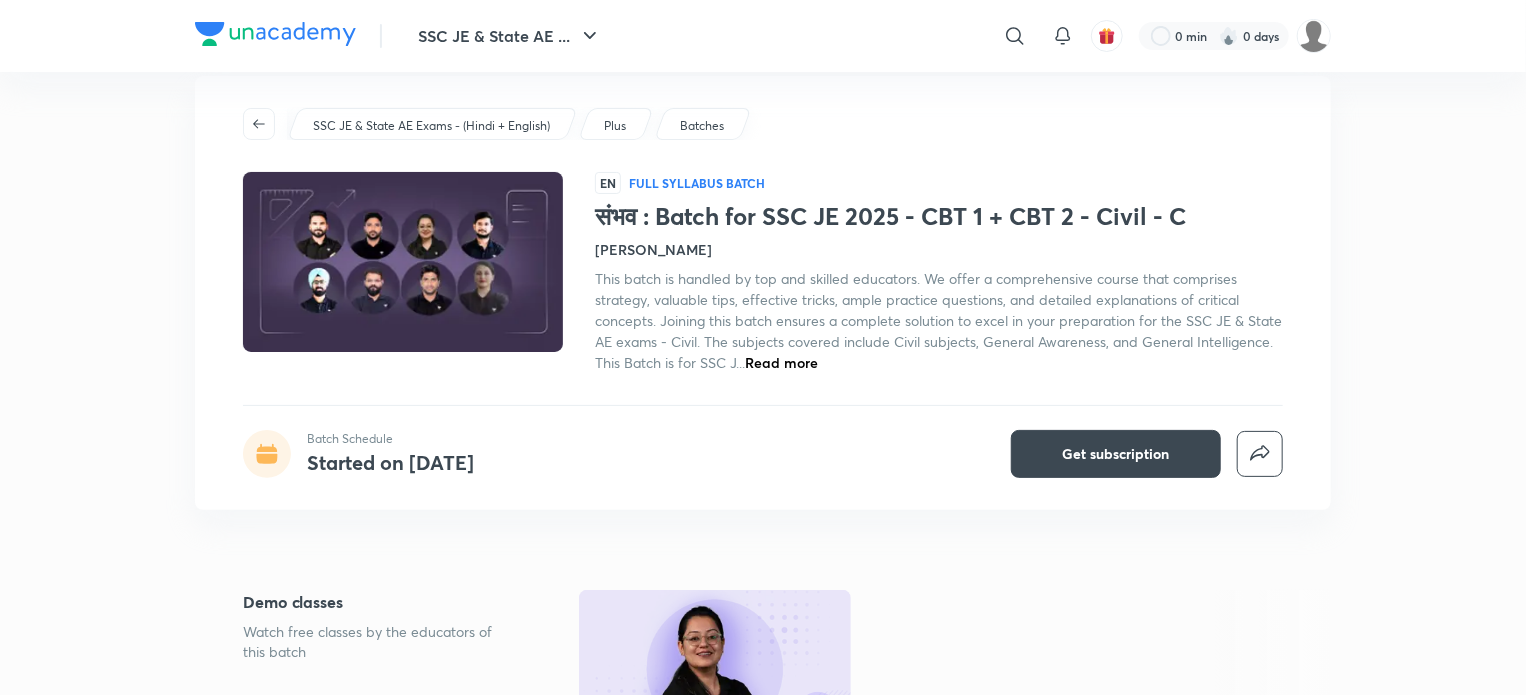 scroll, scrollTop: 0, scrollLeft: 0, axis: both 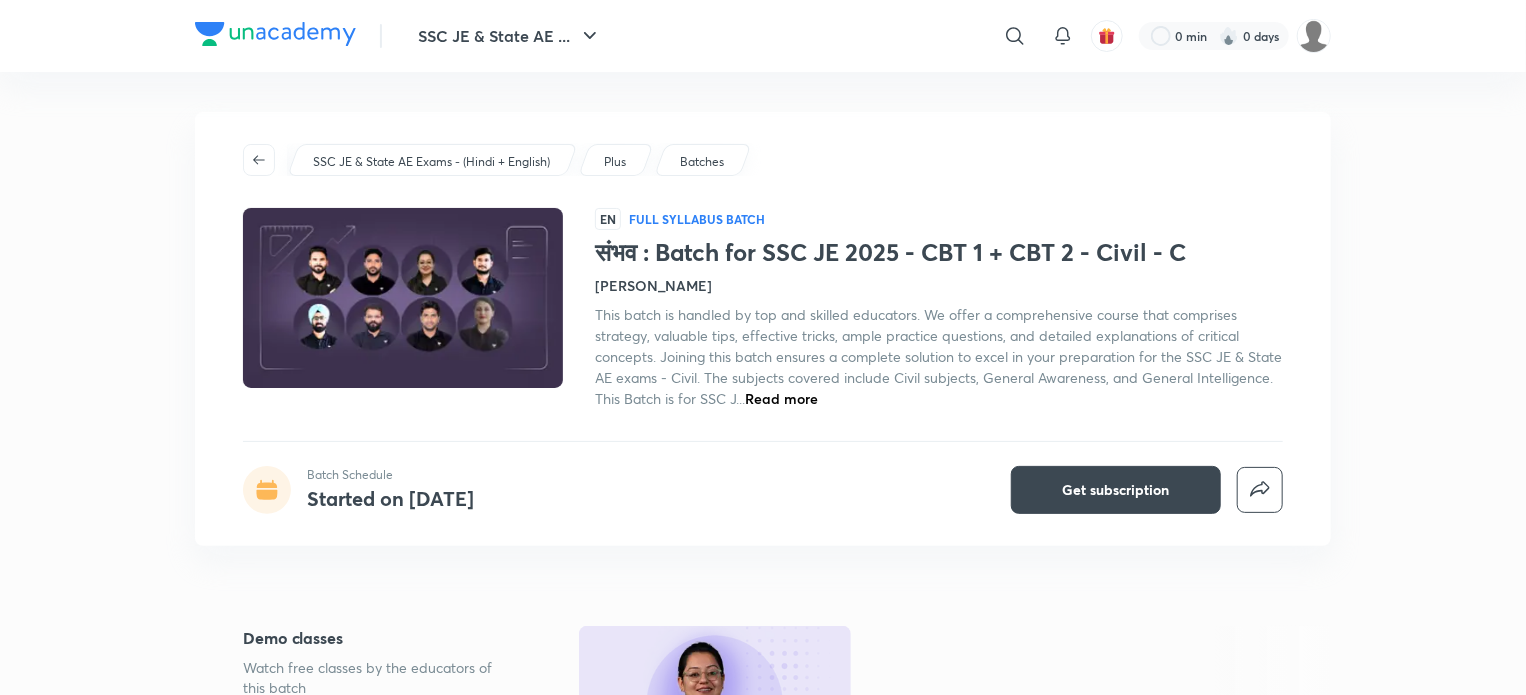 click on "This batch is handled by top and skilled educators. We offer a comprehensive course that comprises strategy, valuable tips, effective tricks, ample practice questions, and detailed explanations of critical concepts. Joining this batch ensures a complete solution to excel in your preparation for the SSC JE & State AE exams - Civil. The subjects covered include Civil subjects, General Awareness, and General Intelligence.
This Batch is for SSC J...  Read more" at bounding box center (939, 356) 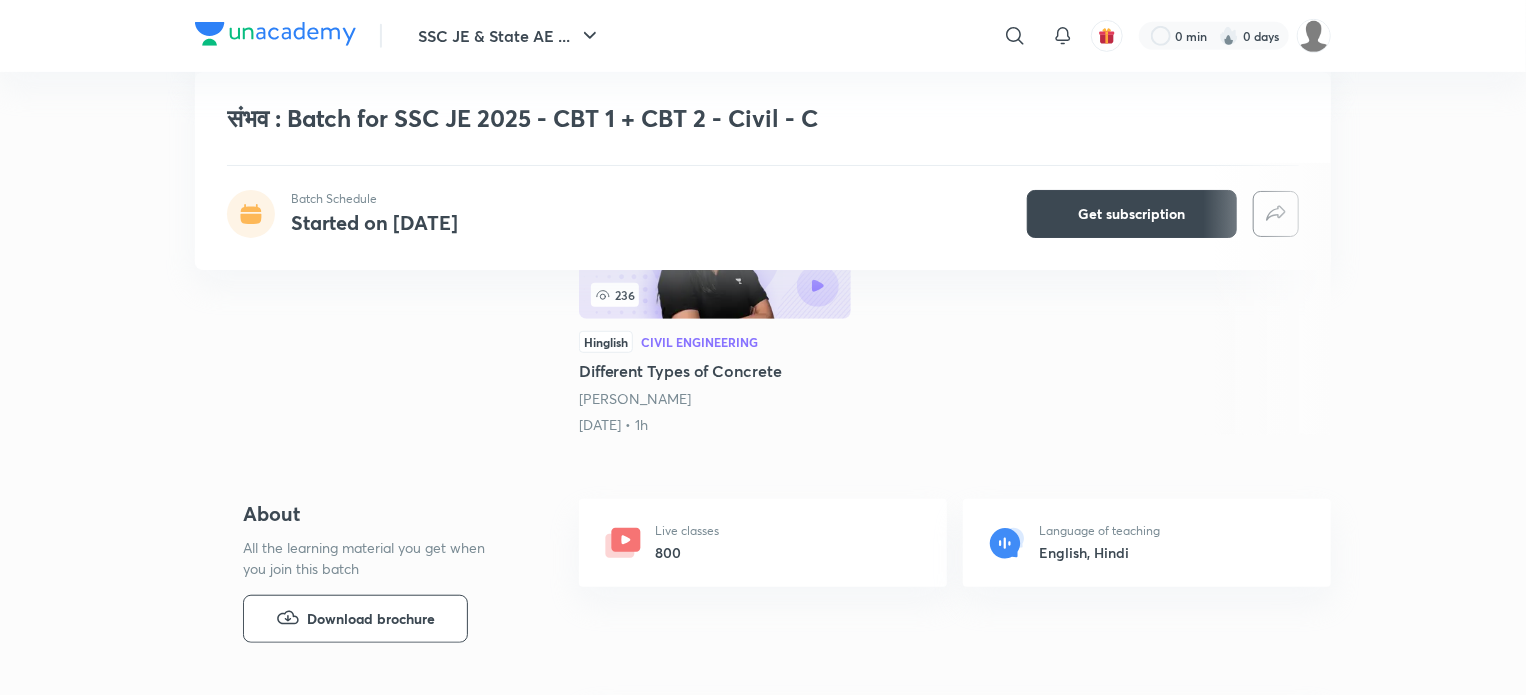 scroll, scrollTop: 482, scrollLeft: 0, axis: vertical 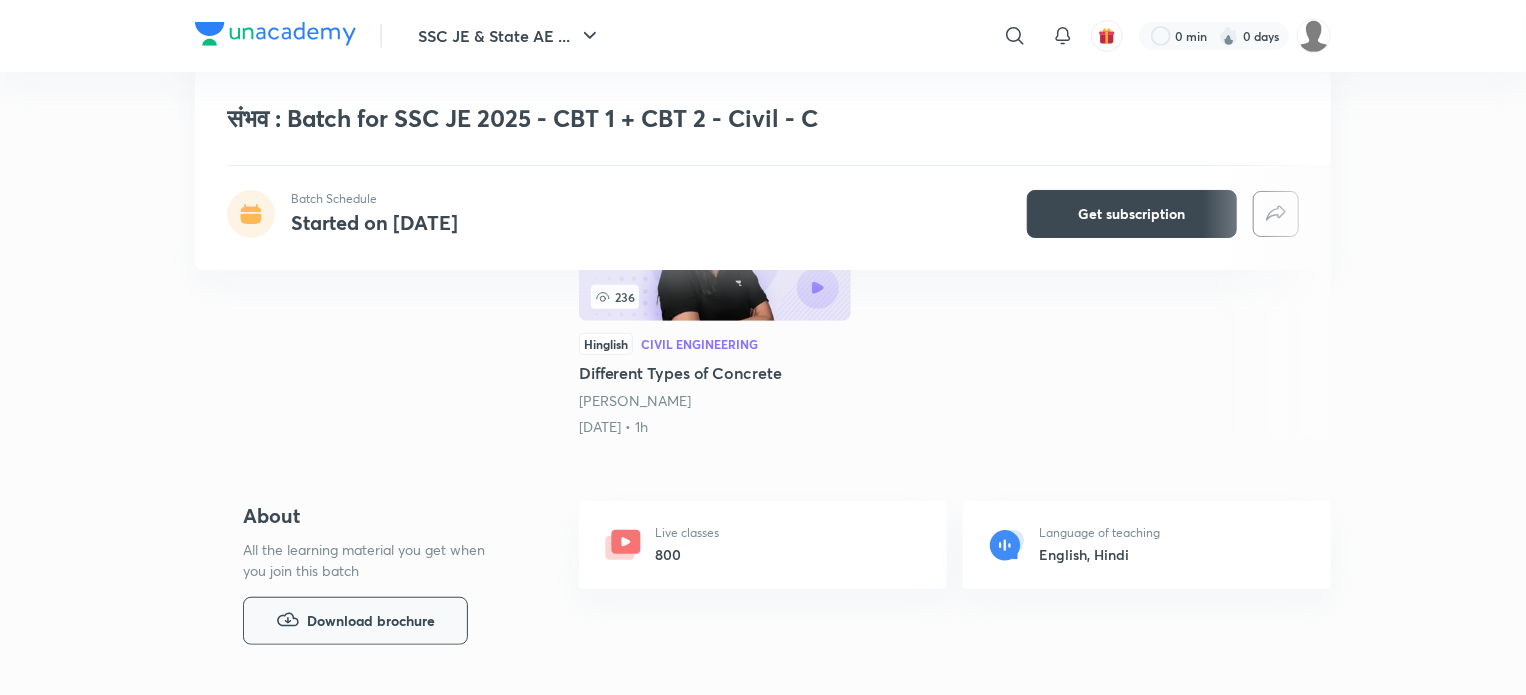 click on "Download brochure" at bounding box center (355, 621) 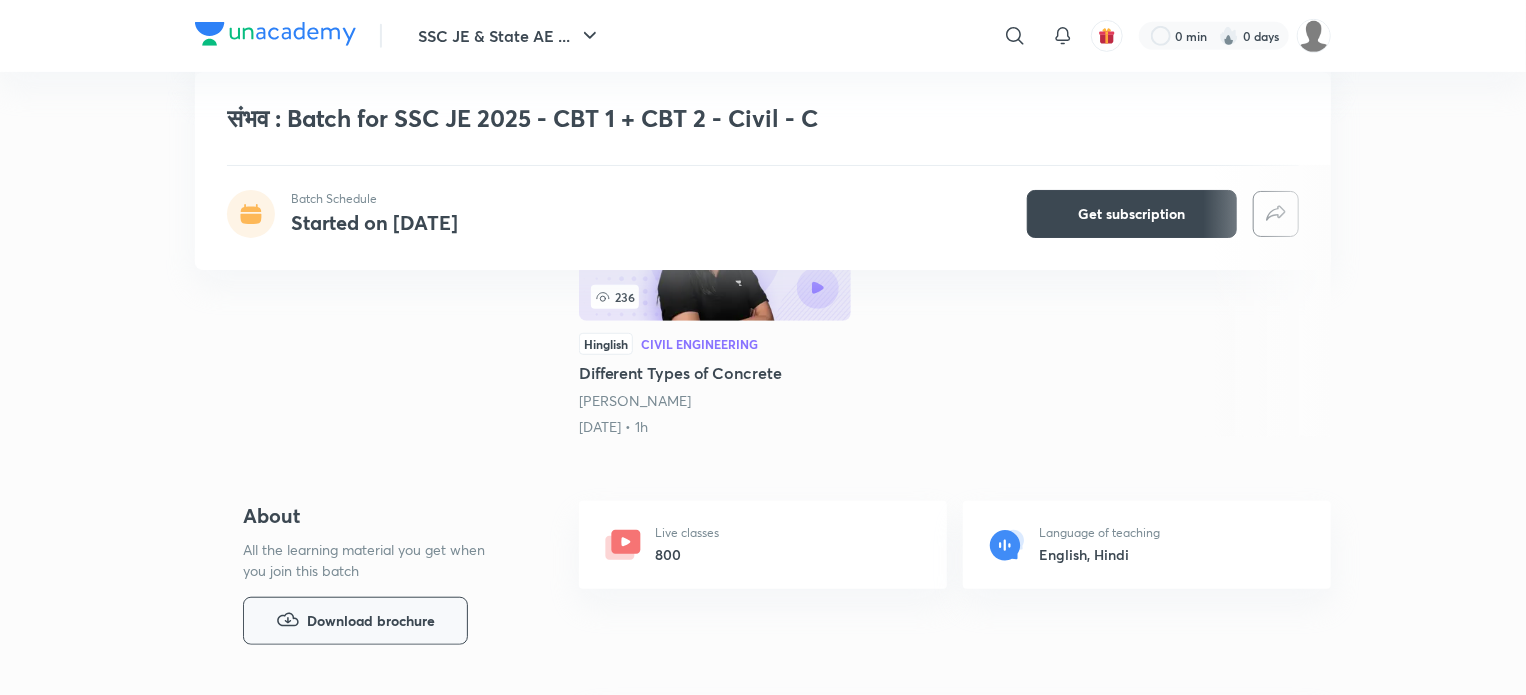 click on "Download brochure" at bounding box center [371, 621] 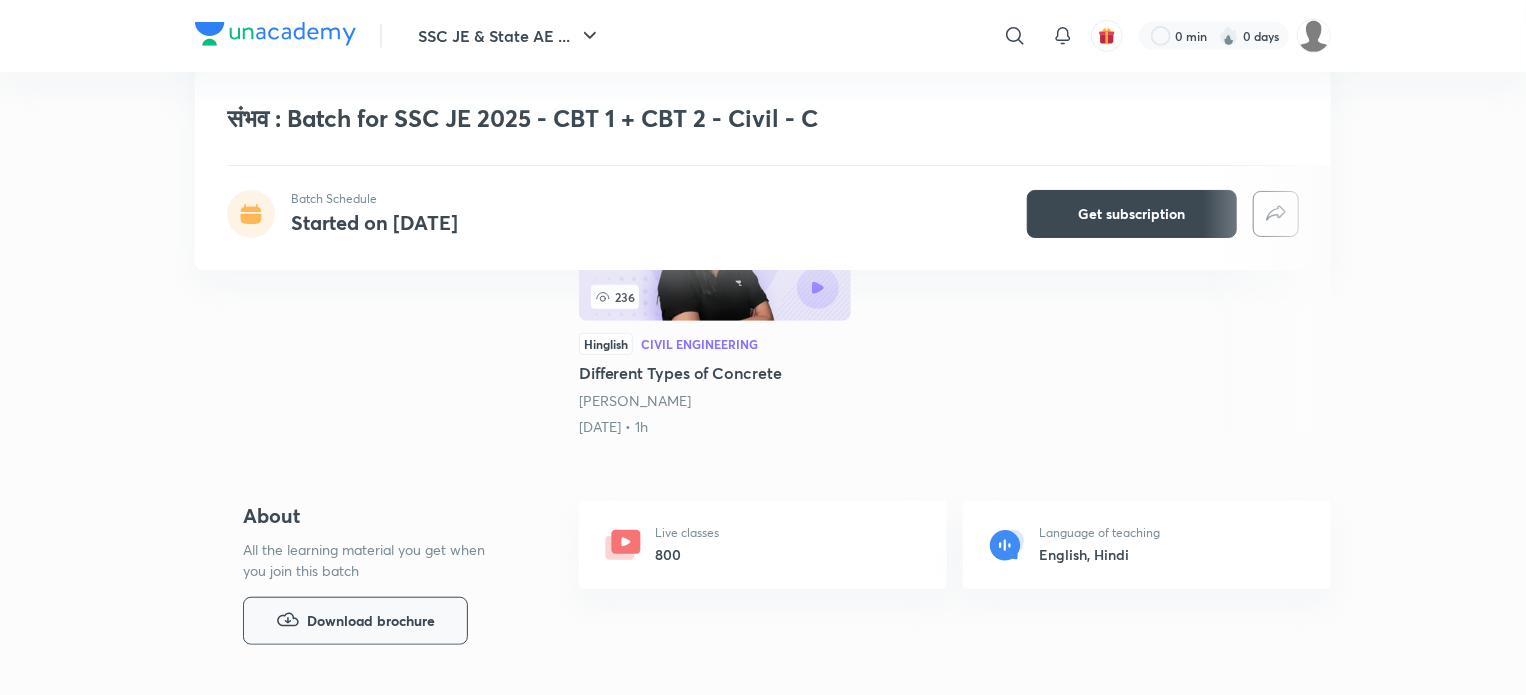 click on "Download brochure" at bounding box center (371, 621) 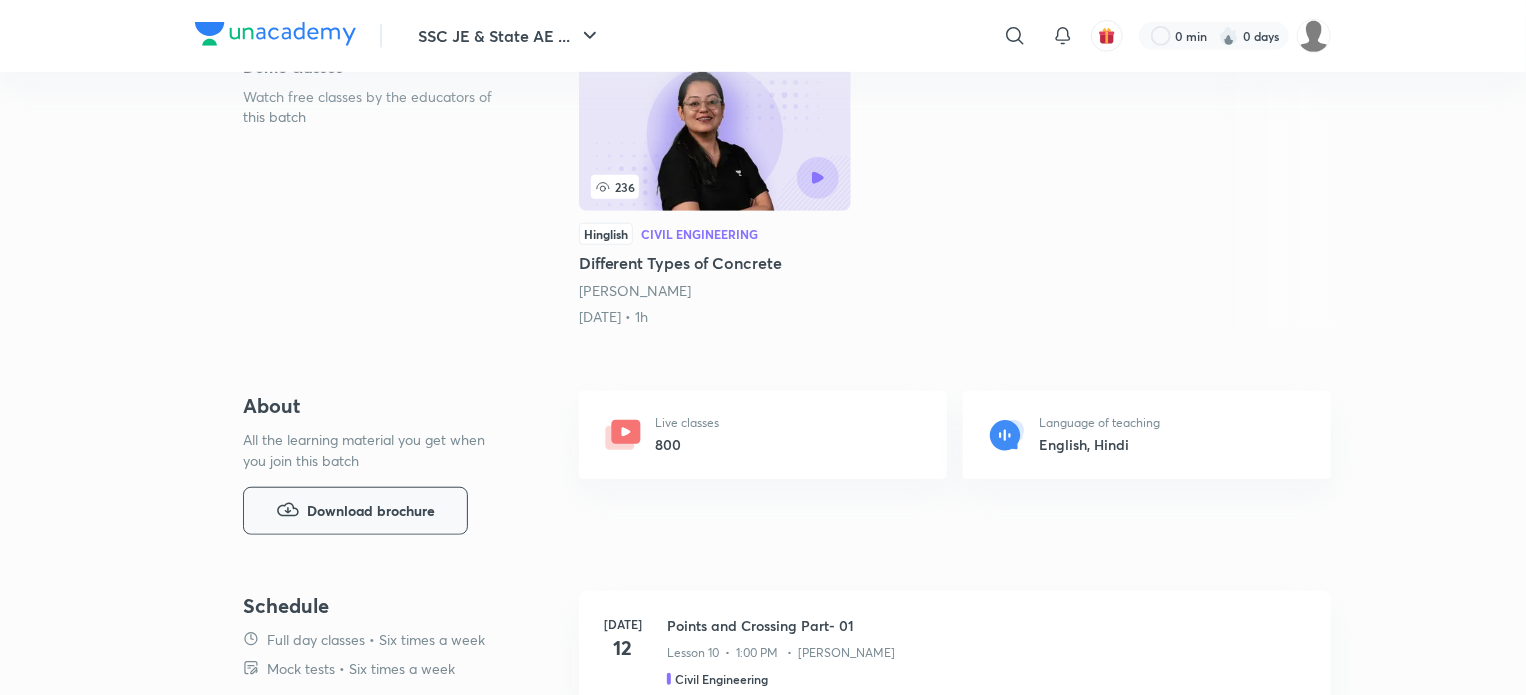 scroll, scrollTop: 0, scrollLeft: 0, axis: both 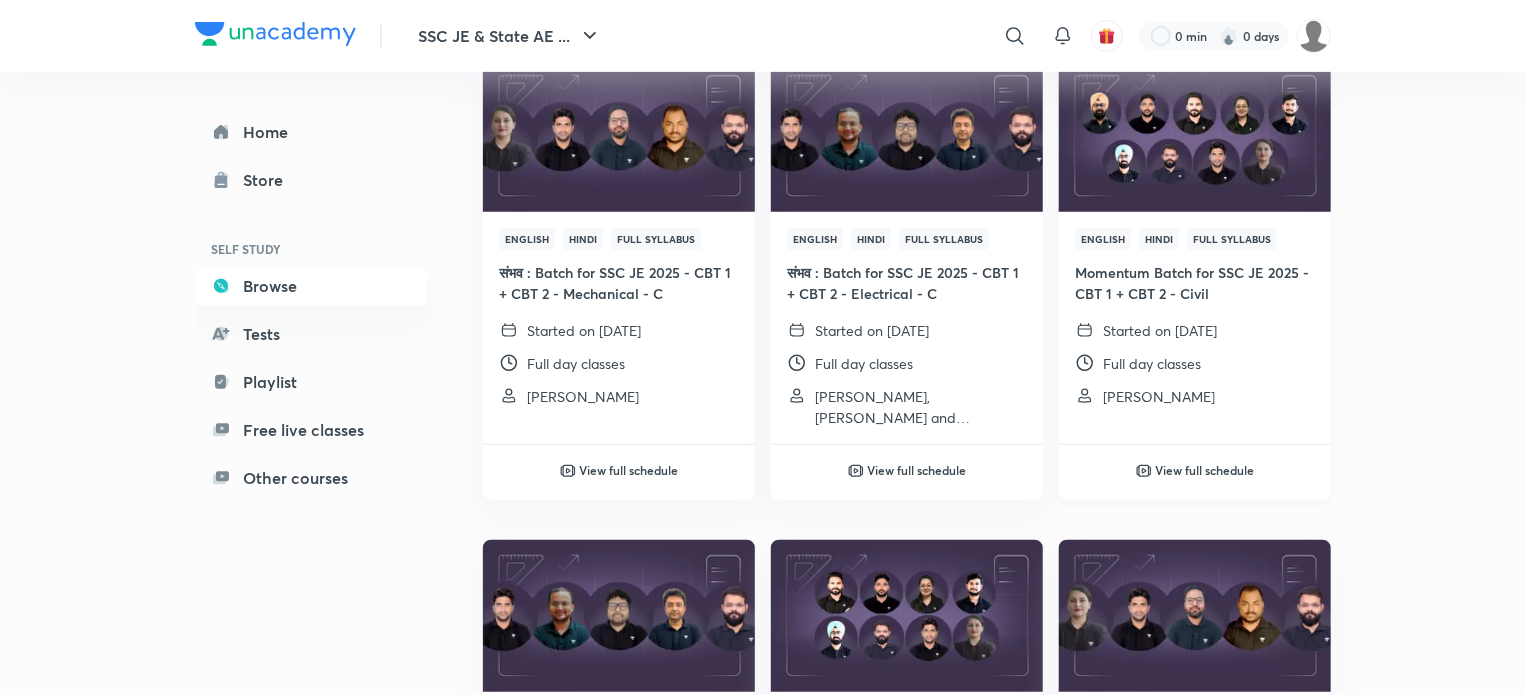 click on "English Hindi Full Syllabus Momentum Batch for SSC JE 2025 - CBT 1 + CBT 2 - Civil Started on 11 Jul 2025 Full day classes Amit Vijay" at bounding box center (1195, 317) 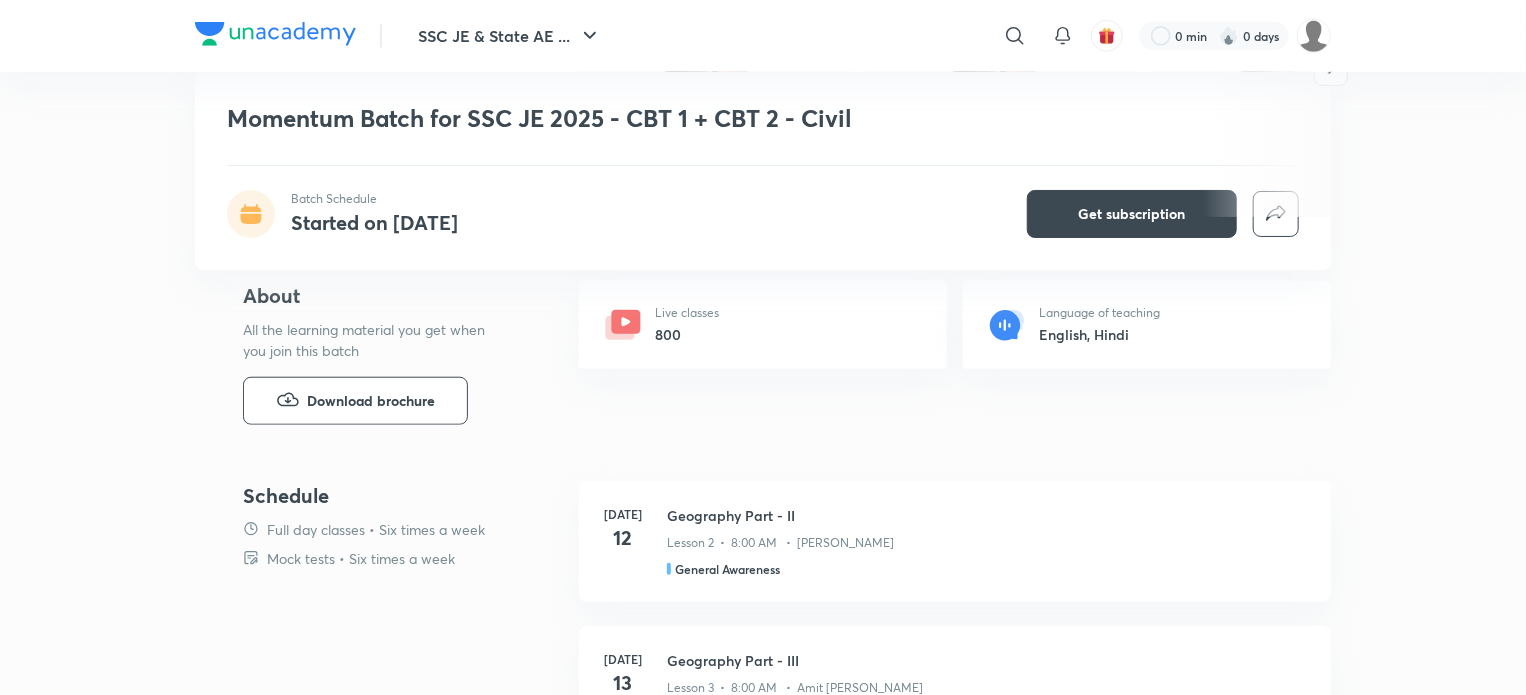 scroll, scrollTop: 706, scrollLeft: 0, axis: vertical 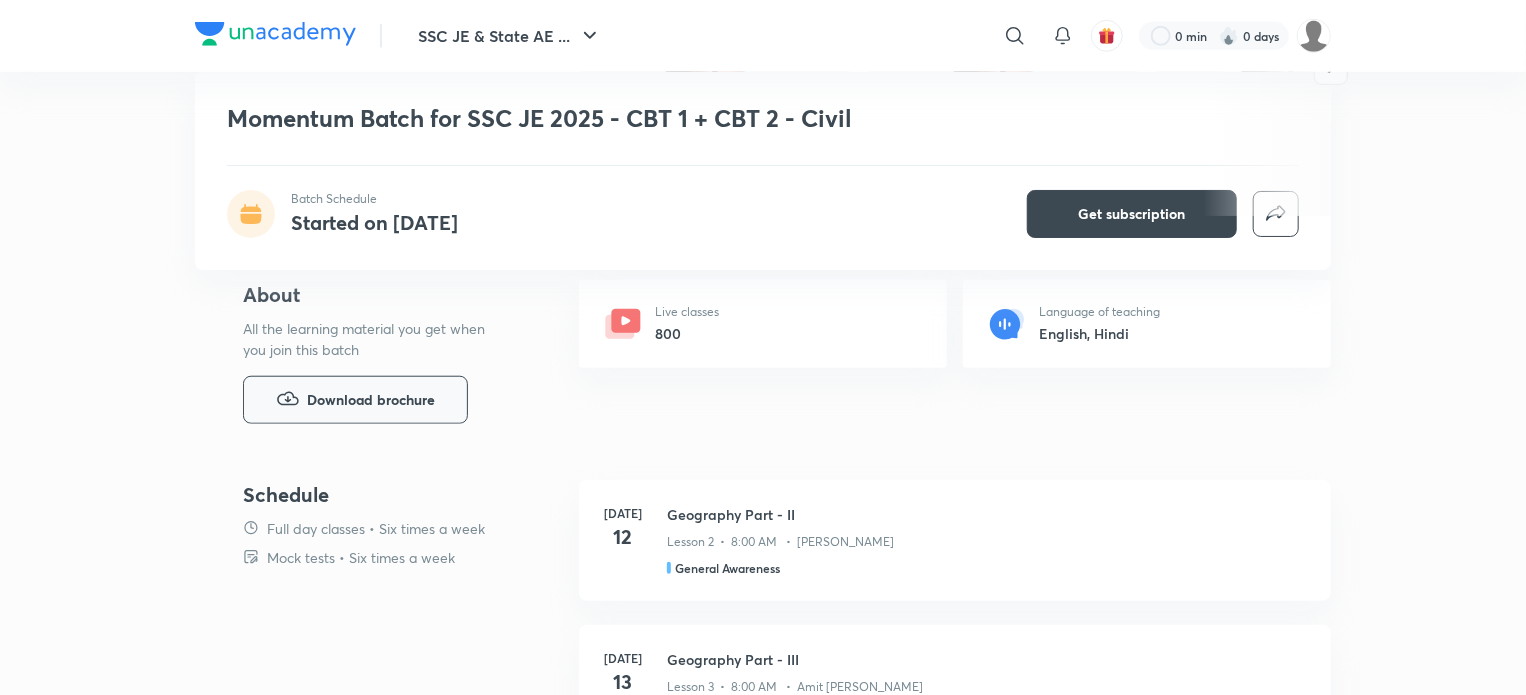 click on "Download brochure" at bounding box center (371, 400) 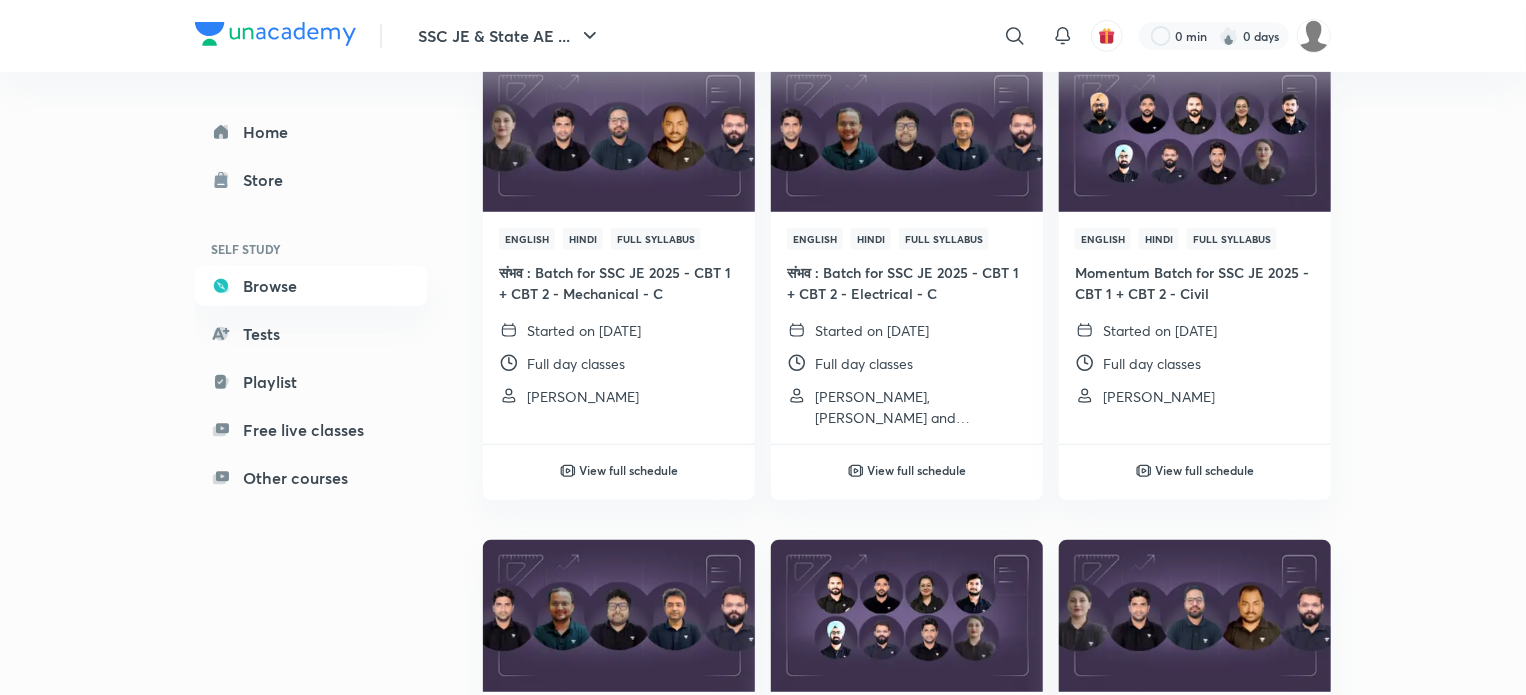 scroll, scrollTop: 0, scrollLeft: 0, axis: both 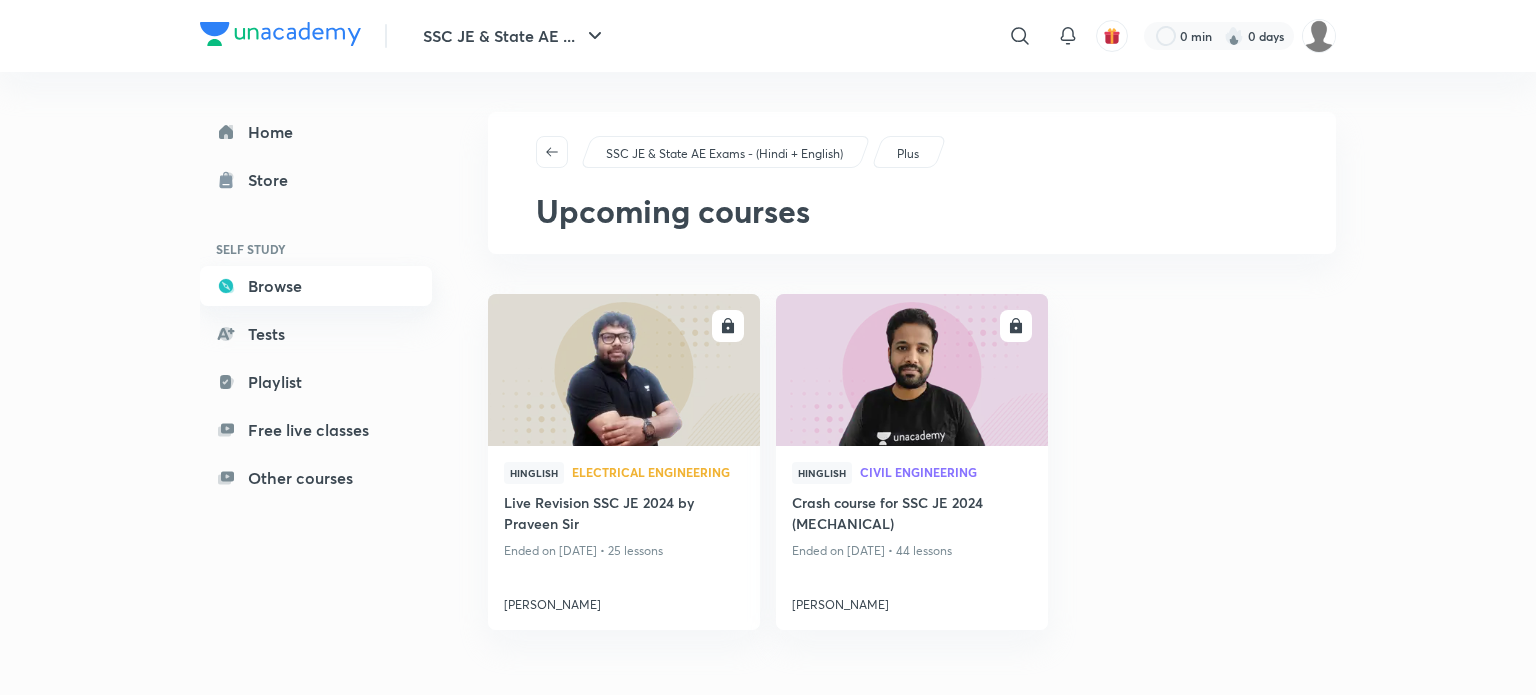 click on "Browse" at bounding box center [316, 286] 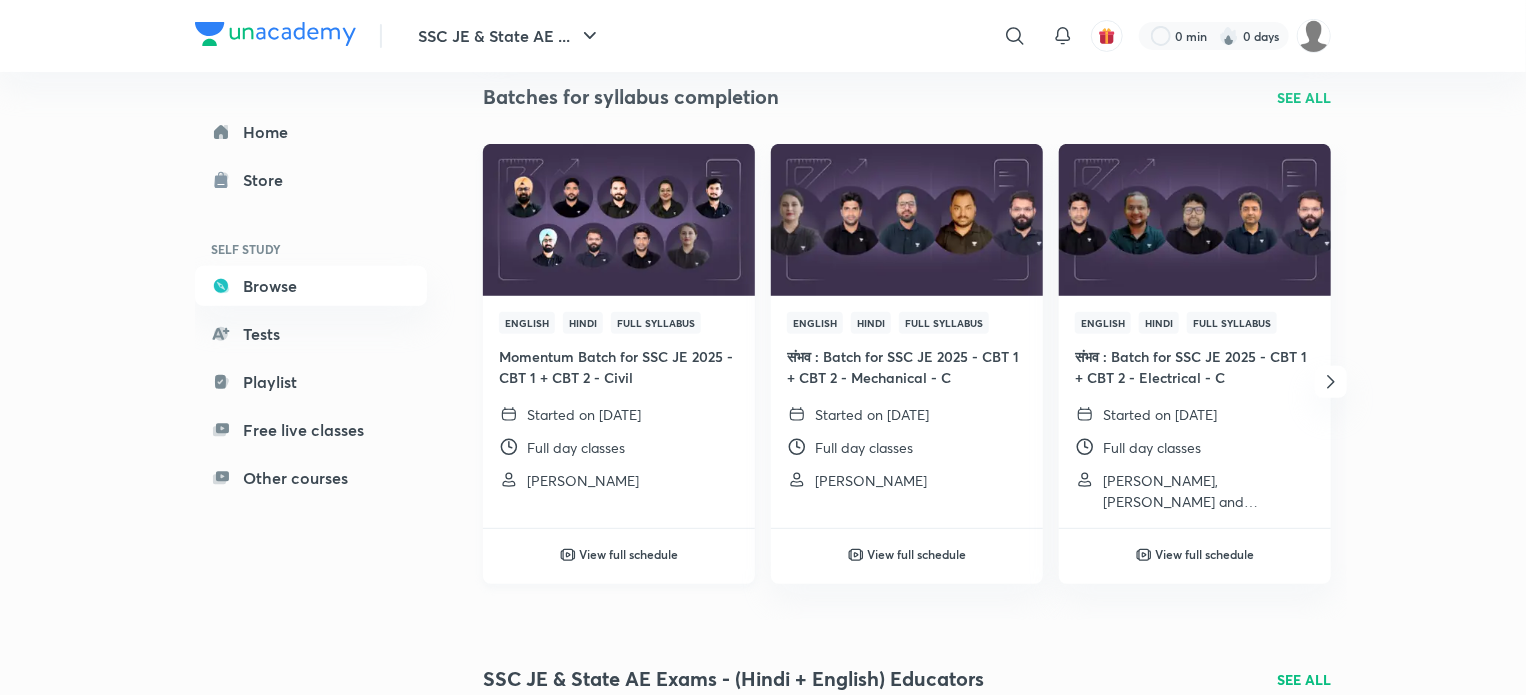scroll, scrollTop: 0, scrollLeft: 0, axis: both 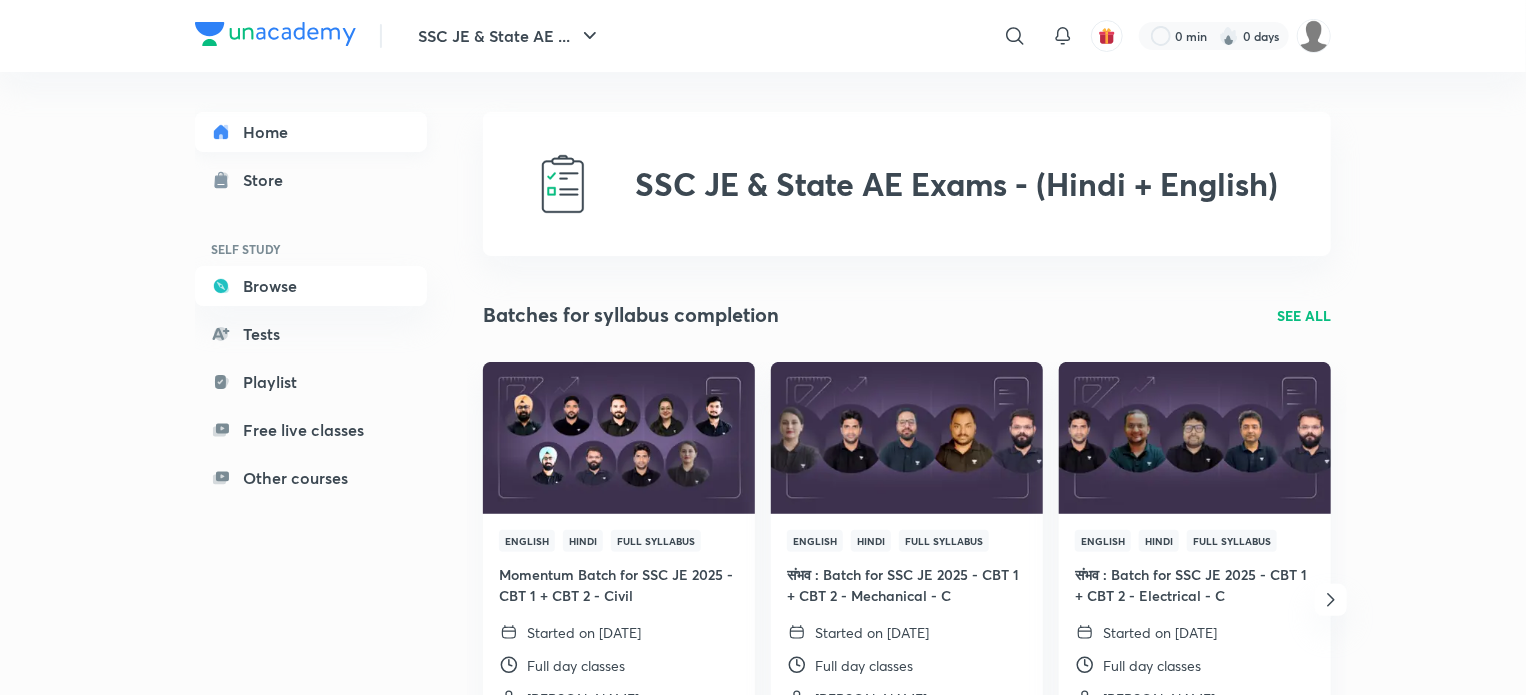 click on "Home" at bounding box center (311, 132) 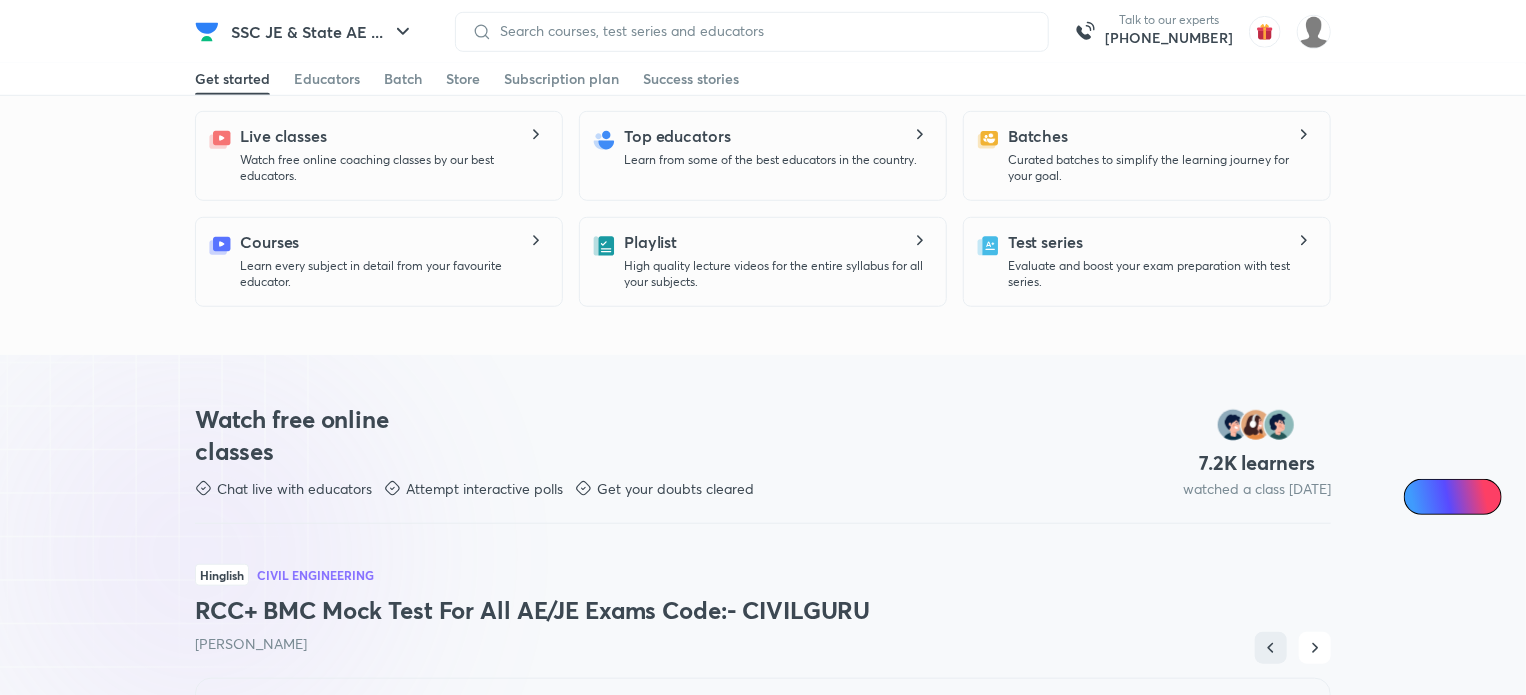 scroll, scrollTop: 884, scrollLeft: 0, axis: vertical 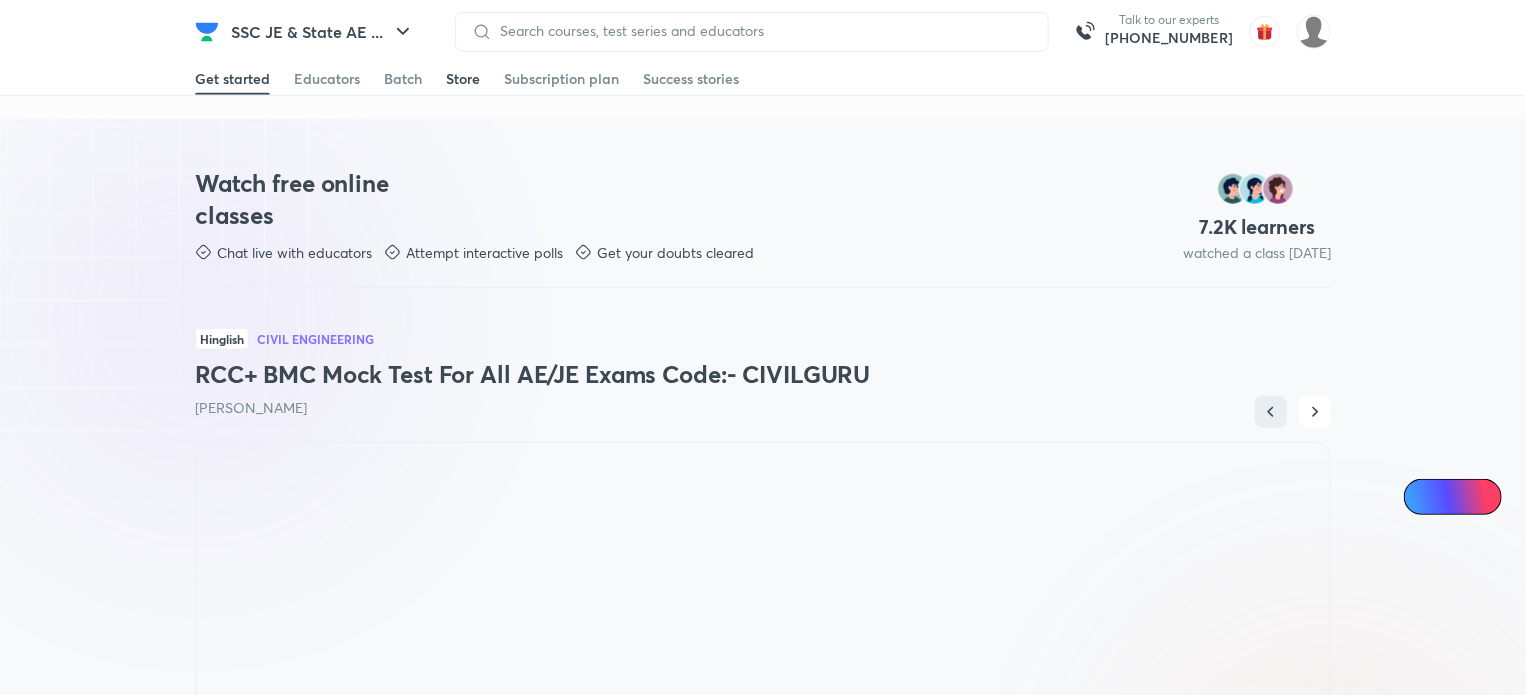 click on "Store" at bounding box center (463, 79) 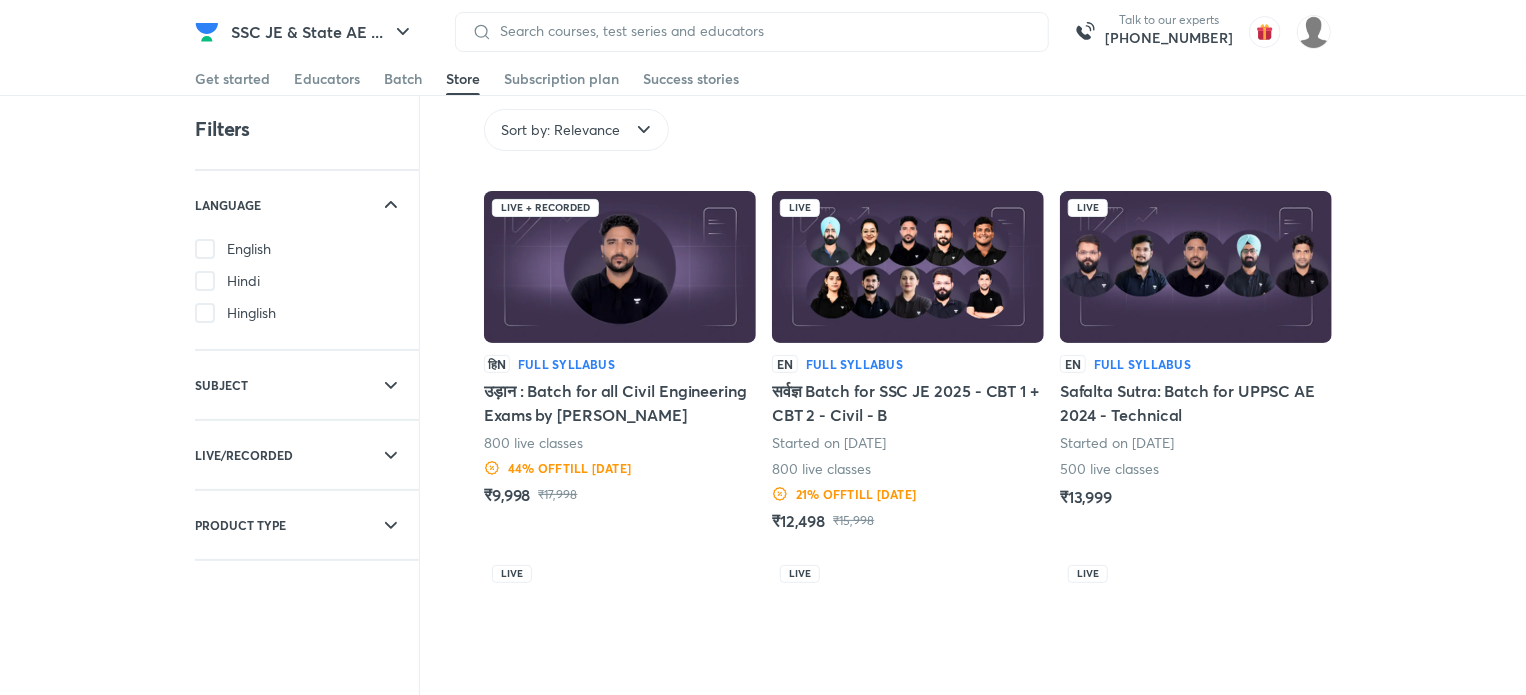 scroll, scrollTop: 40, scrollLeft: 0, axis: vertical 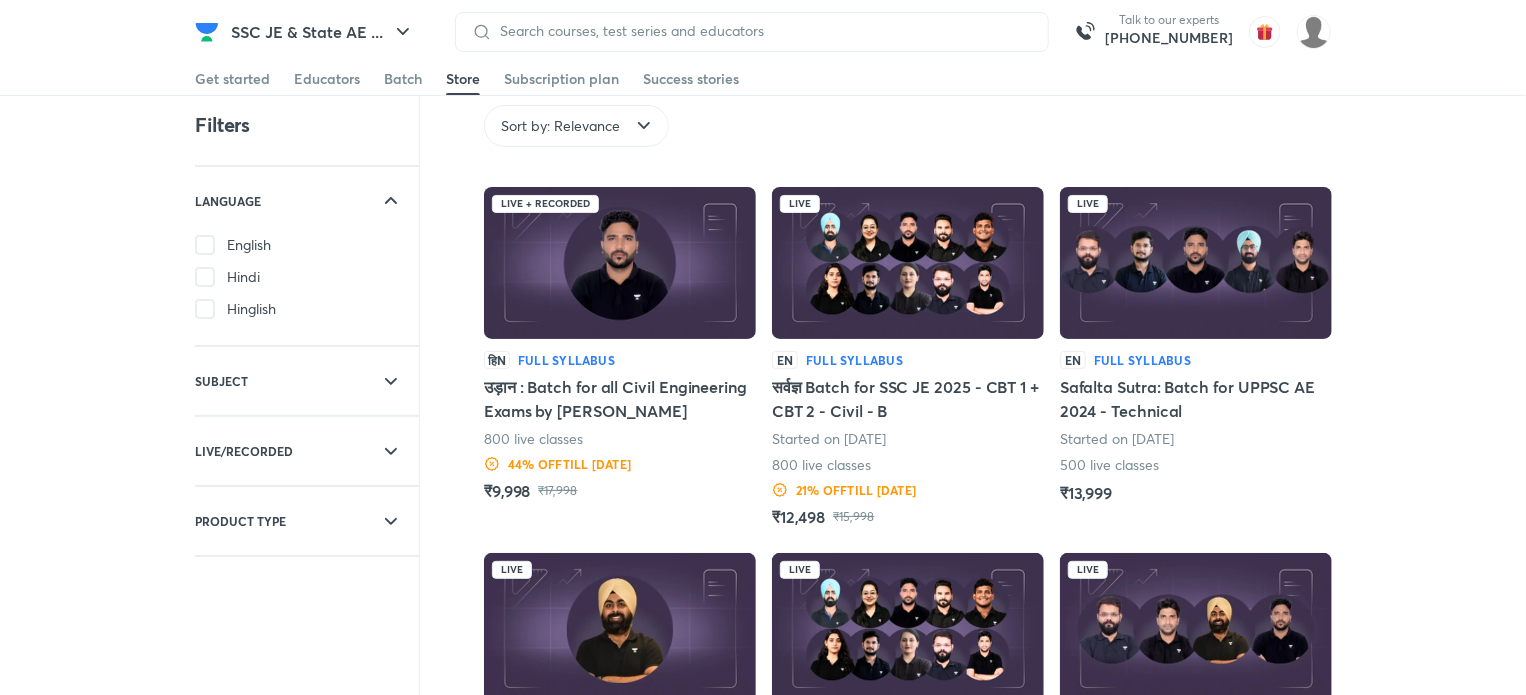 click on "Full Syllabus" at bounding box center (854, 360) 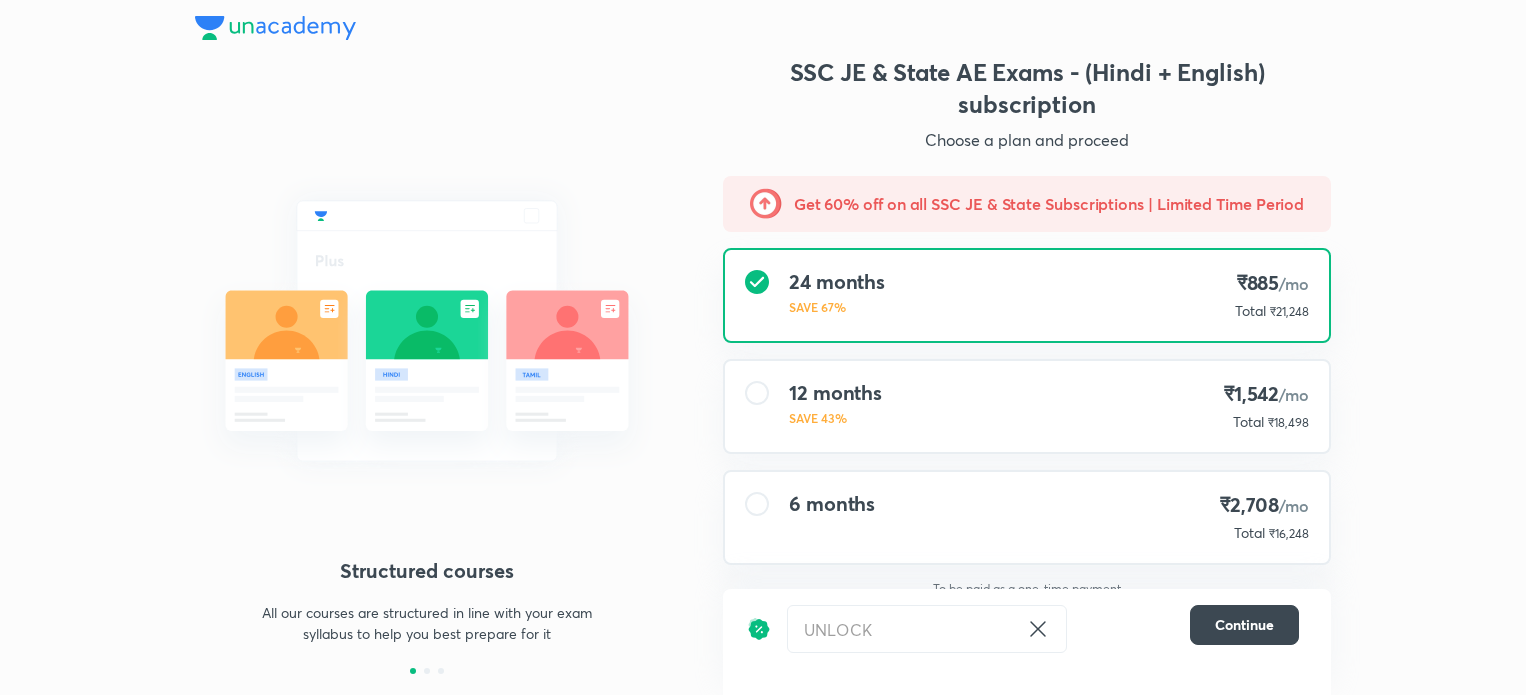 scroll, scrollTop: 0, scrollLeft: 0, axis: both 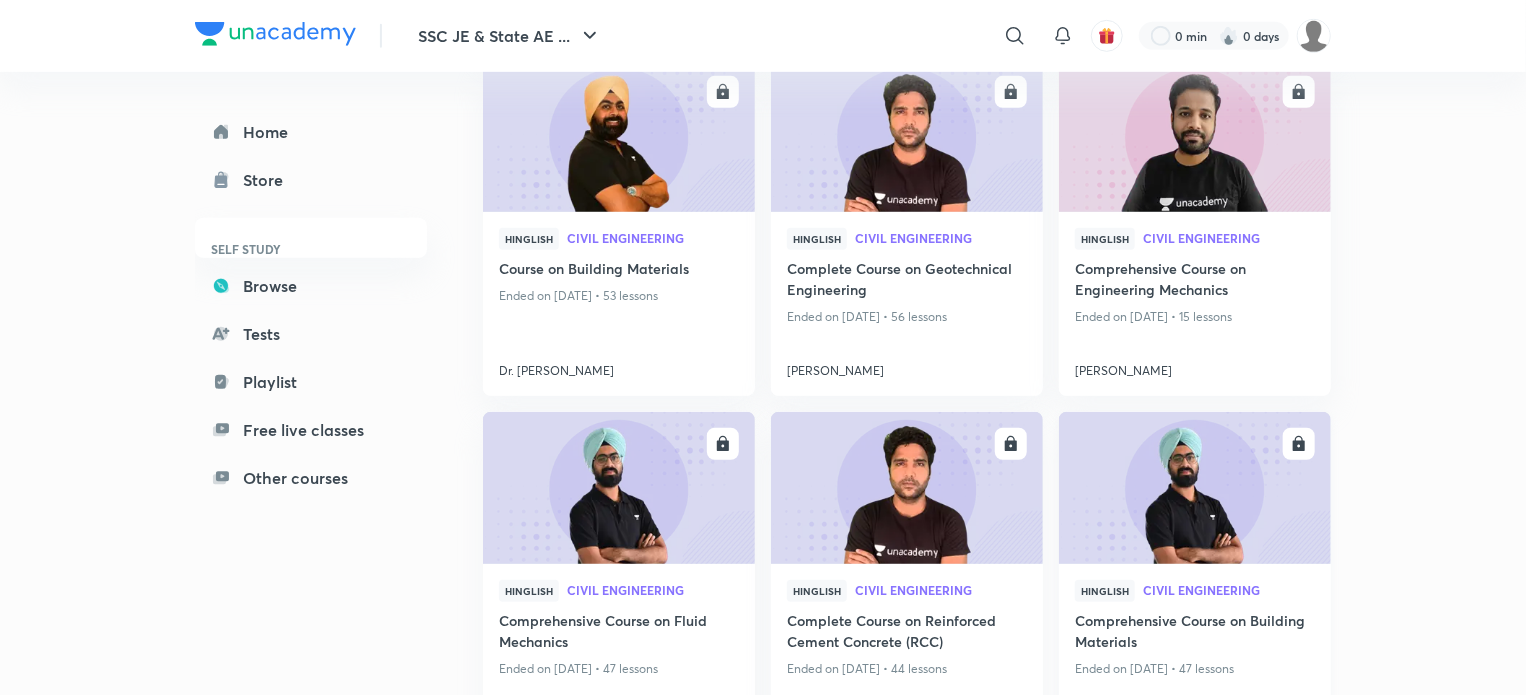 click on "Comprehensive Course on Building Materials" at bounding box center (1195, 633) 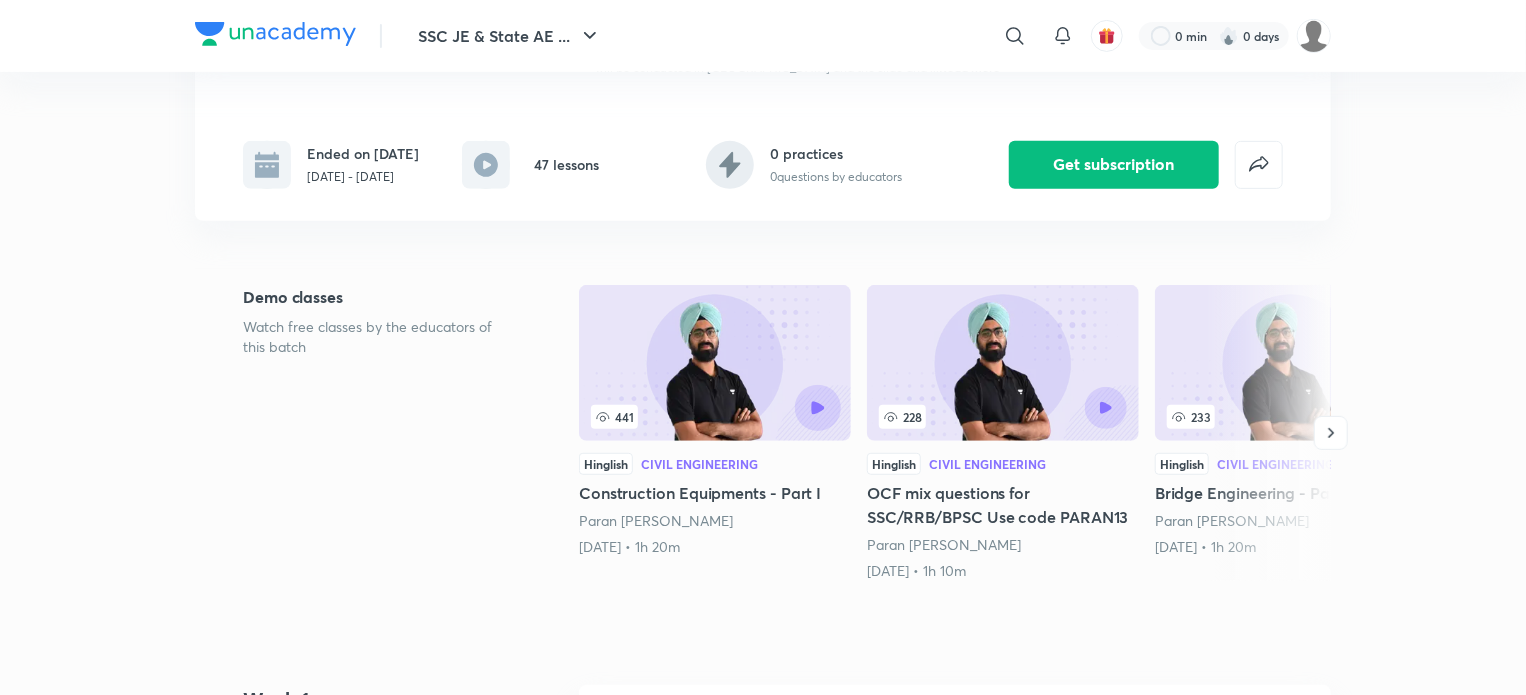 scroll, scrollTop: 0, scrollLeft: 0, axis: both 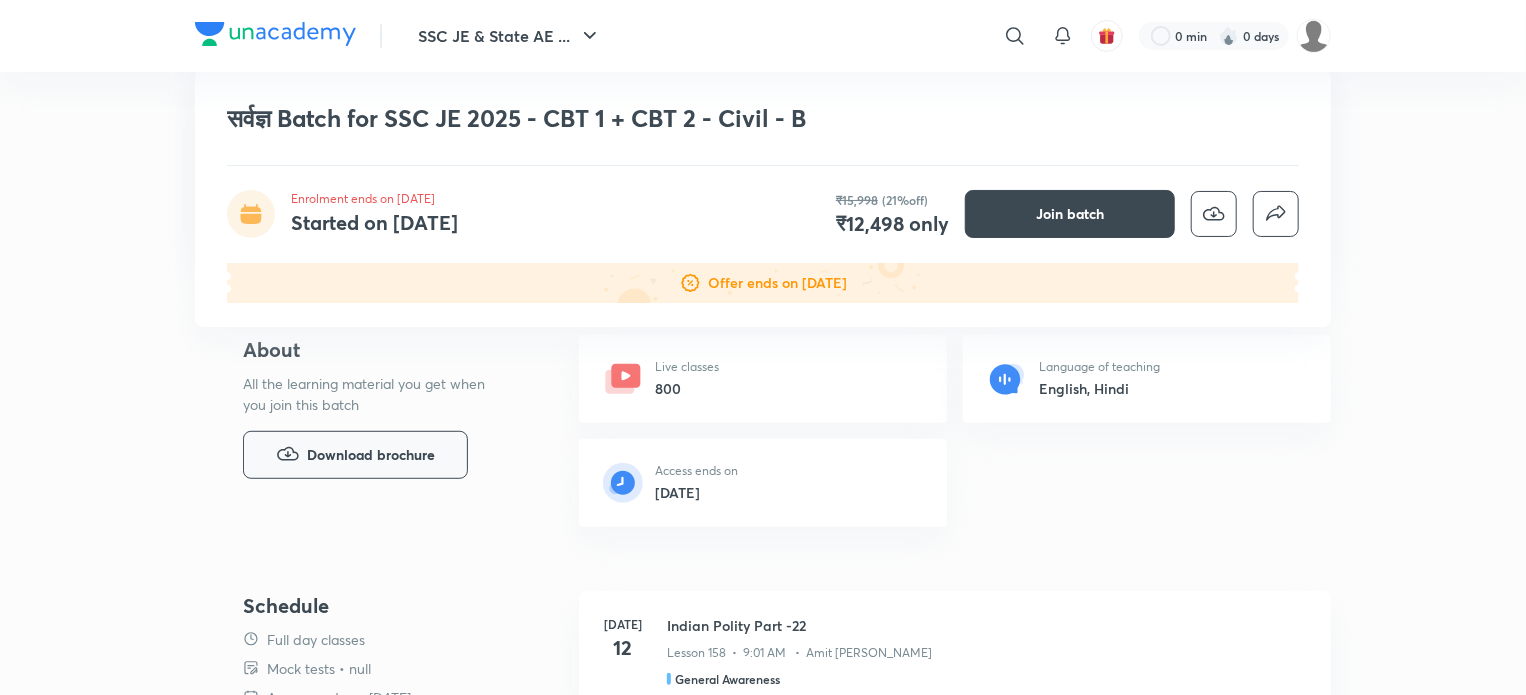 click on "Download brochure" at bounding box center (371, 455) 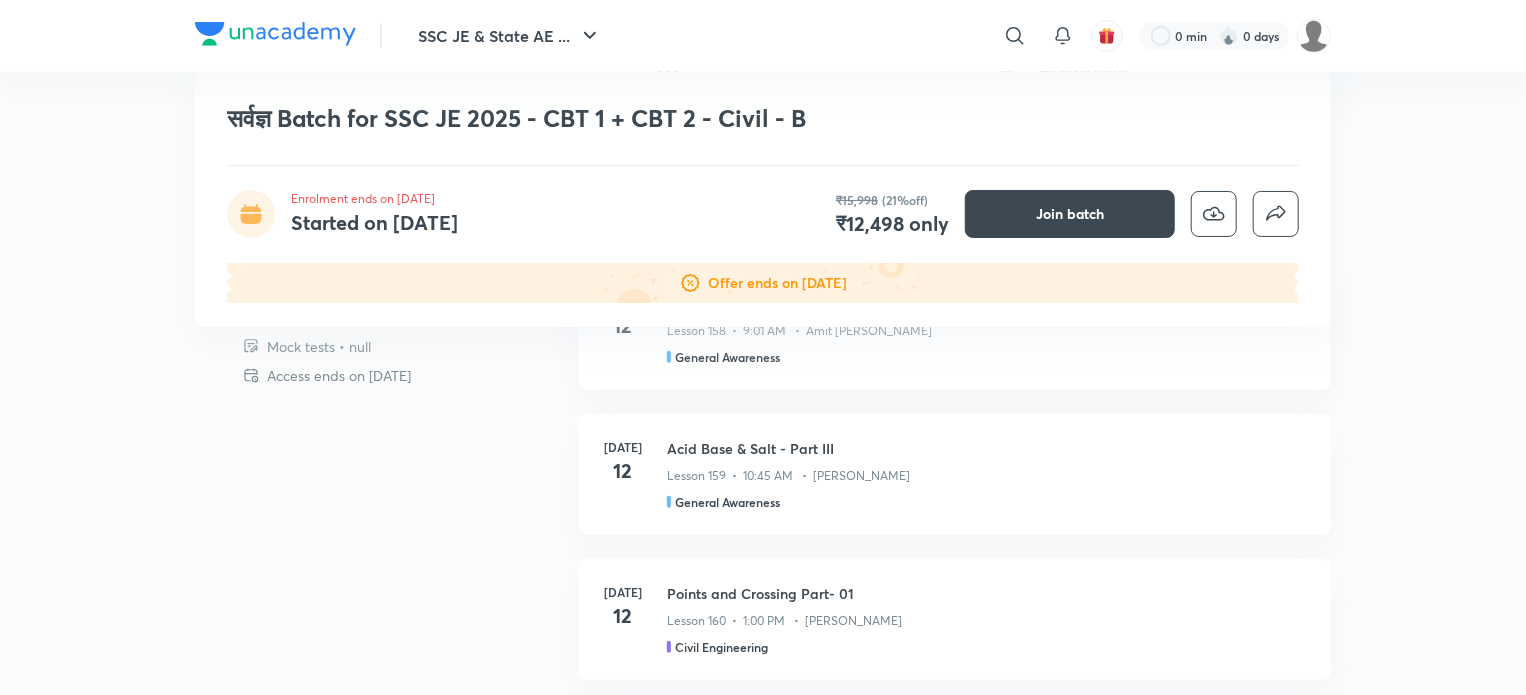 scroll, scrollTop: 671, scrollLeft: 0, axis: vertical 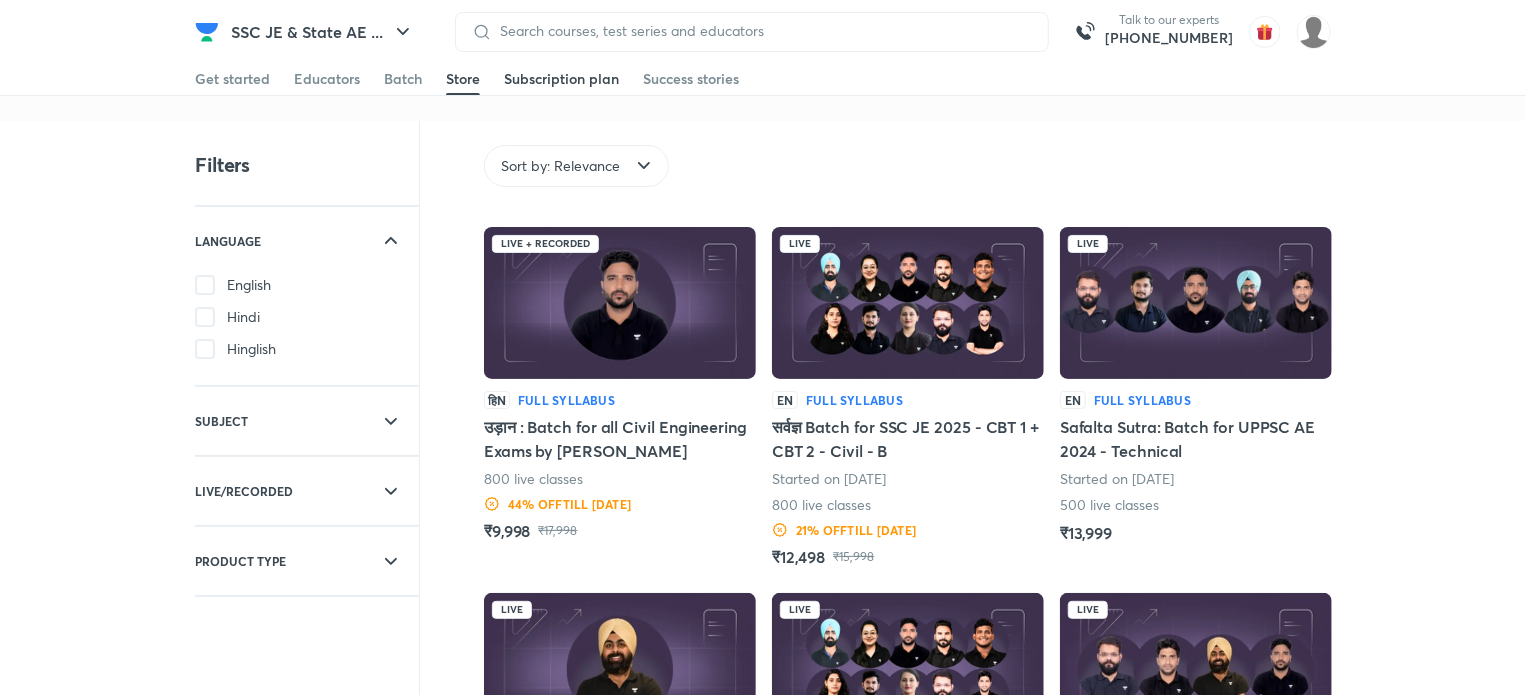 click on "Subscription plan" at bounding box center (561, 79) 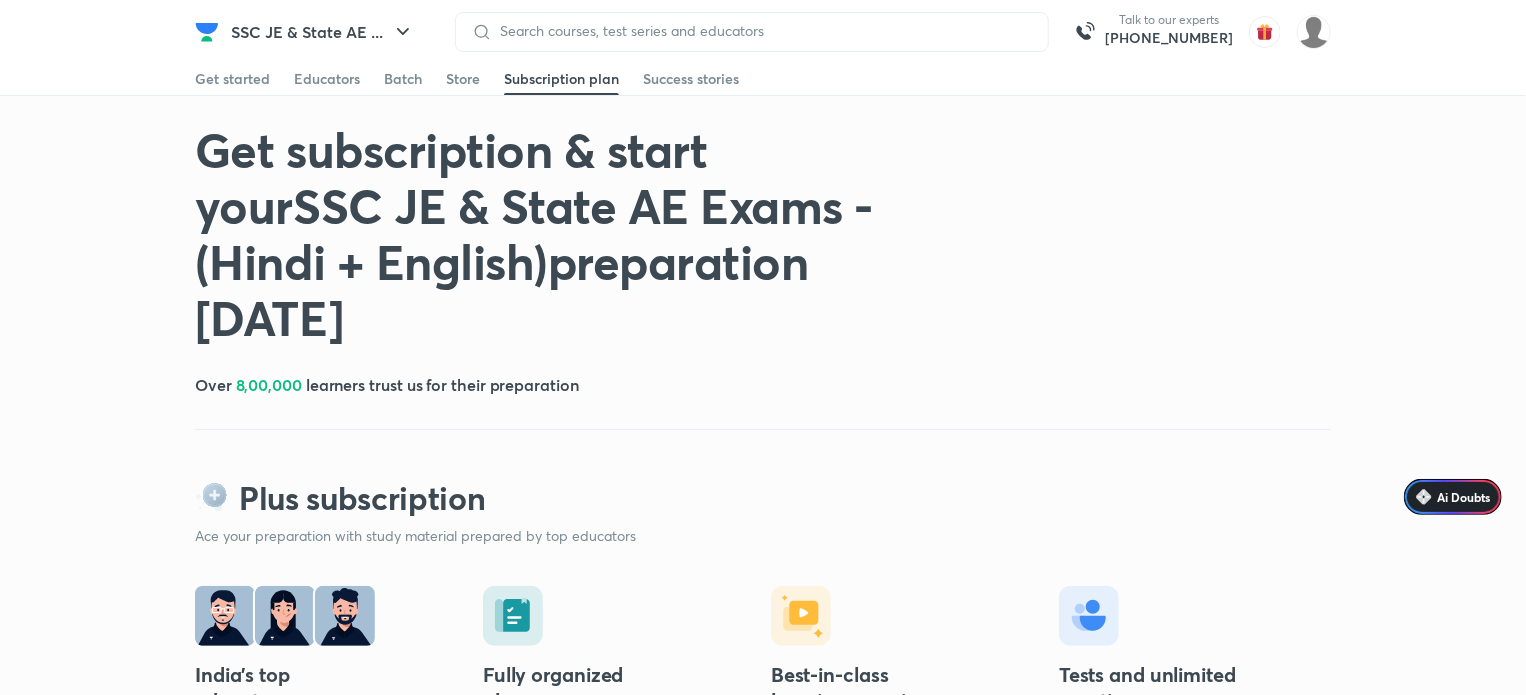 scroll, scrollTop: 0, scrollLeft: 0, axis: both 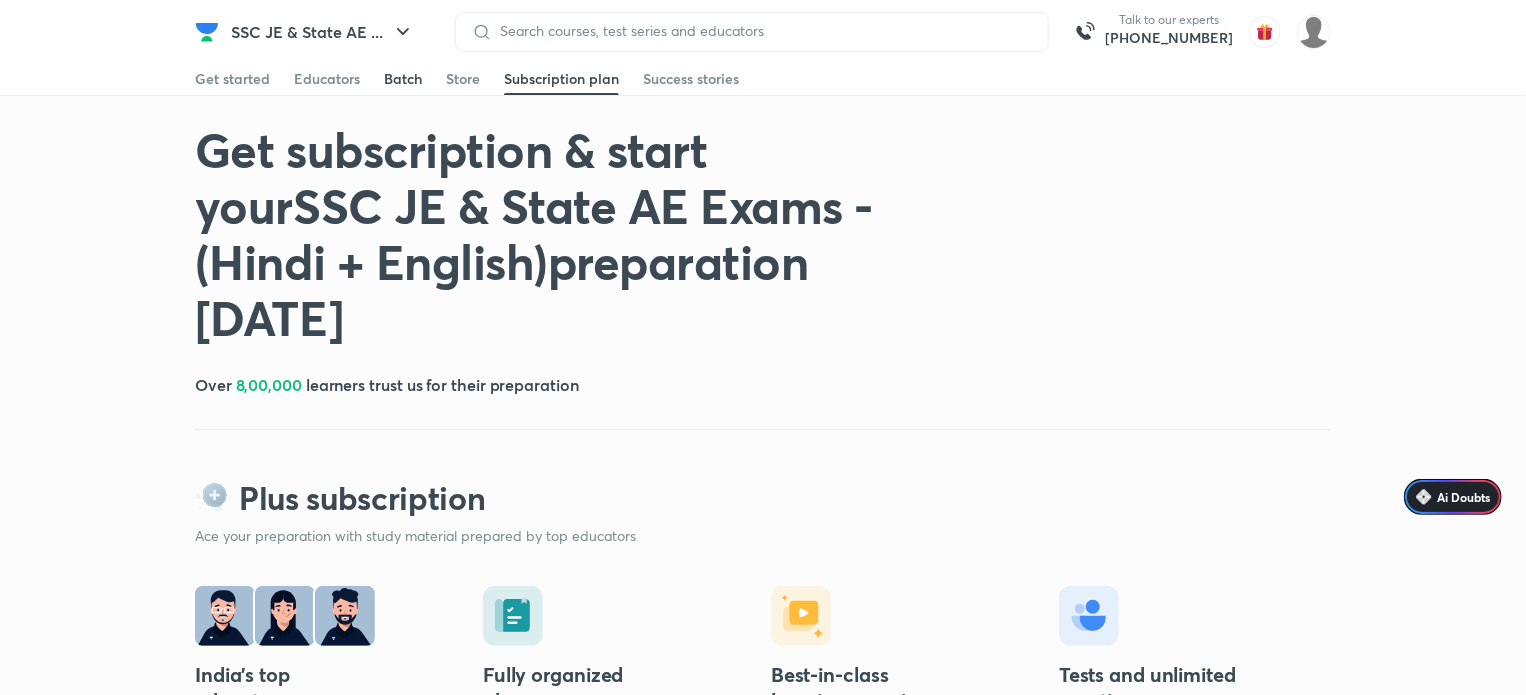 click on "Batch" at bounding box center (403, 79) 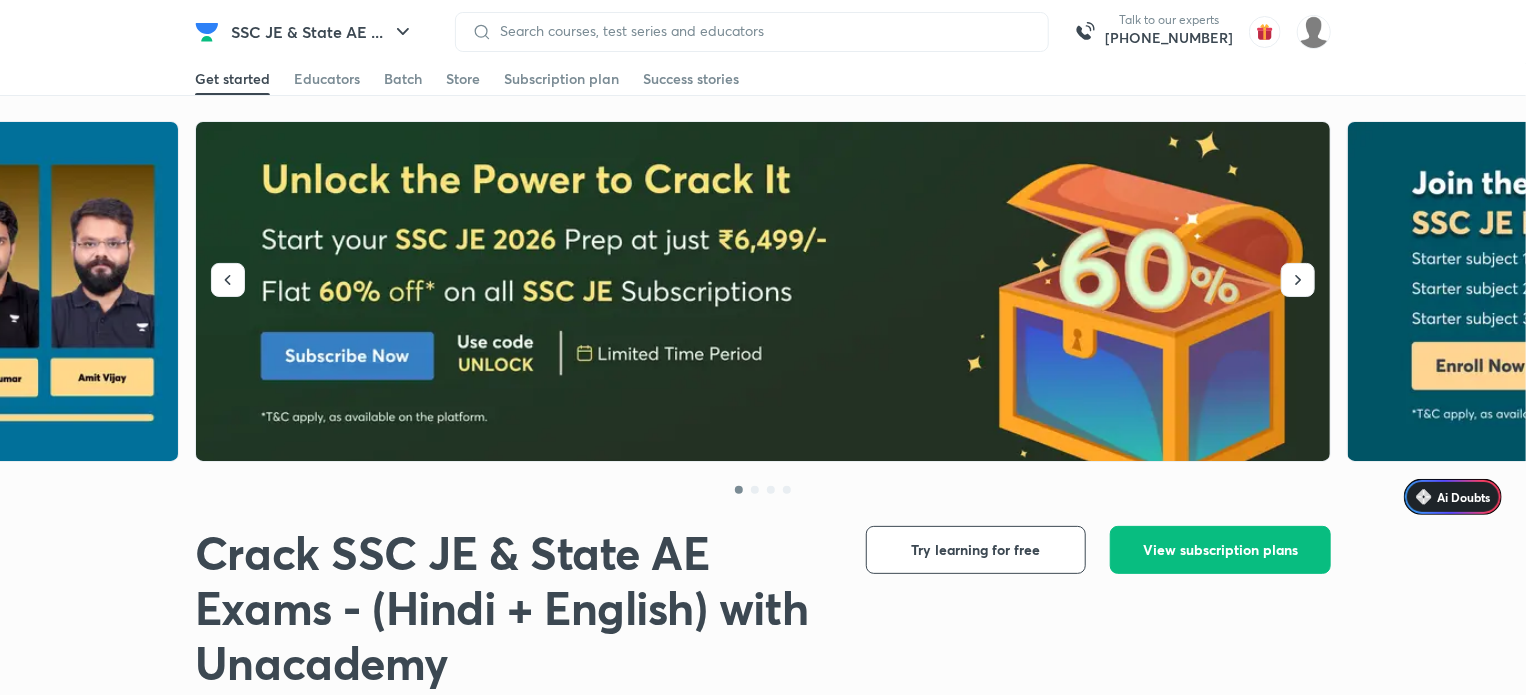 scroll, scrollTop: 0, scrollLeft: 0, axis: both 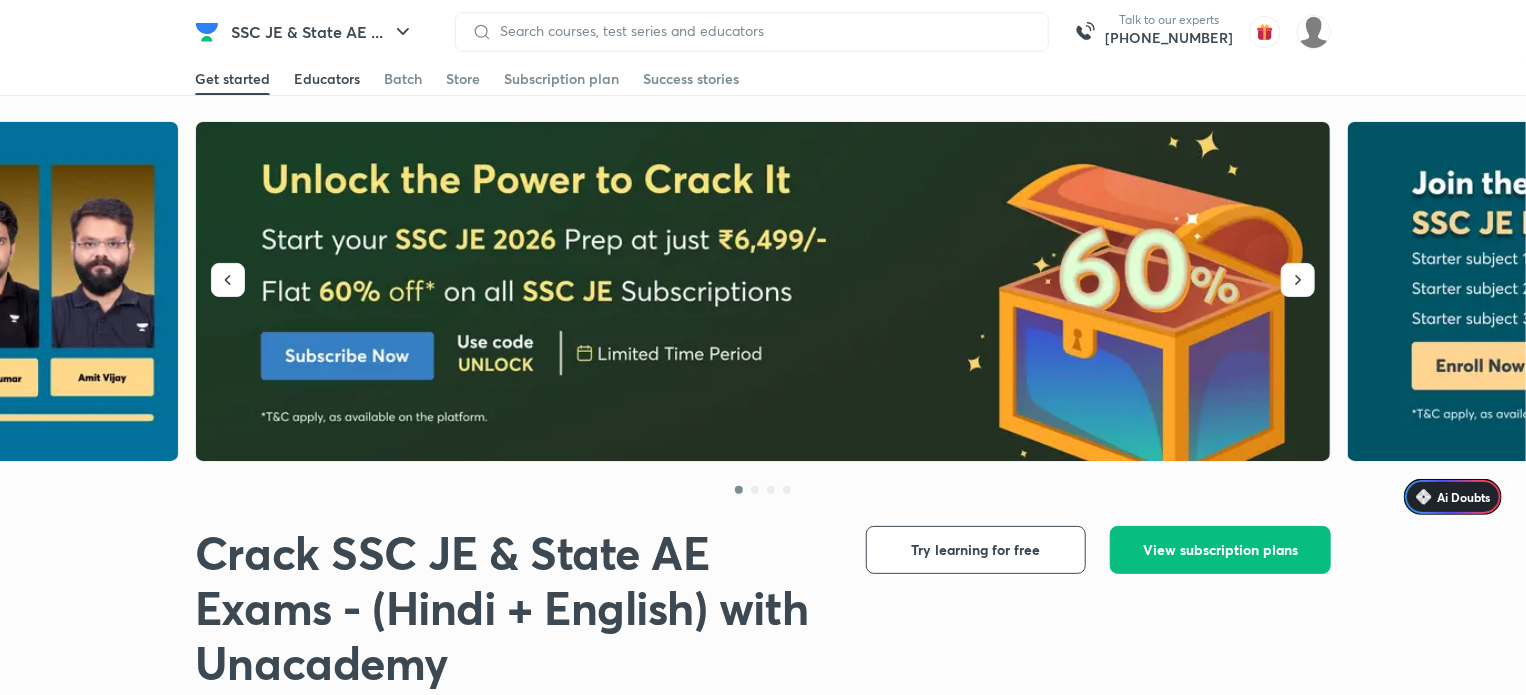 click on "Educators" at bounding box center [327, 79] 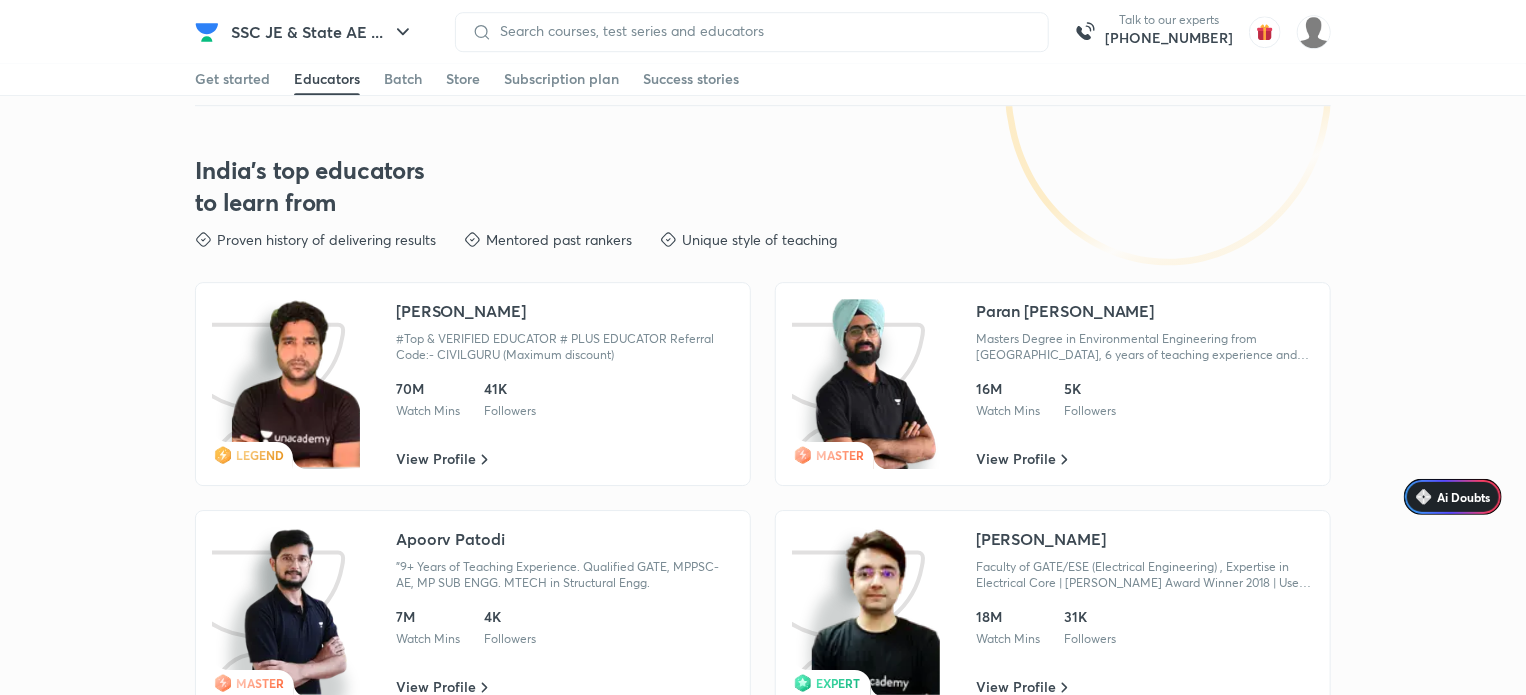 scroll, scrollTop: 3014, scrollLeft: 0, axis: vertical 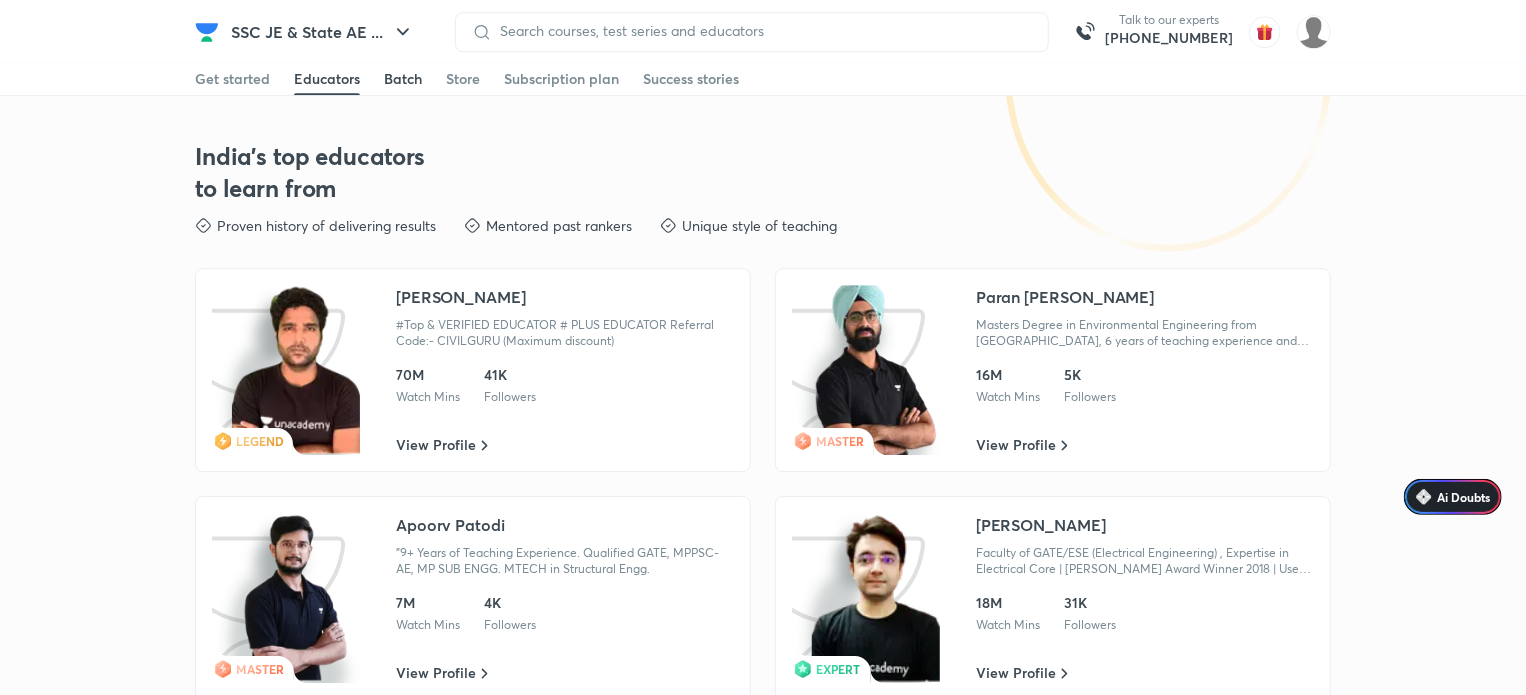 click on "Batch" at bounding box center [403, 79] 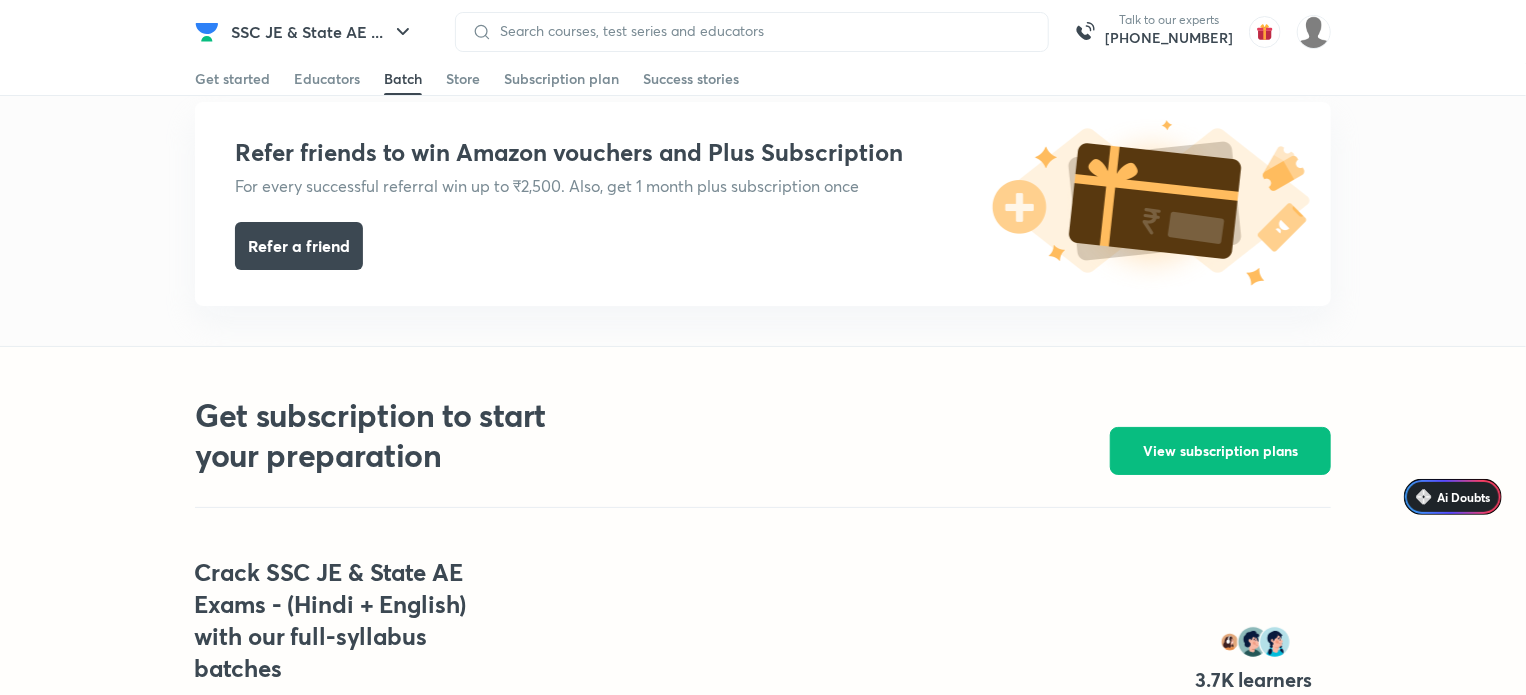 scroll, scrollTop: 3732, scrollLeft: 0, axis: vertical 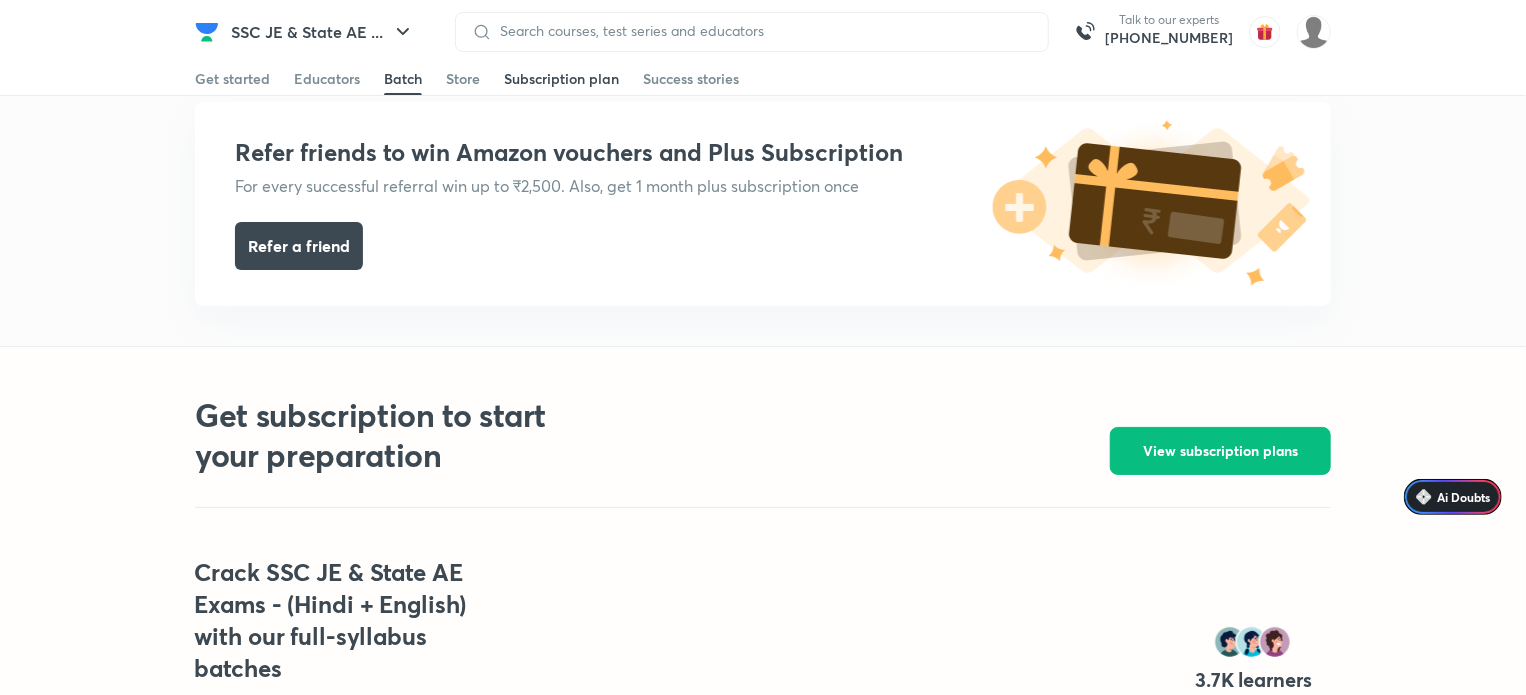 click on "Subscription plan" at bounding box center (561, 79) 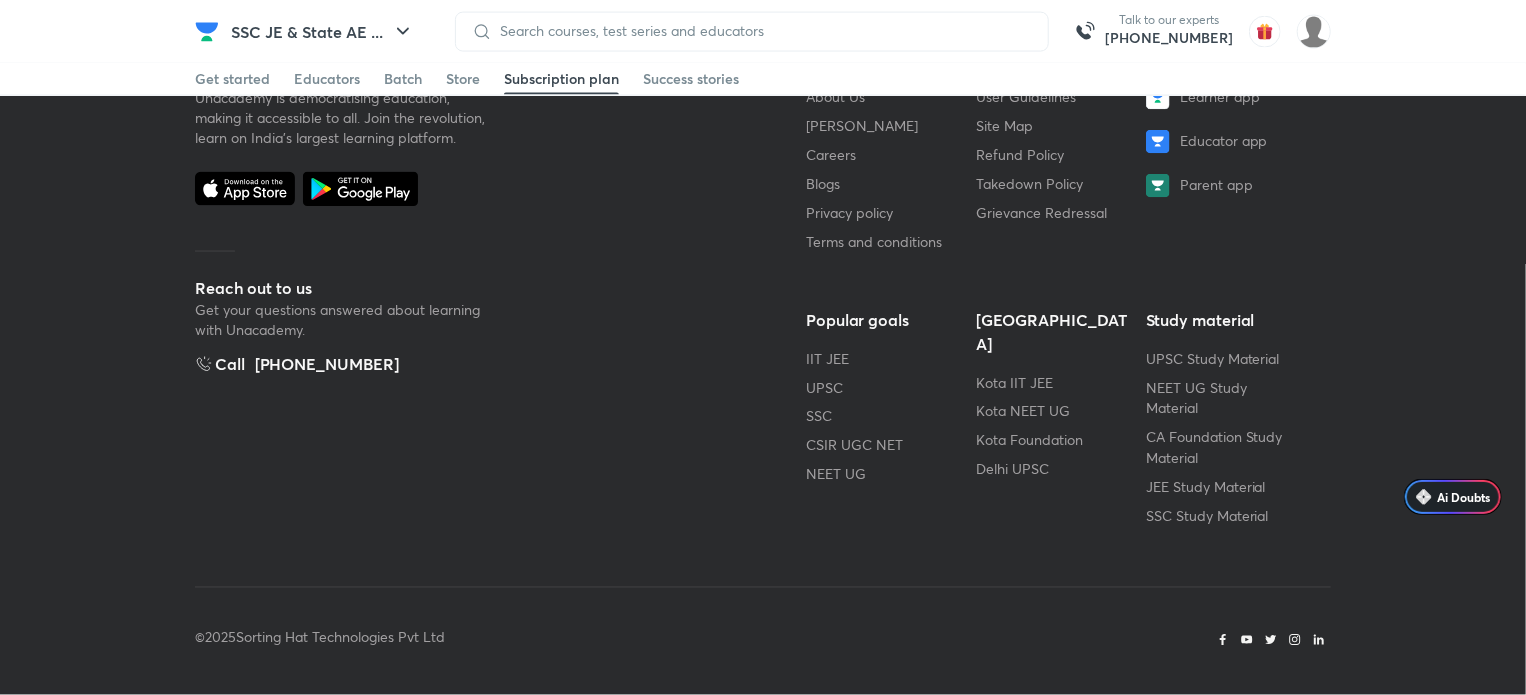 scroll, scrollTop: 0, scrollLeft: 0, axis: both 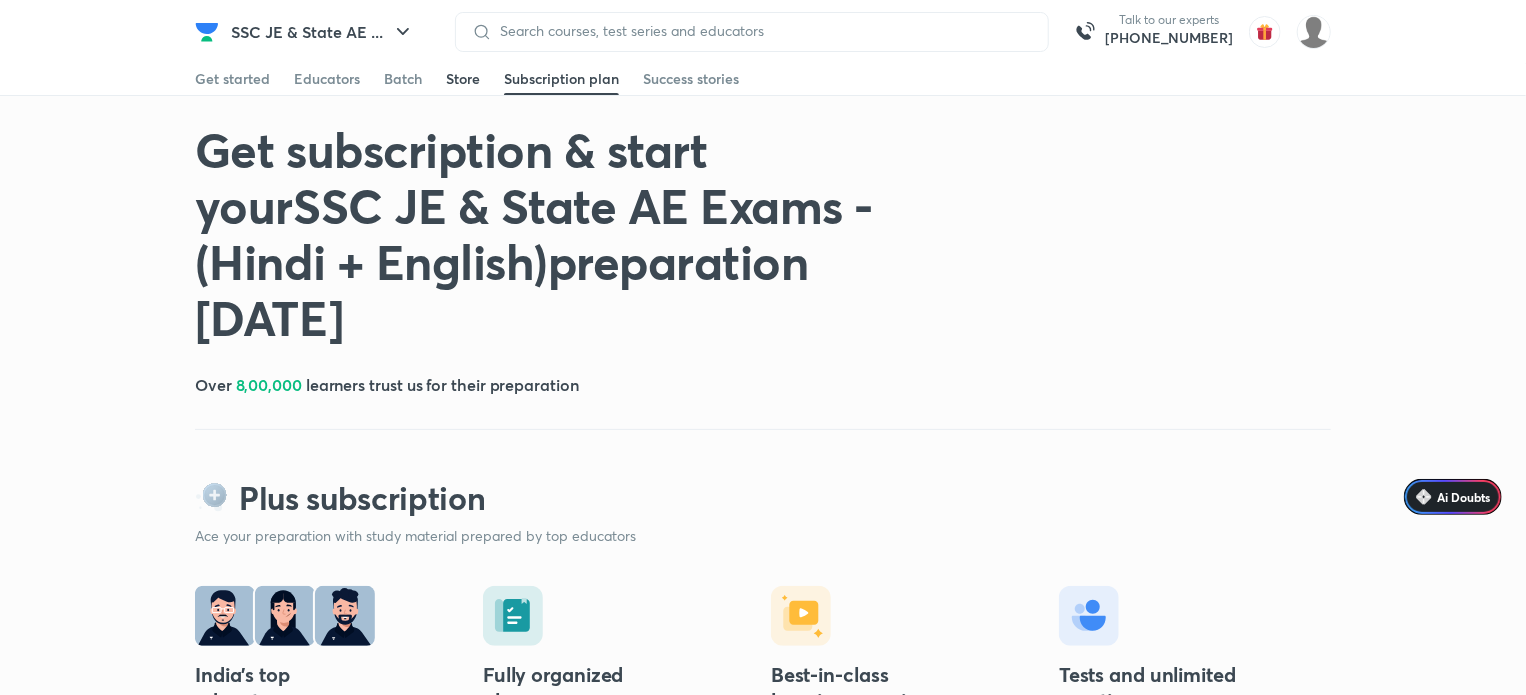 click on "Store" at bounding box center (463, 79) 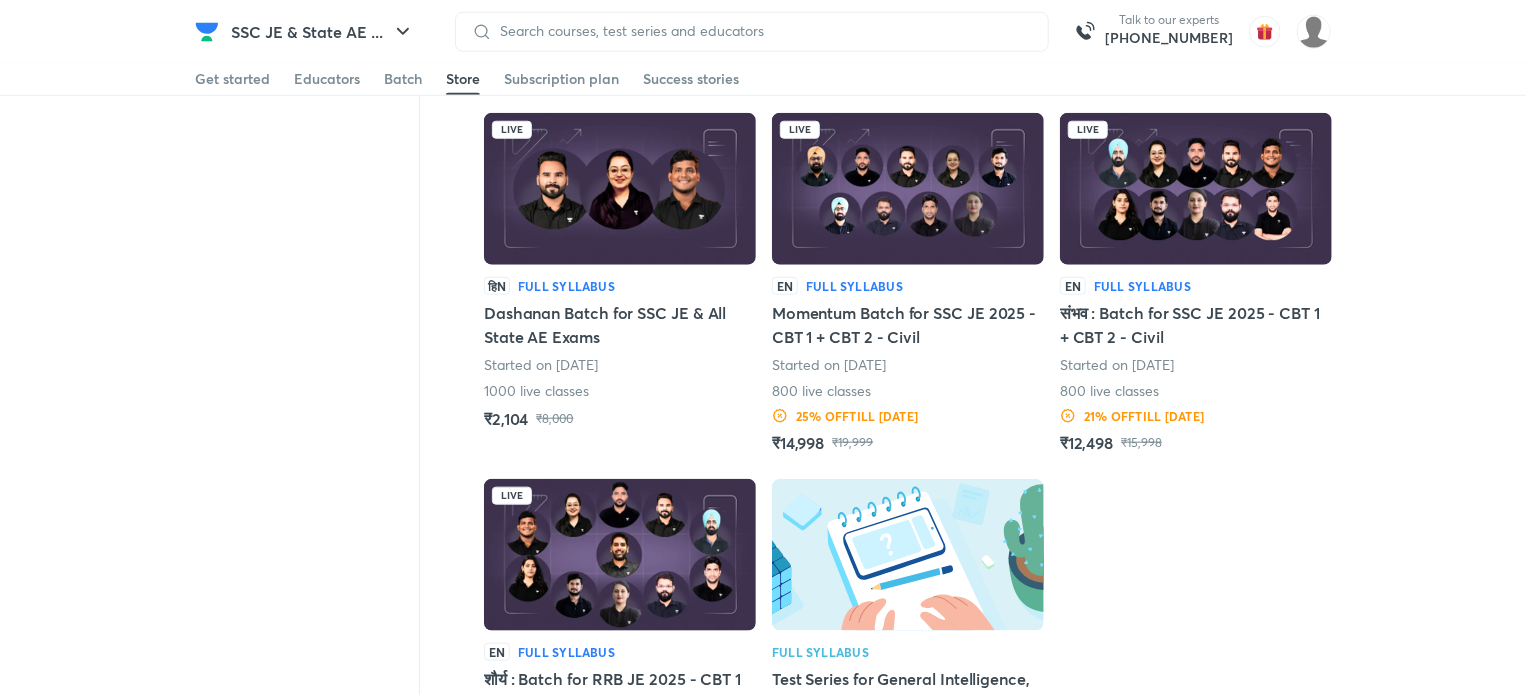 scroll, scrollTop: 851, scrollLeft: 0, axis: vertical 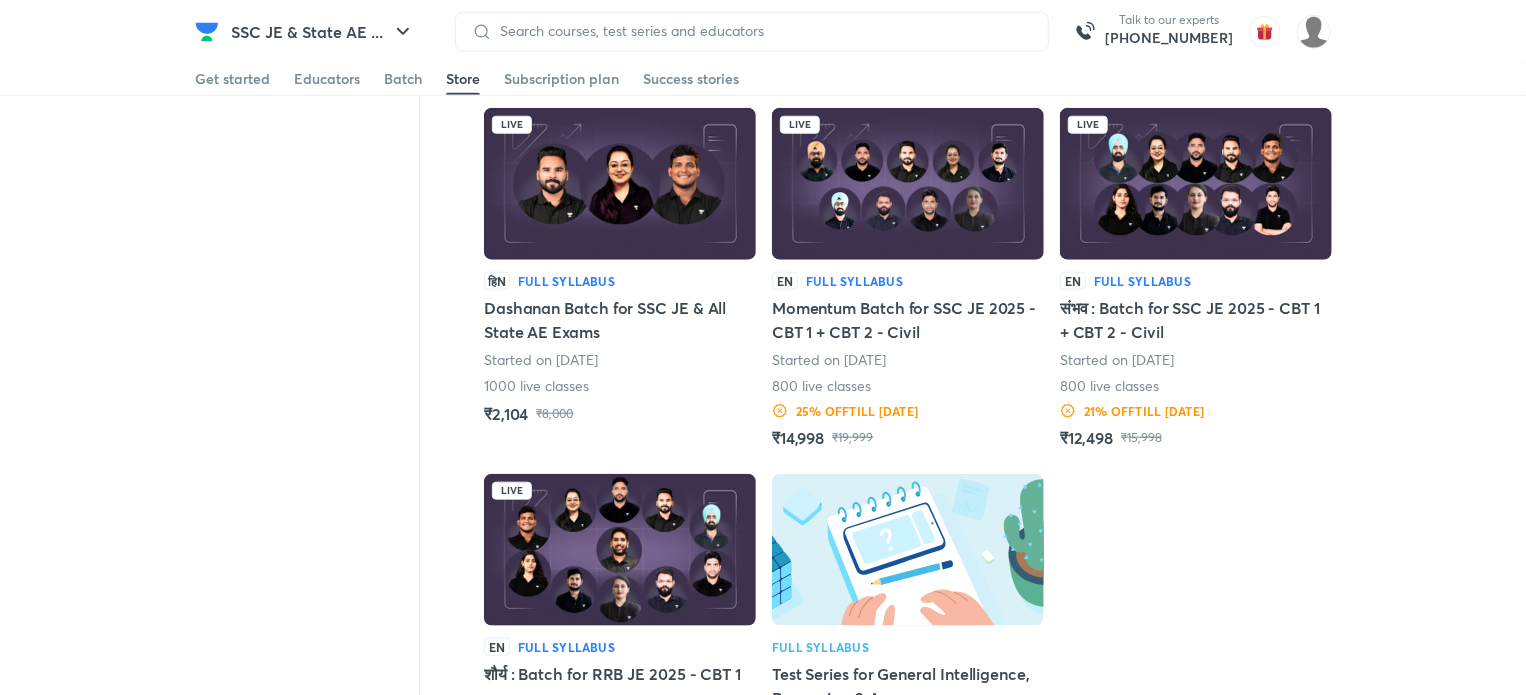 click at bounding box center [1196, 184] 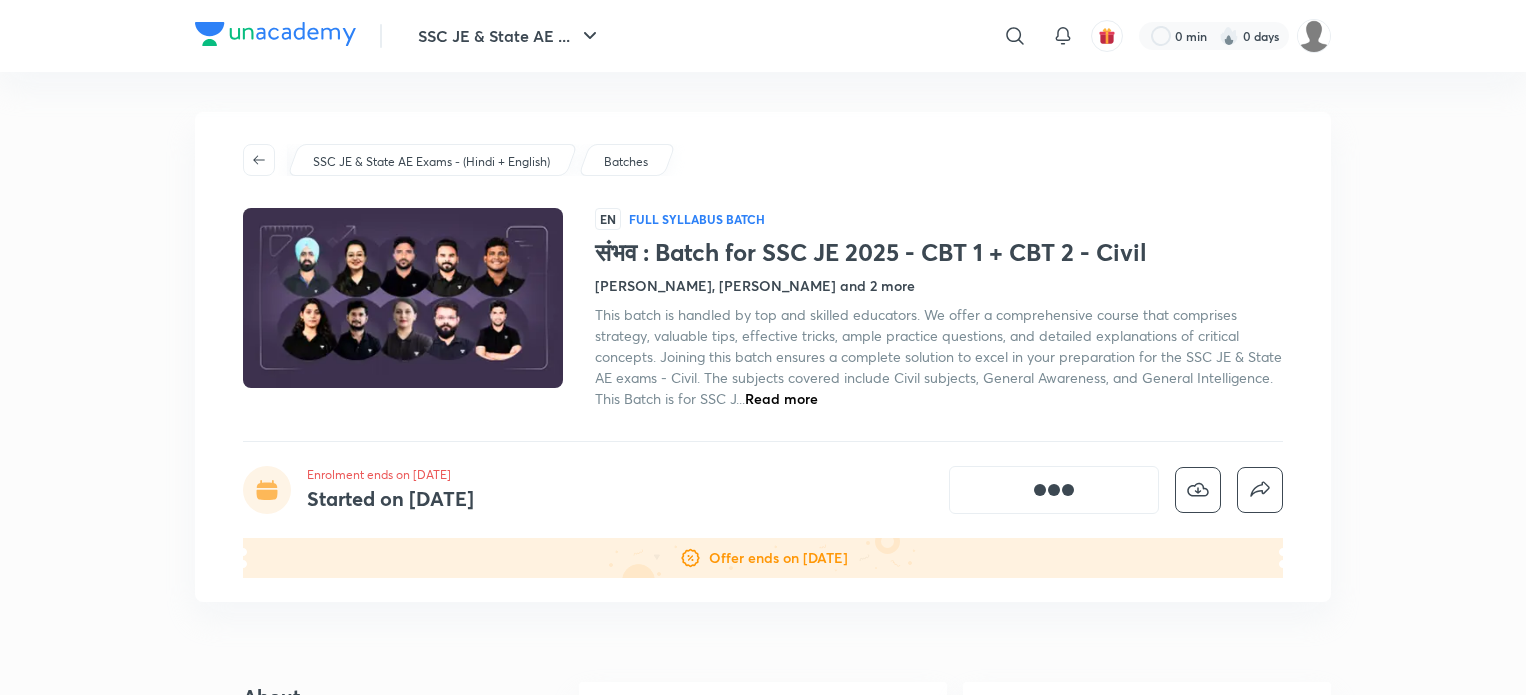 scroll, scrollTop: 196, scrollLeft: 0, axis: vertical 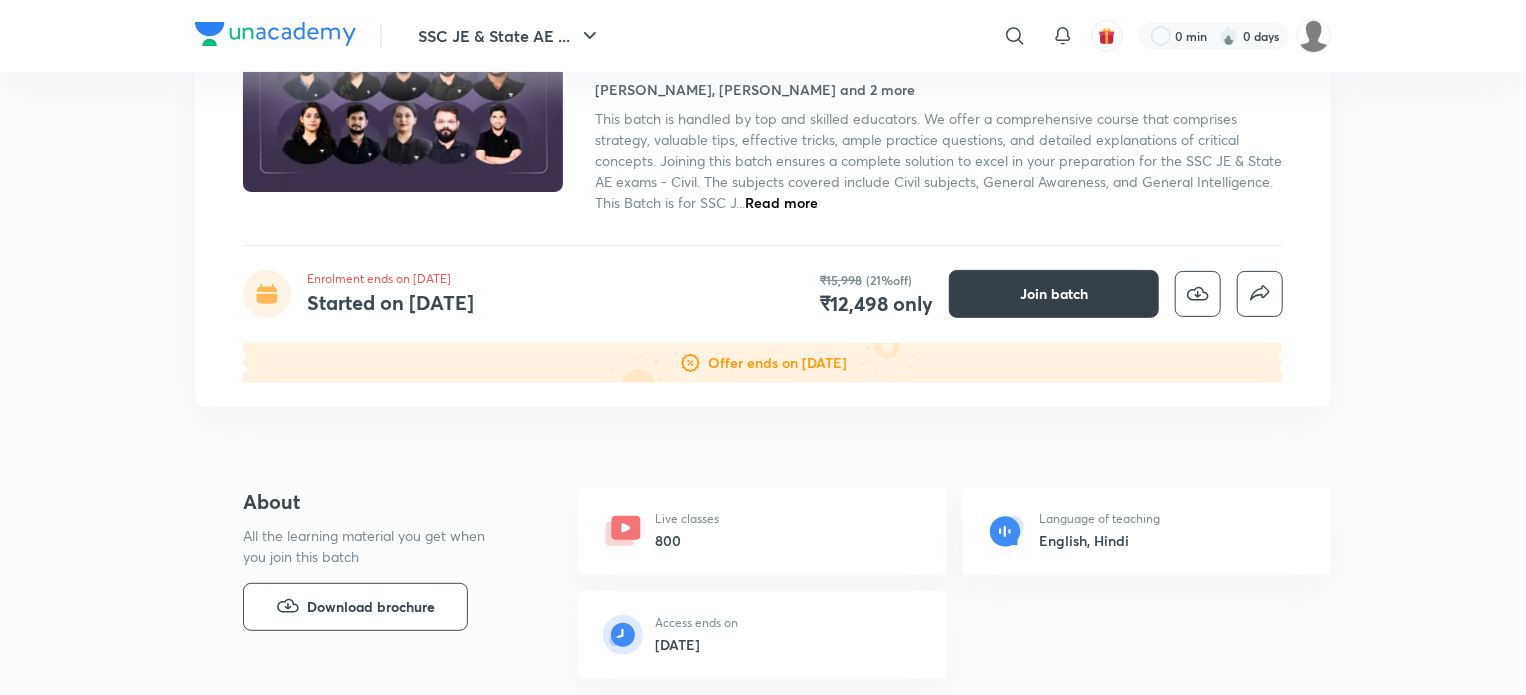 click on "Join batch" at bounding box center [1054, 294] 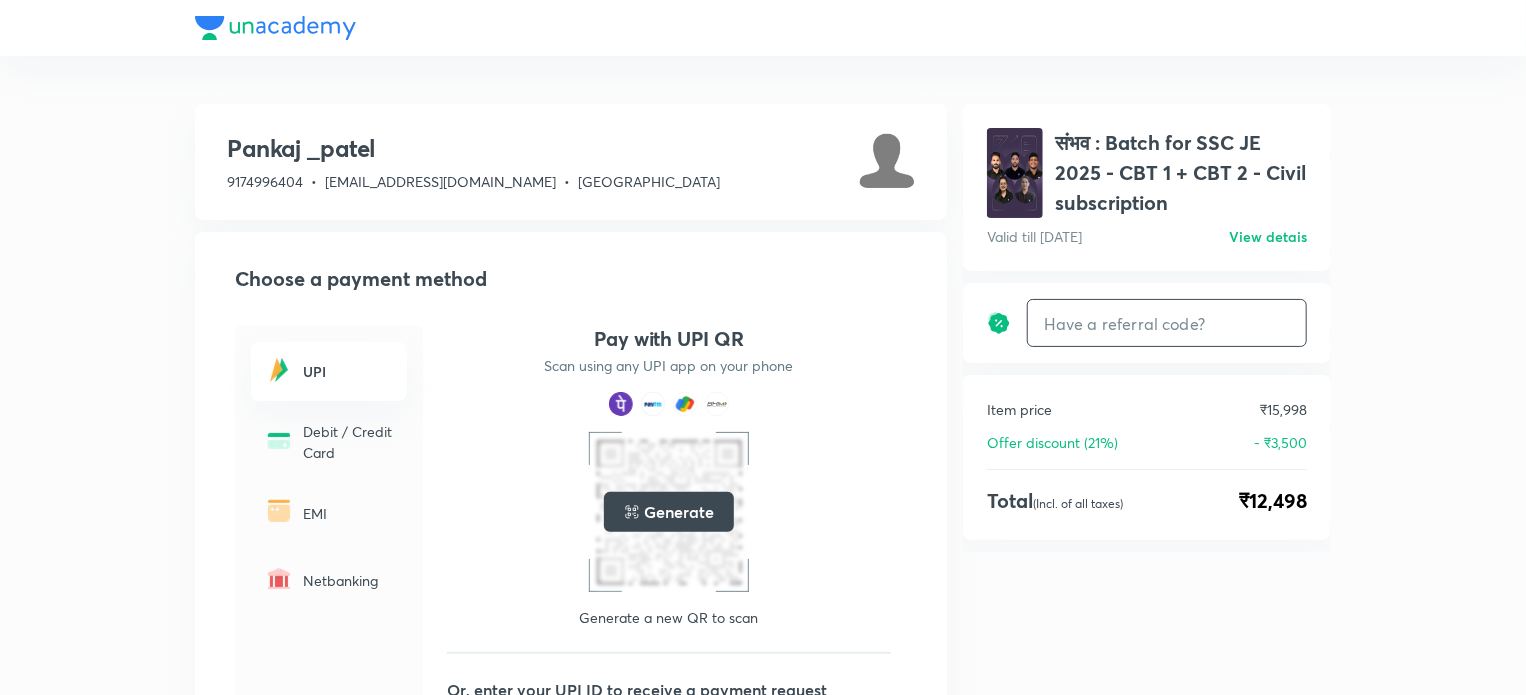 click at bounding box center [1167, 323] 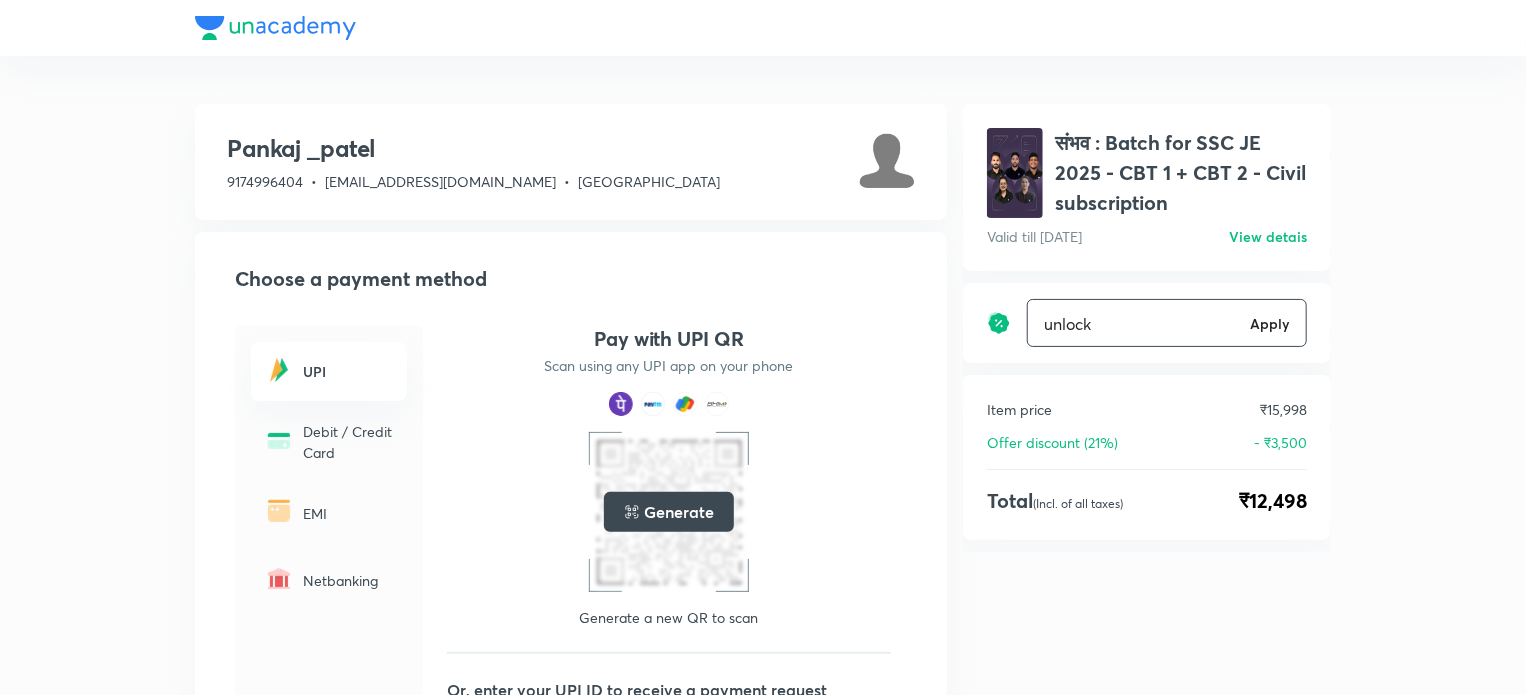 type on "unlock" 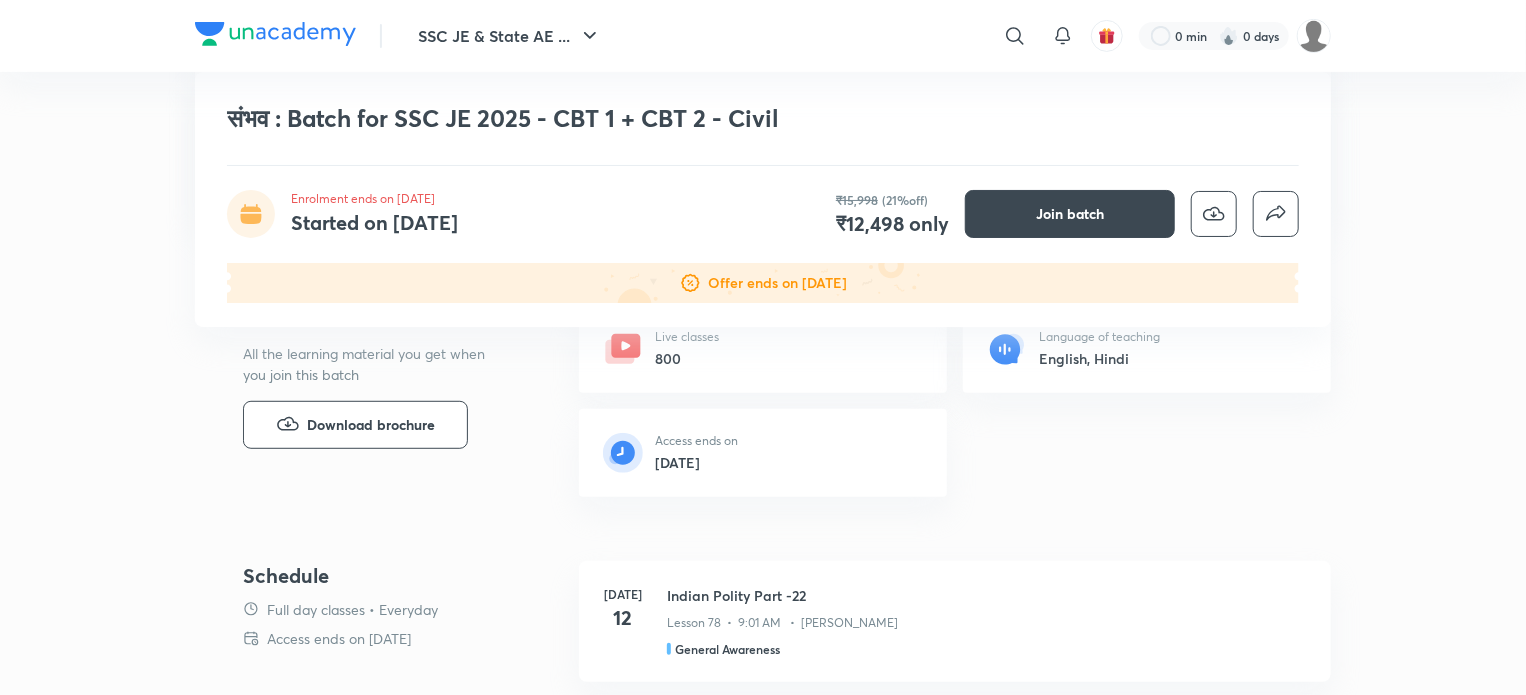 scroll, scrollTop: 438, scrollLeft: 0, axis: vertical 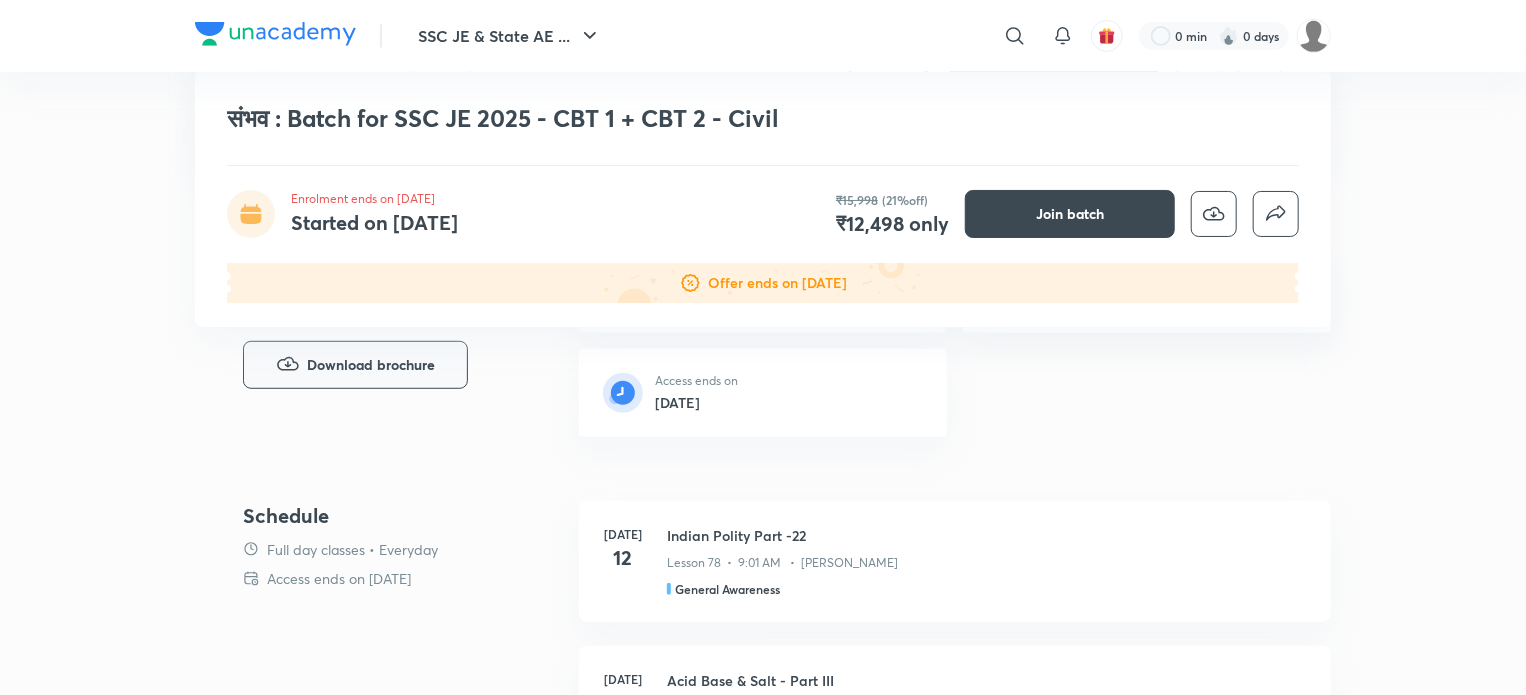 click on "Download brochure" at bounding box center (355, 365) 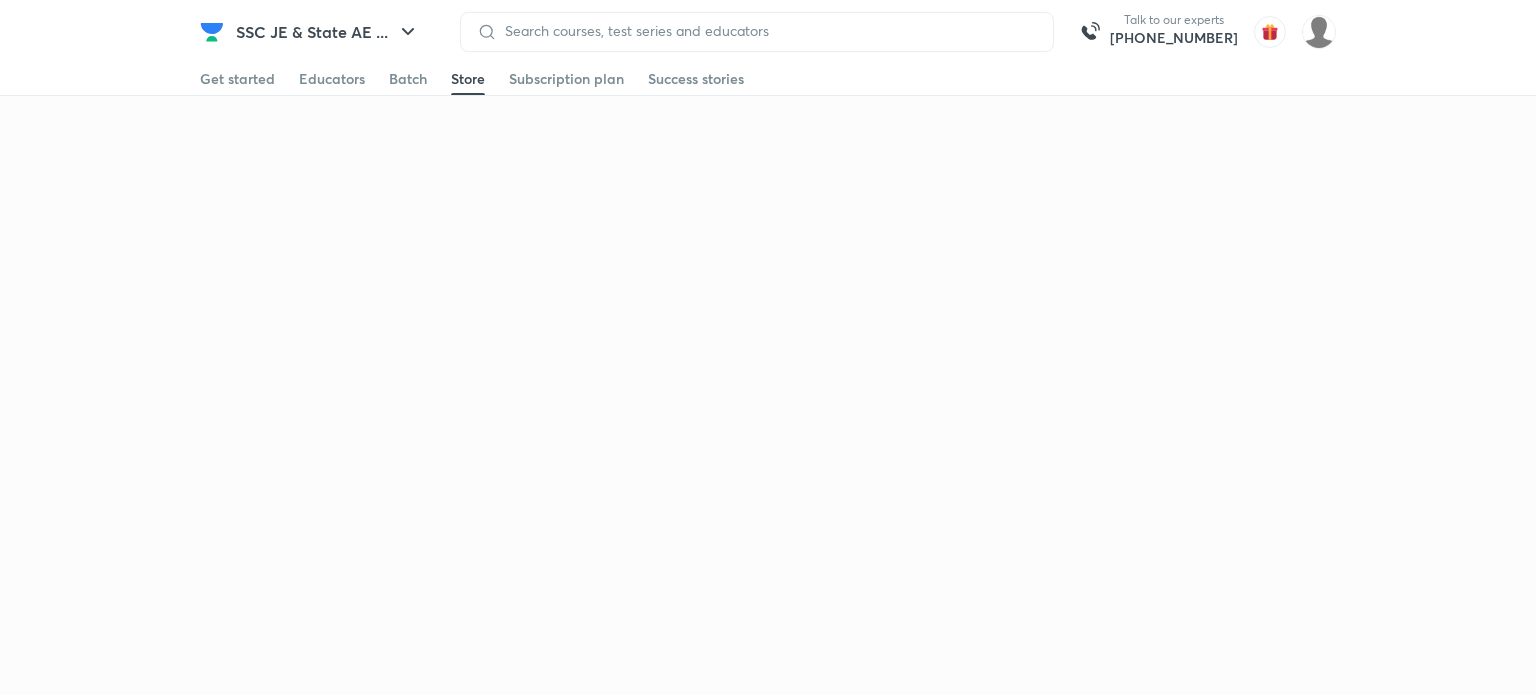 scroll, scrollTop: 0, scrollLeft: 0, axis: both 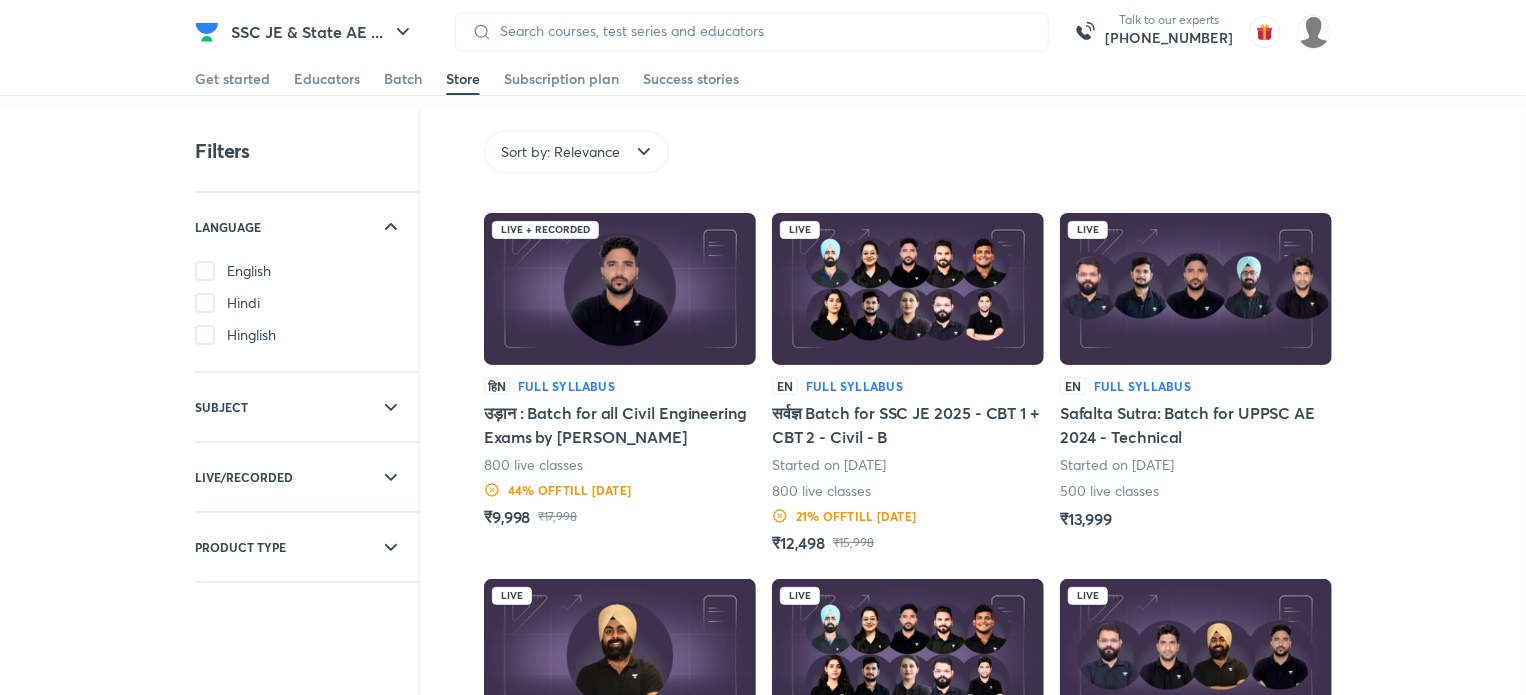 click at bounding box center [620, 289] 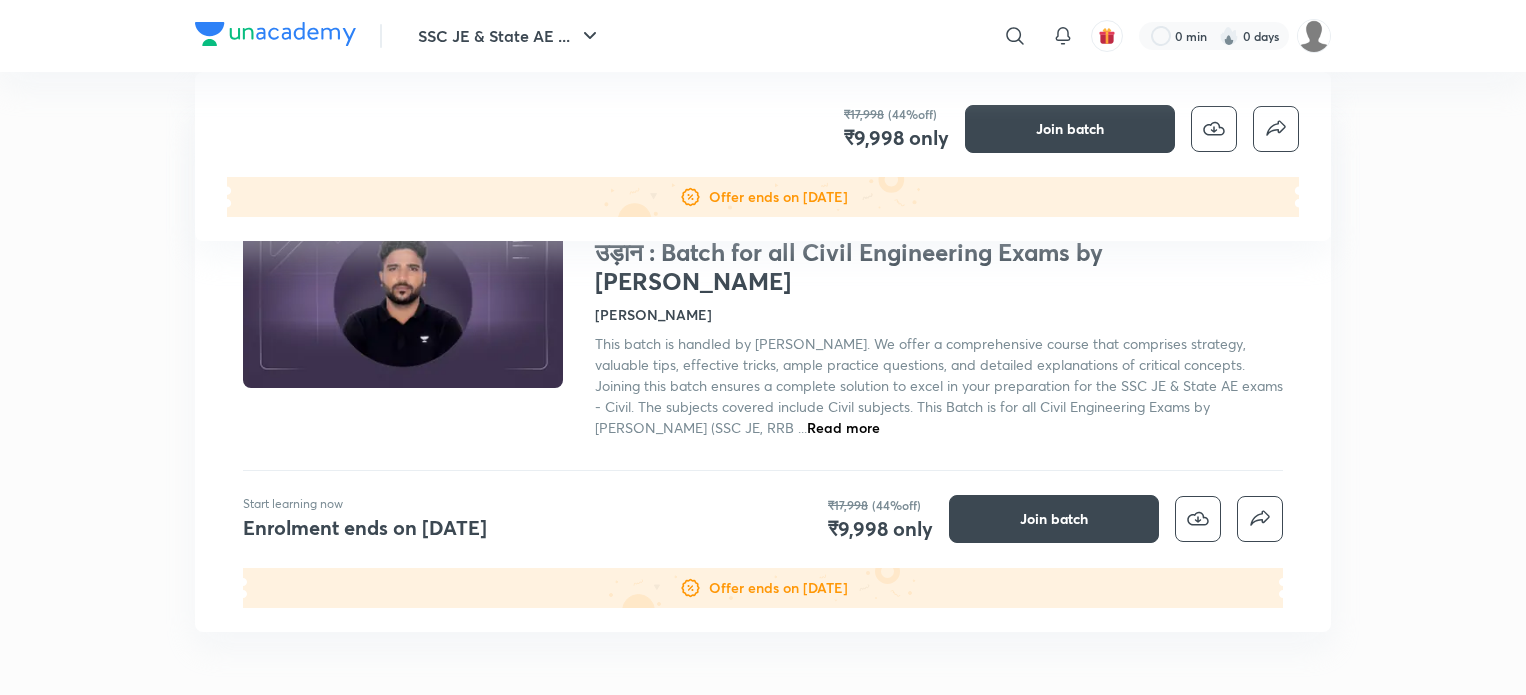 scroll, scrollTop: 549, scrollLeft: 0, axis: vertical 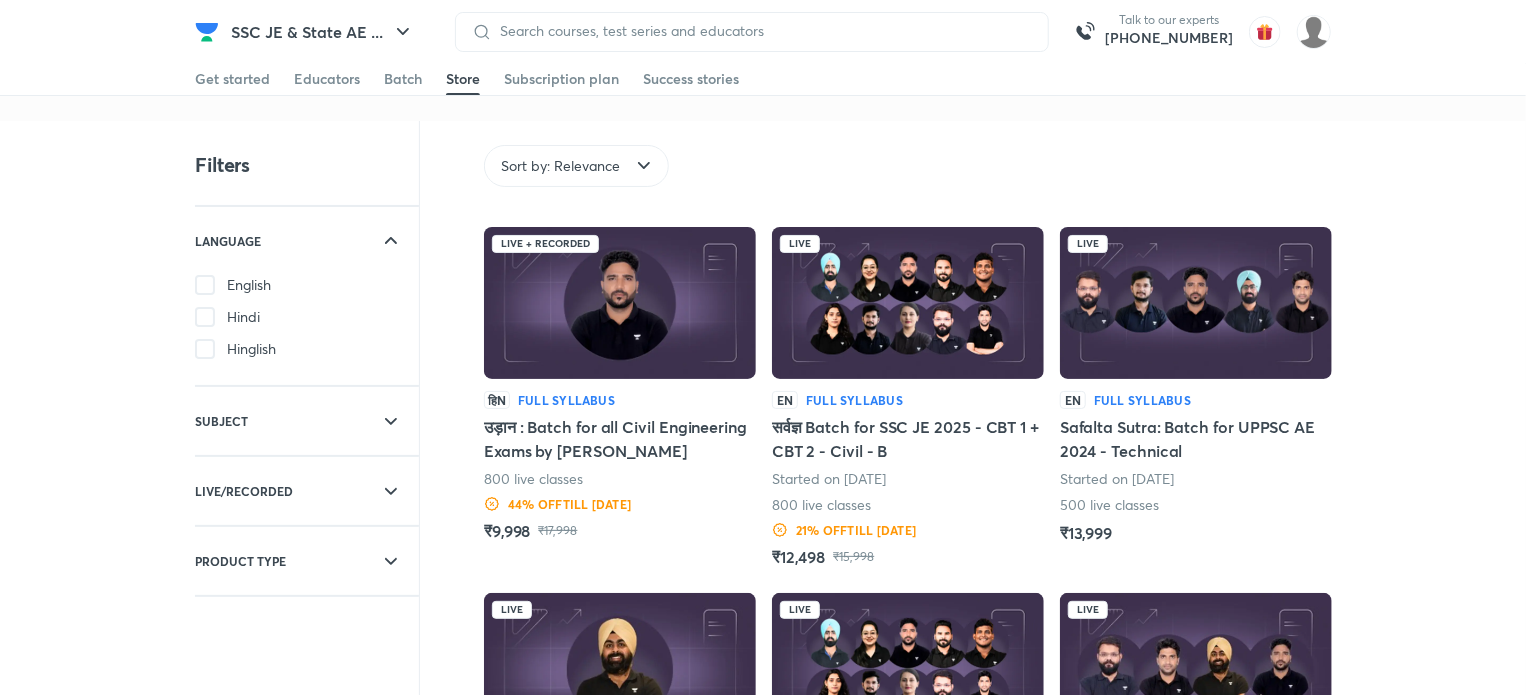 click on "Filters LANGUAGE English Hindi Hinglish SUBJECT Civil Engineering General Awareness General Intelligence LIVE/RECORDED Live Live + Recorded PRODUCT TYPE Batches Test series Sort by: Relevance Language Subject Live/Recorded Product type Sort by: Relevance Live + Recorded हिN Full Syllabus उड़ान : Batch for all Civil Engineering Exams by [PERSON_NAME] 800 live classes
44 % OFF  till [DATE] ₹9,998 ₹17,998 Live EN Full Syllabus सर्वज्ञ Batch for SSC JE 2025 - CBT 1 + CBT 2 - Civil - B Started on [DATE] live classes
21 % OFF  till [DATE] ₹12,498 ₹15,998 Live EN Full Syllabus Safalta Sutra: Batch for UPPSC AE 2024 - Technical Started on [DATE] live classes
₹13,999 Live EN Full Syllabus Practice Program Batch For UPPSC AE Prelims + Test Series 2024 Started on [DATE] live classes
₹3,999 Live EN Full Syllabus सर्वज्ञ Batch for SSC JE 2025 - CBT 1 + CBT 2 - Civil Started on [DATE] % OFF  till [DATE] EN" at bounding box center [763, 963] 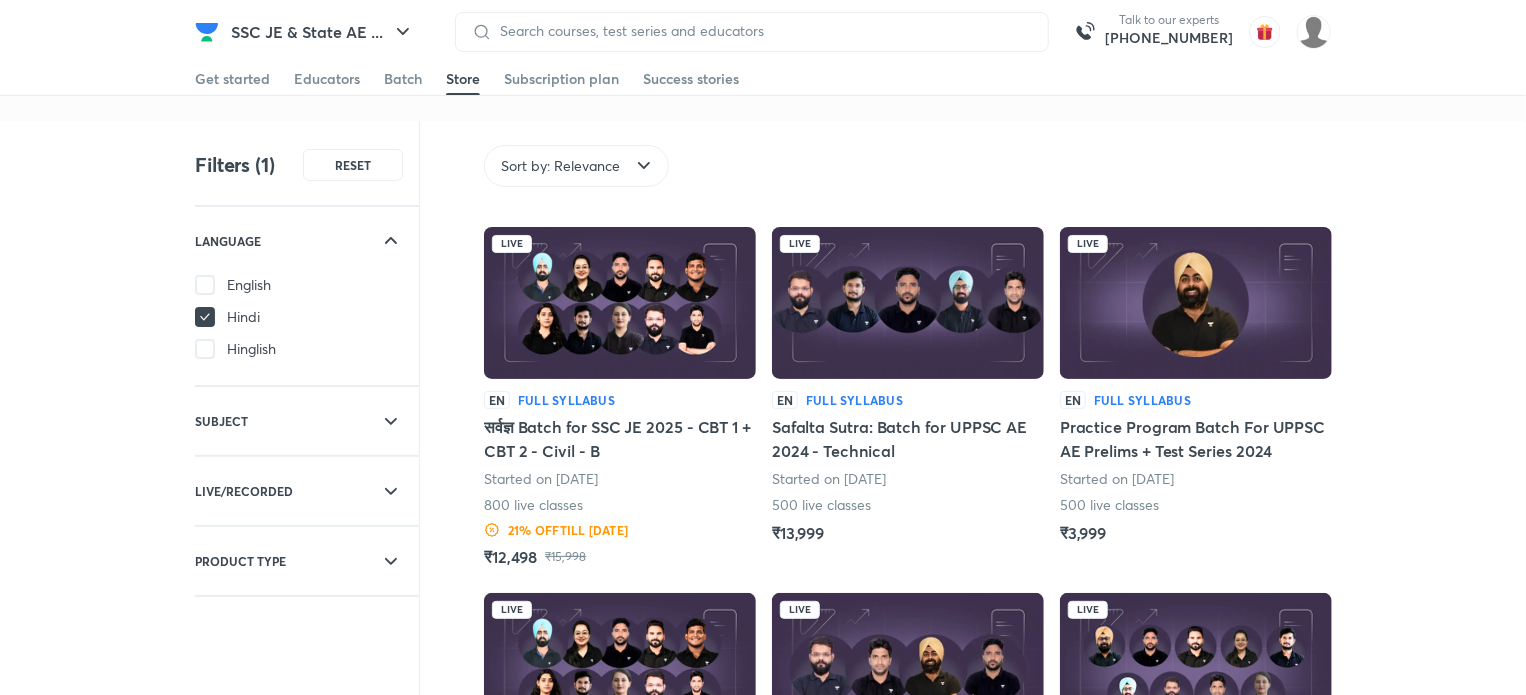 click 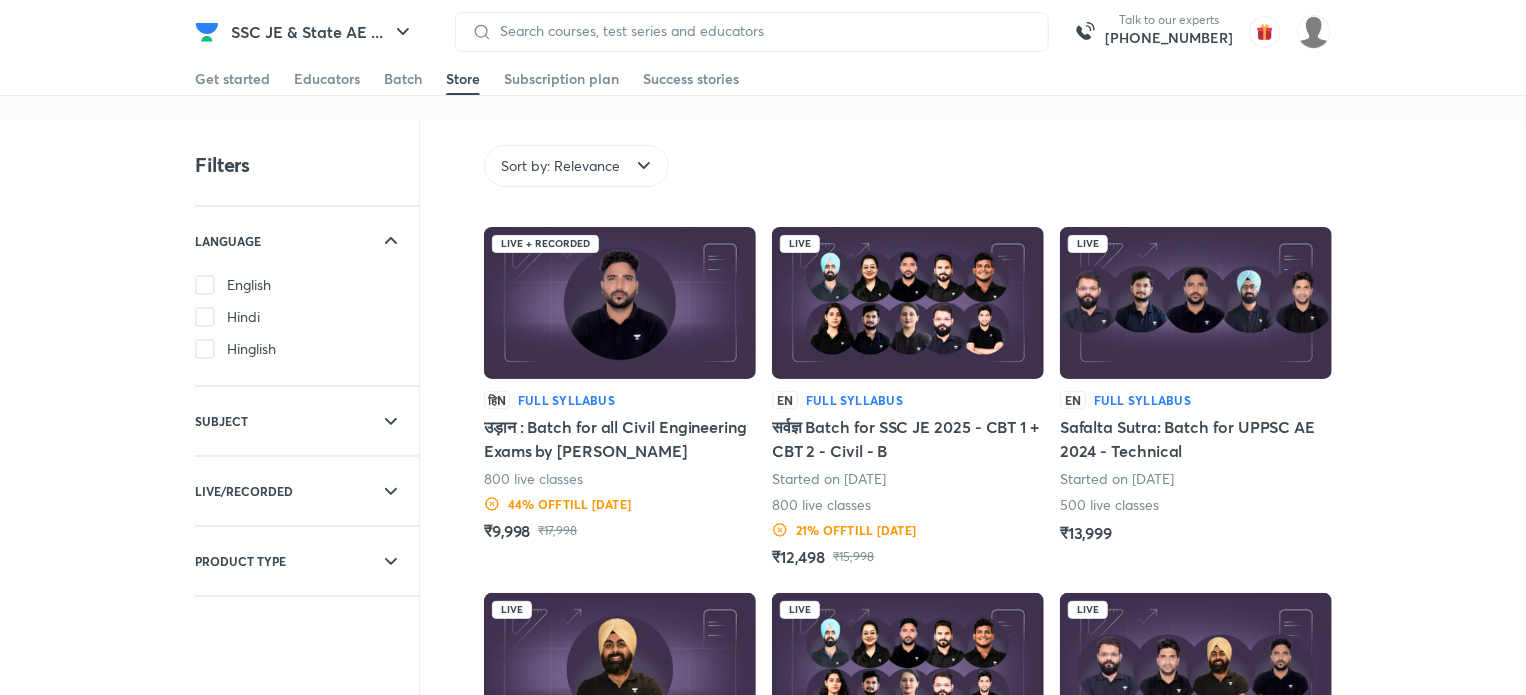 click at bounding box center [205, 285] 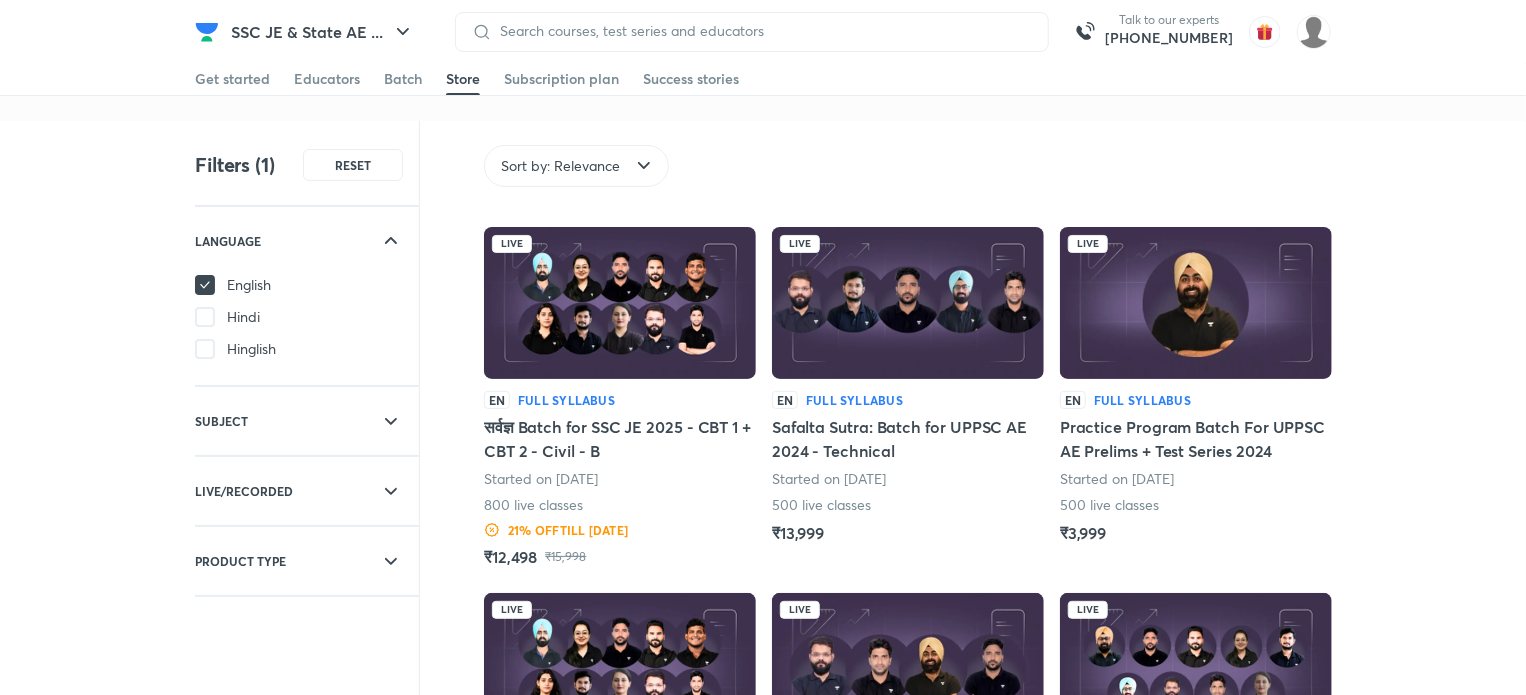 click on "सर्वज्ञ Batch for SSC JE 2025 - CBT 1 + CBT 2 - Civil - B" at bounding box center (620, 439) 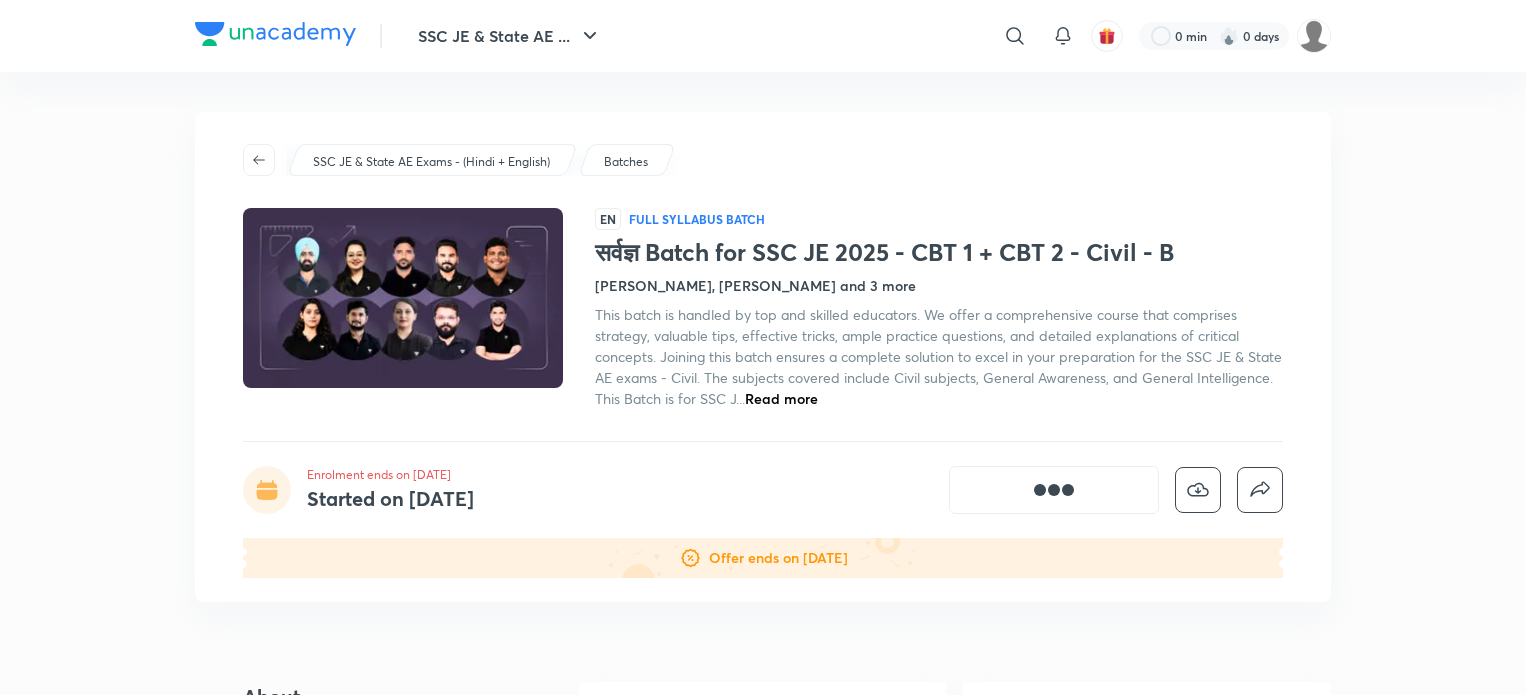 scroll, scrollTop: 66, scrollLeft: 0, axis: vertical 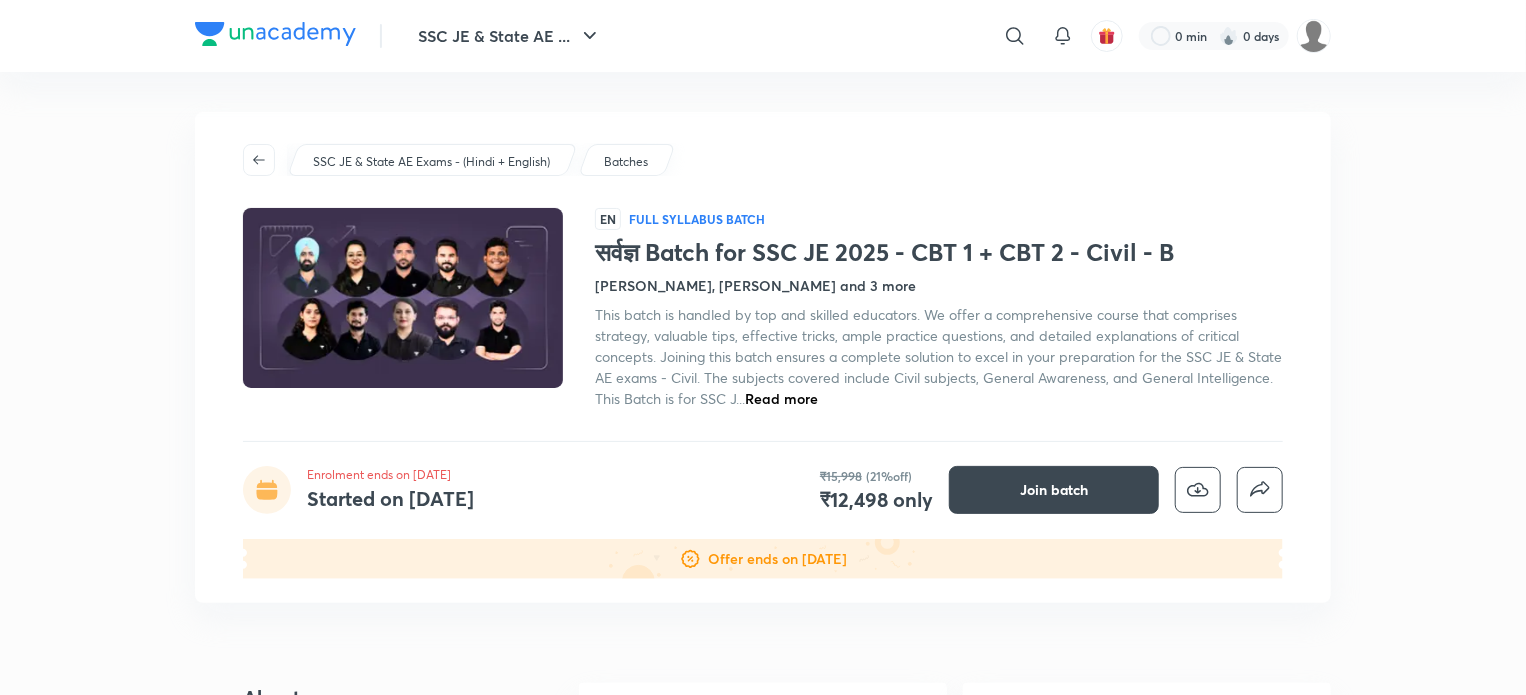click on "Read more" at bounding box center [781, 398] 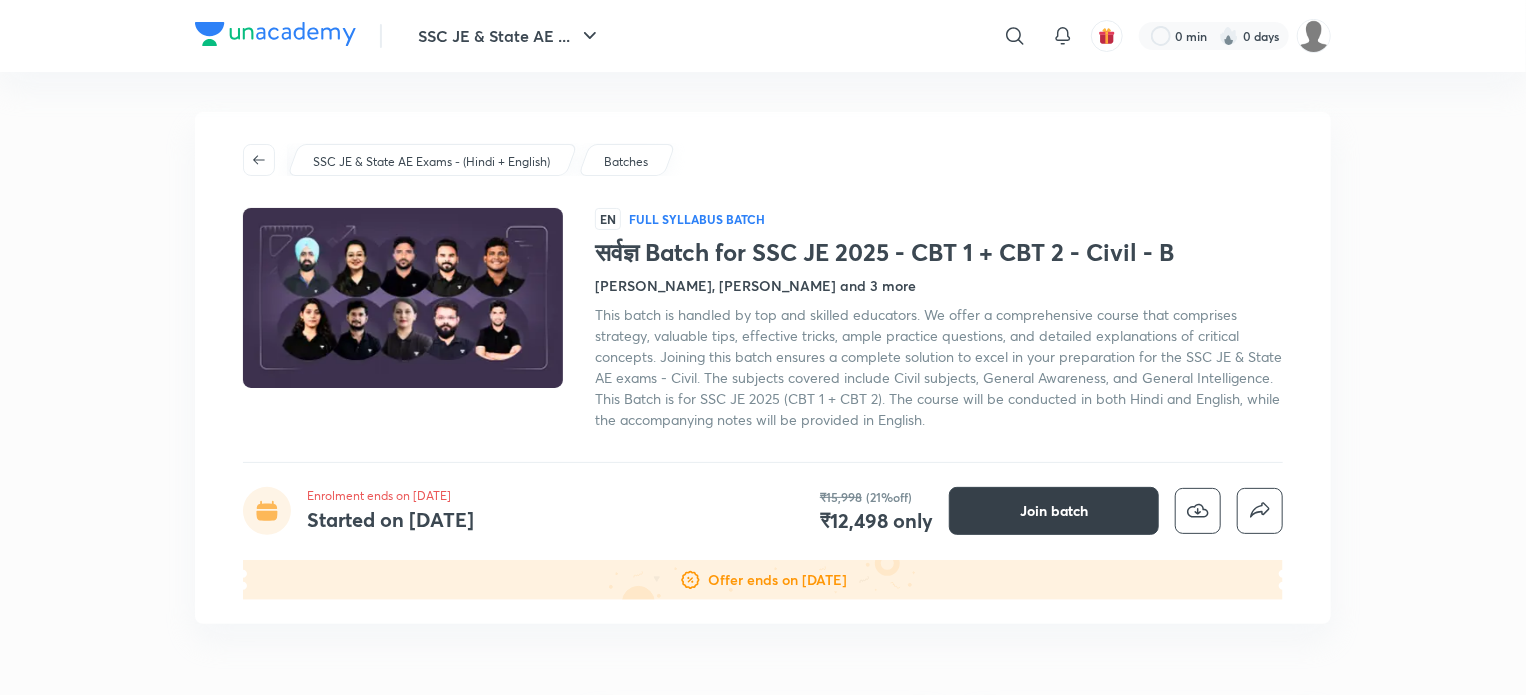 click on "Join batch" at bounding box center (1054, 511) 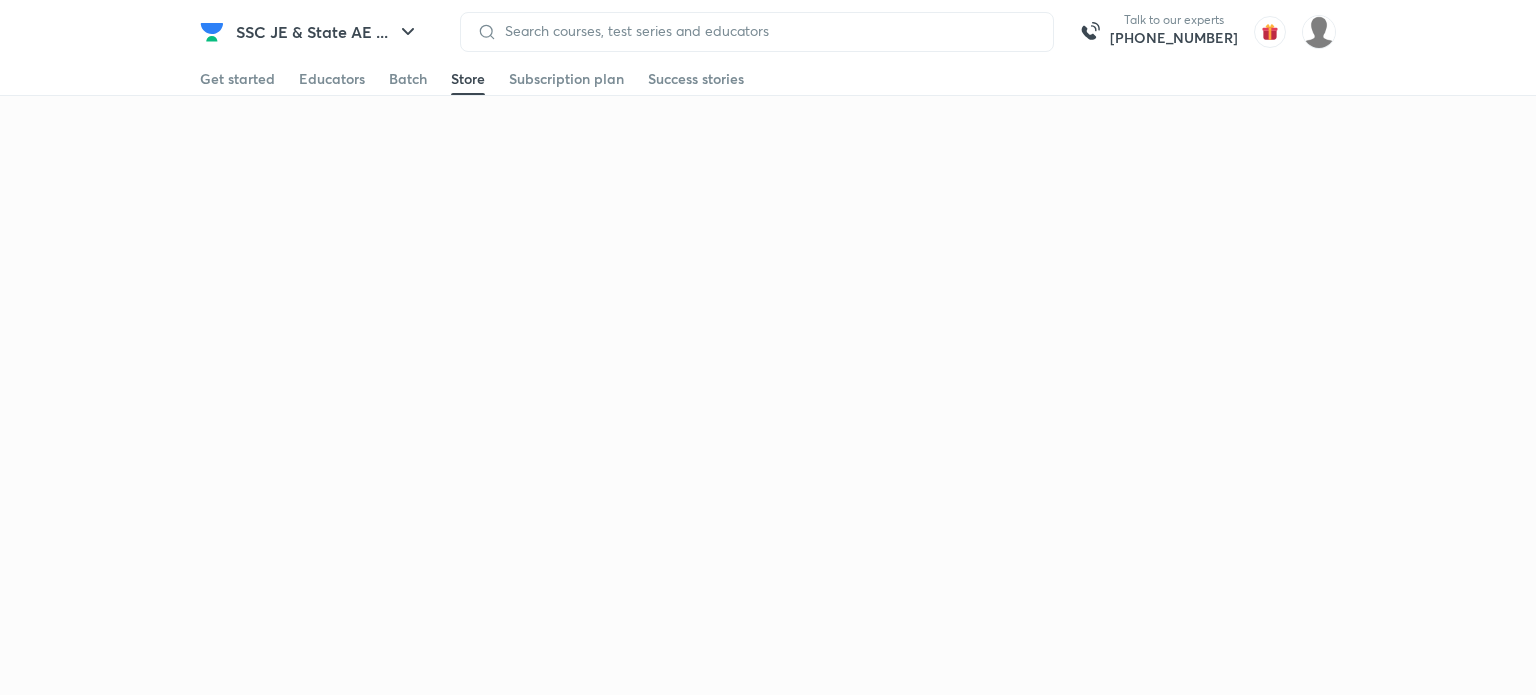 scroll, scrollTop: 0, scrollLeft: 0, axis: both 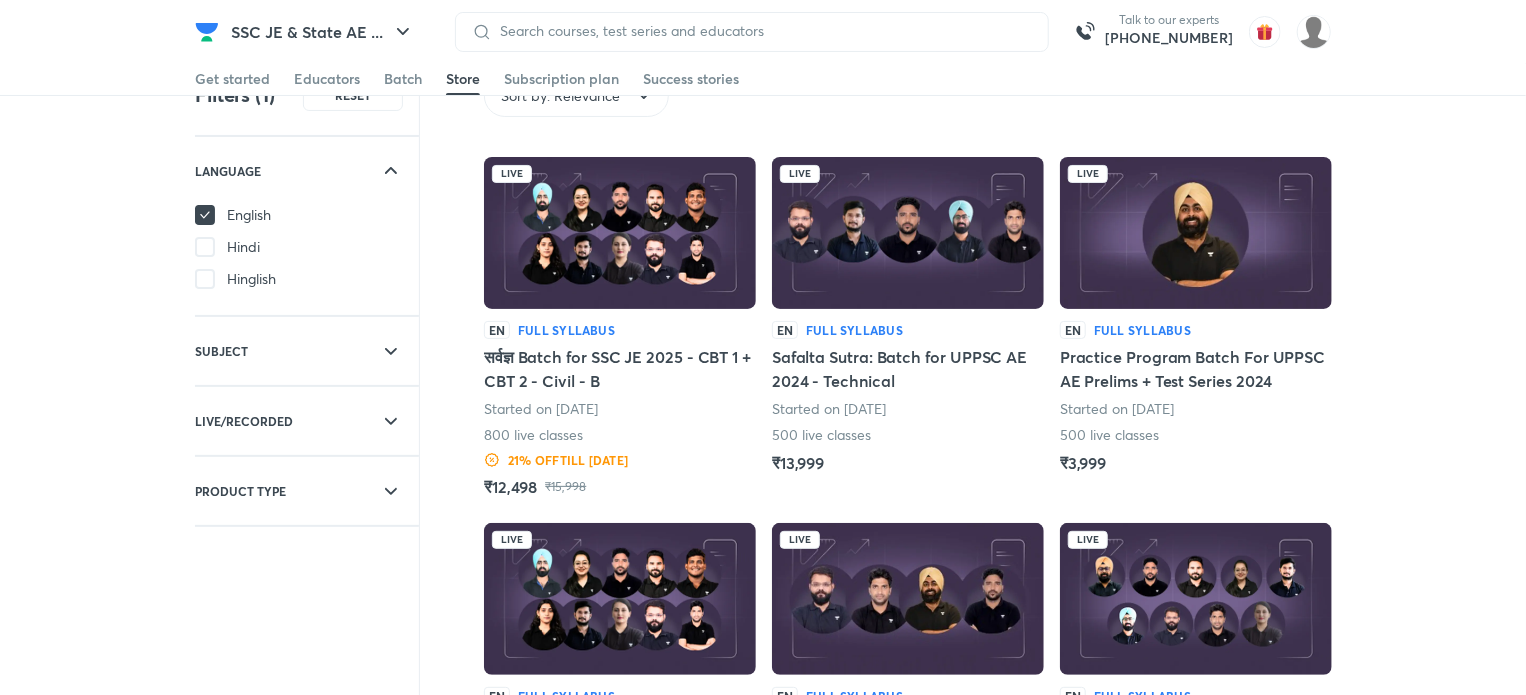 click 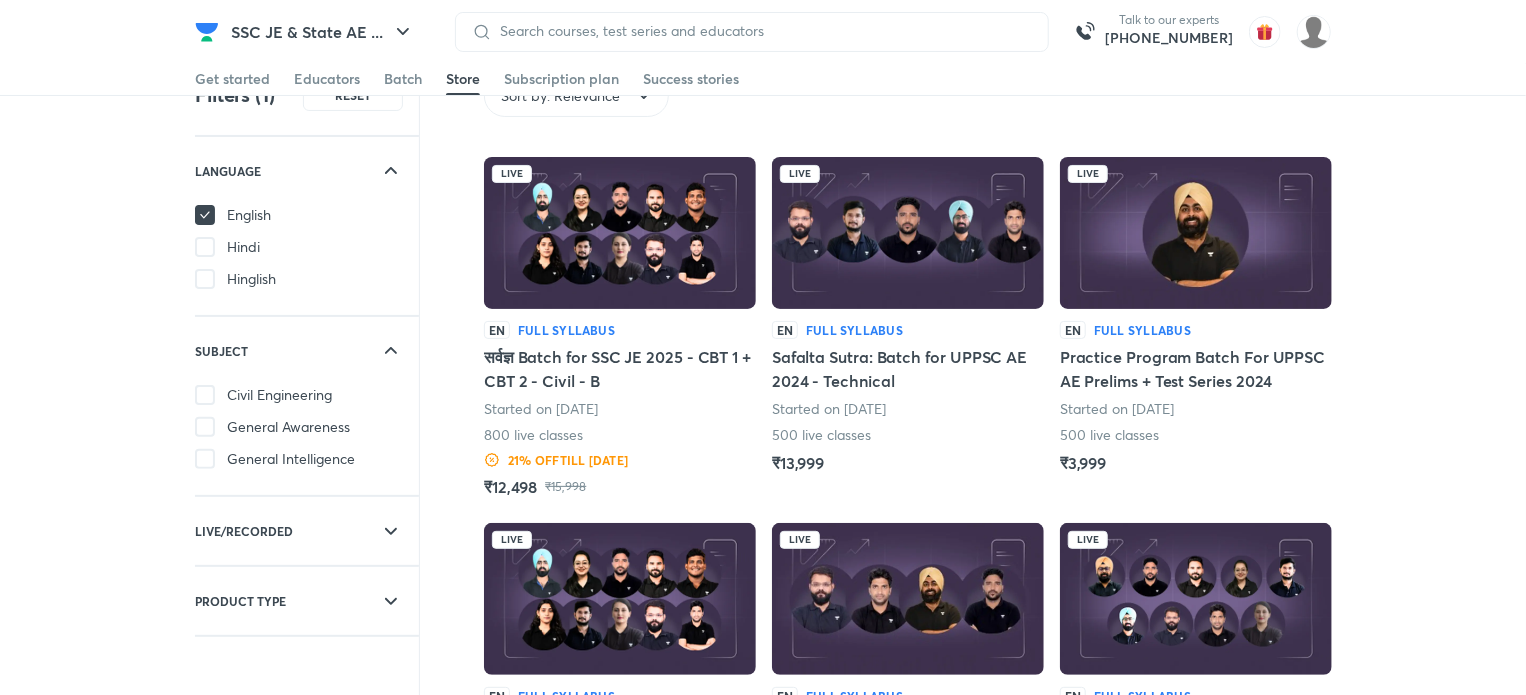 click on "Civil Engineering" at bounding box center (279, 395) 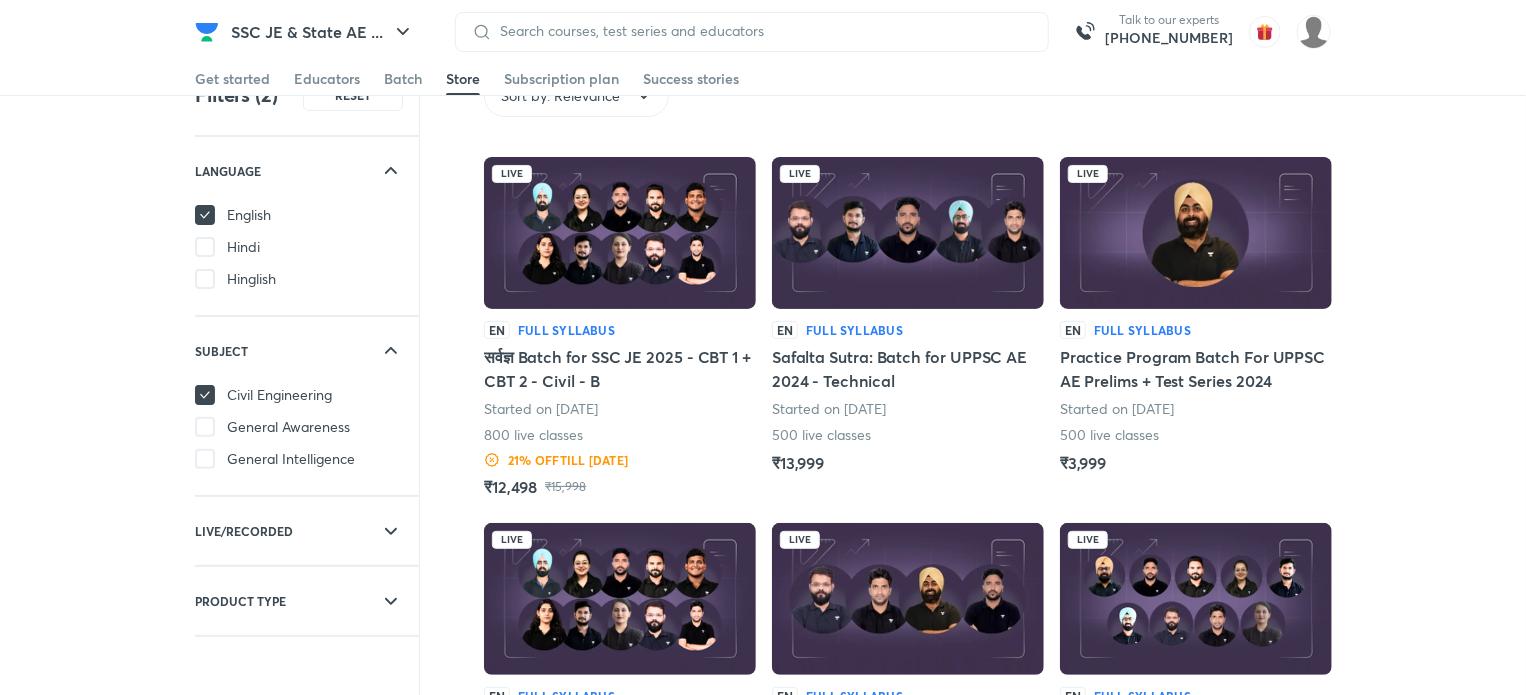 click 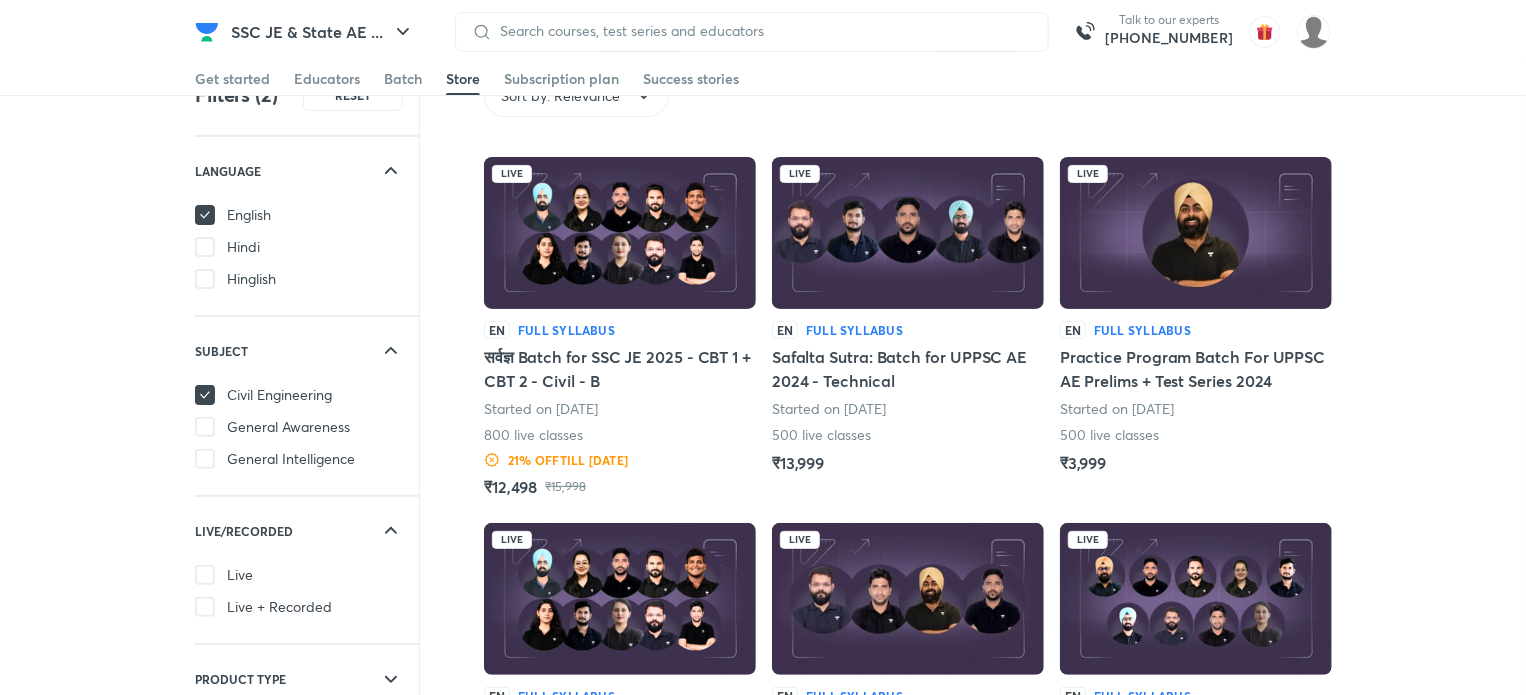 click at bounding box center [205, 607] 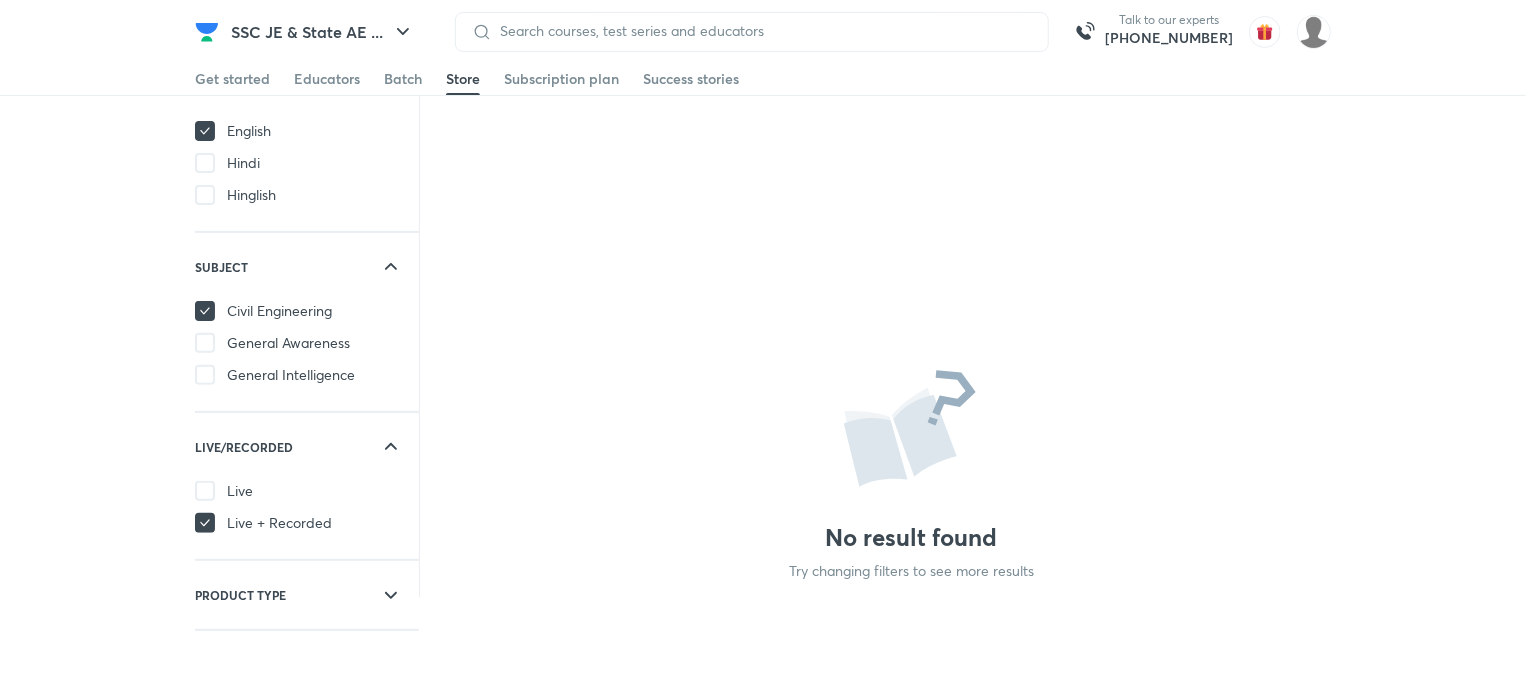scroll, scrollTop: 155, scrollLeft: 0, axis: vertical 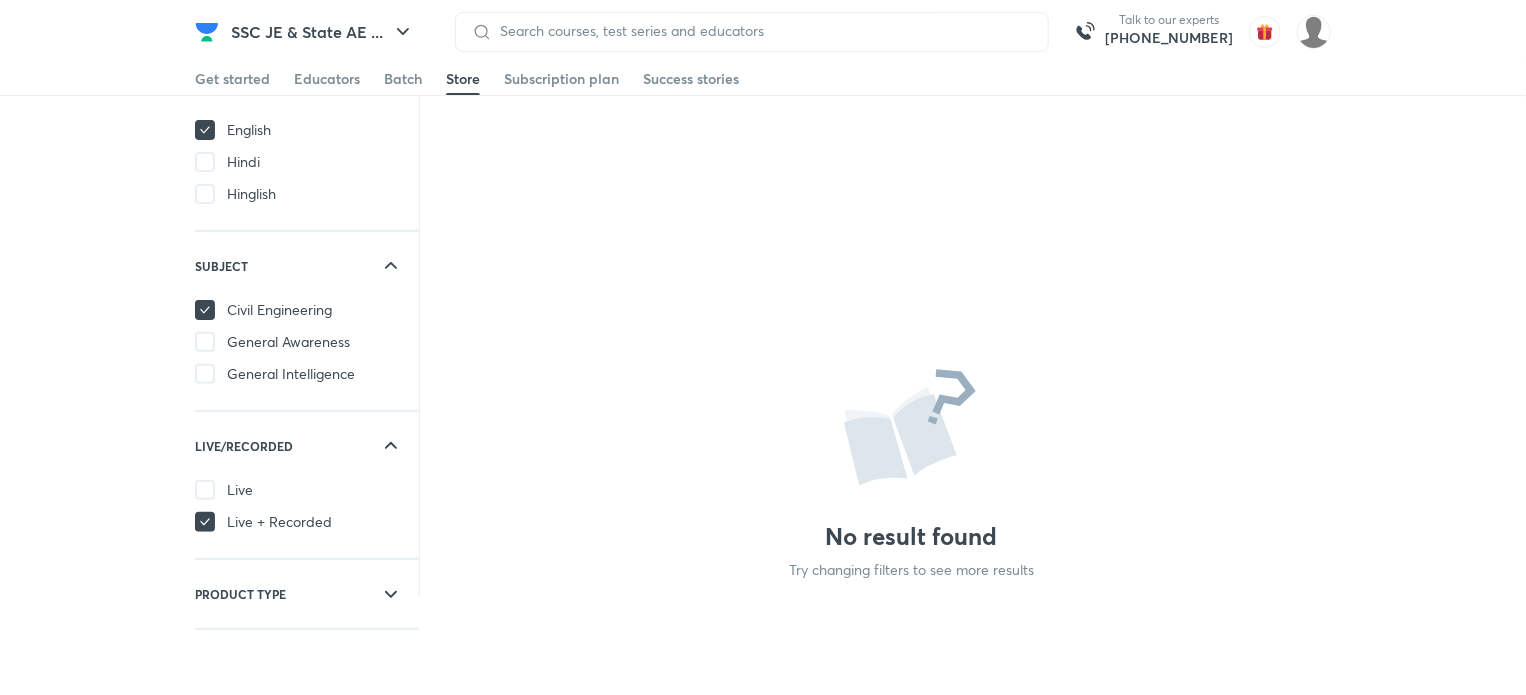 click at bounding box center (205, 194) 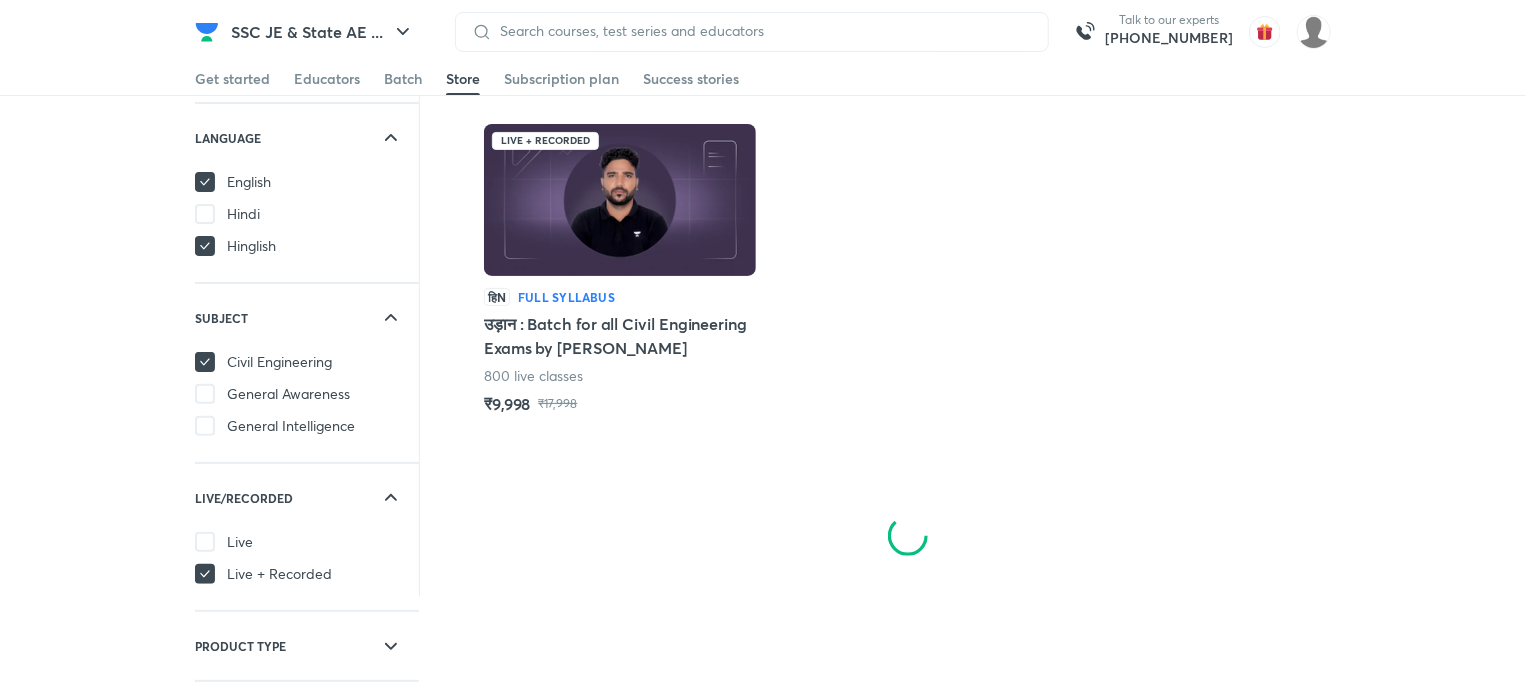 scroll, scrollTop: 88, scrollLeft: 0, axis: vertical 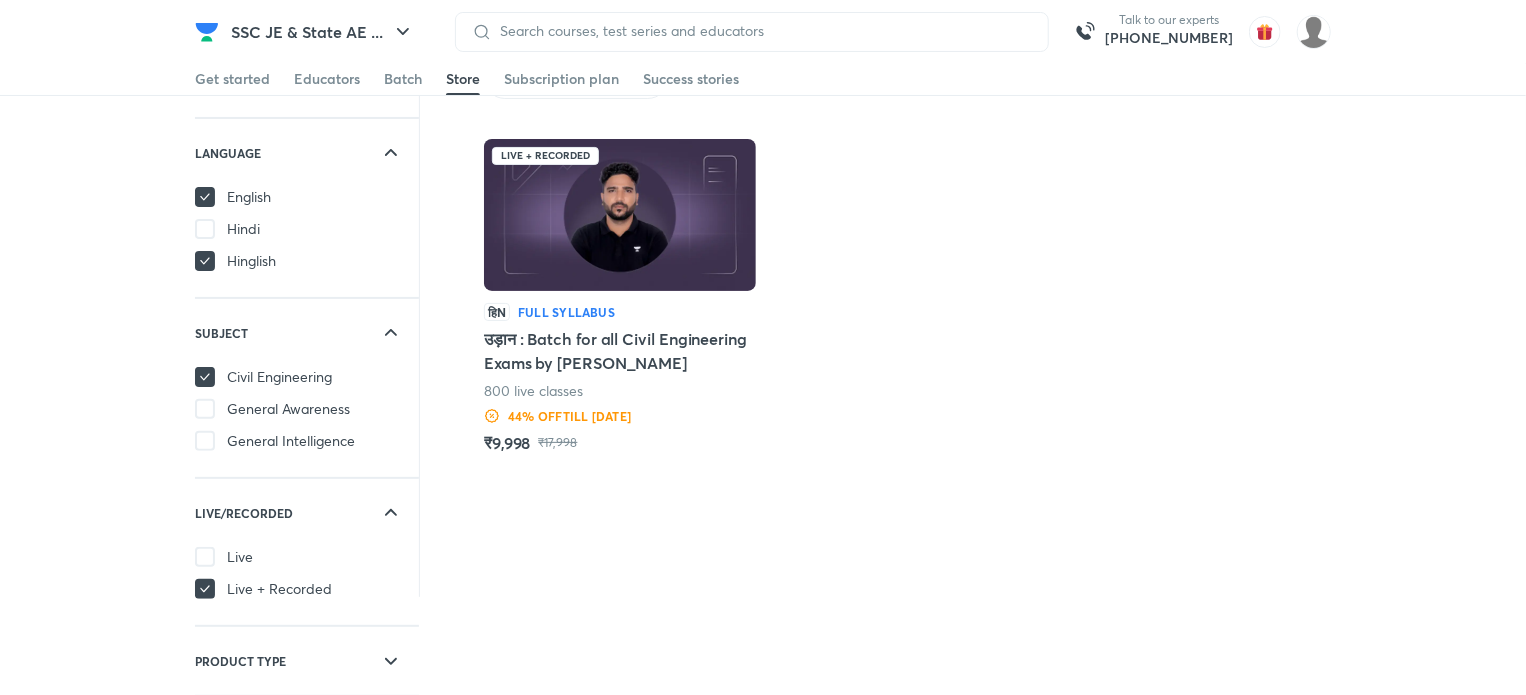 click 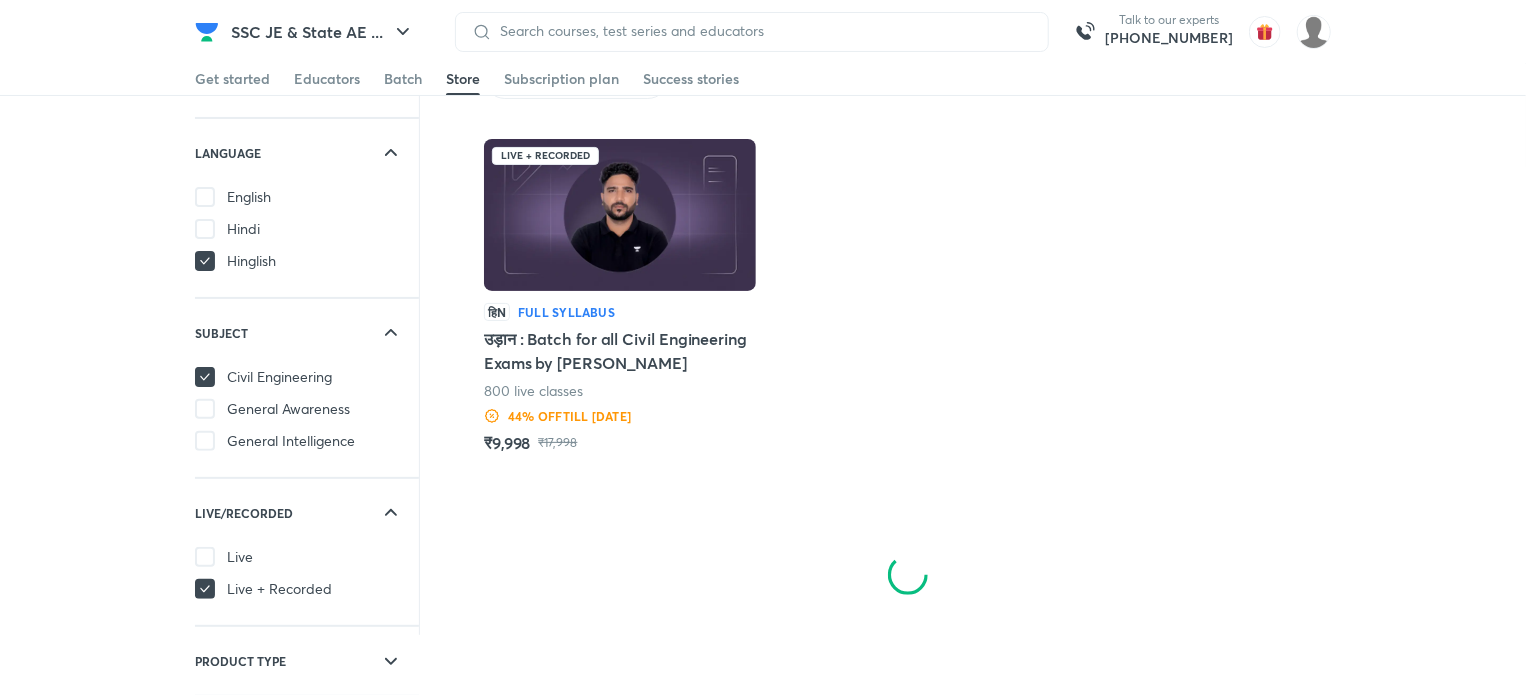 scroll, scrollTop: 127, scrollLeft: 0, axis: vertical 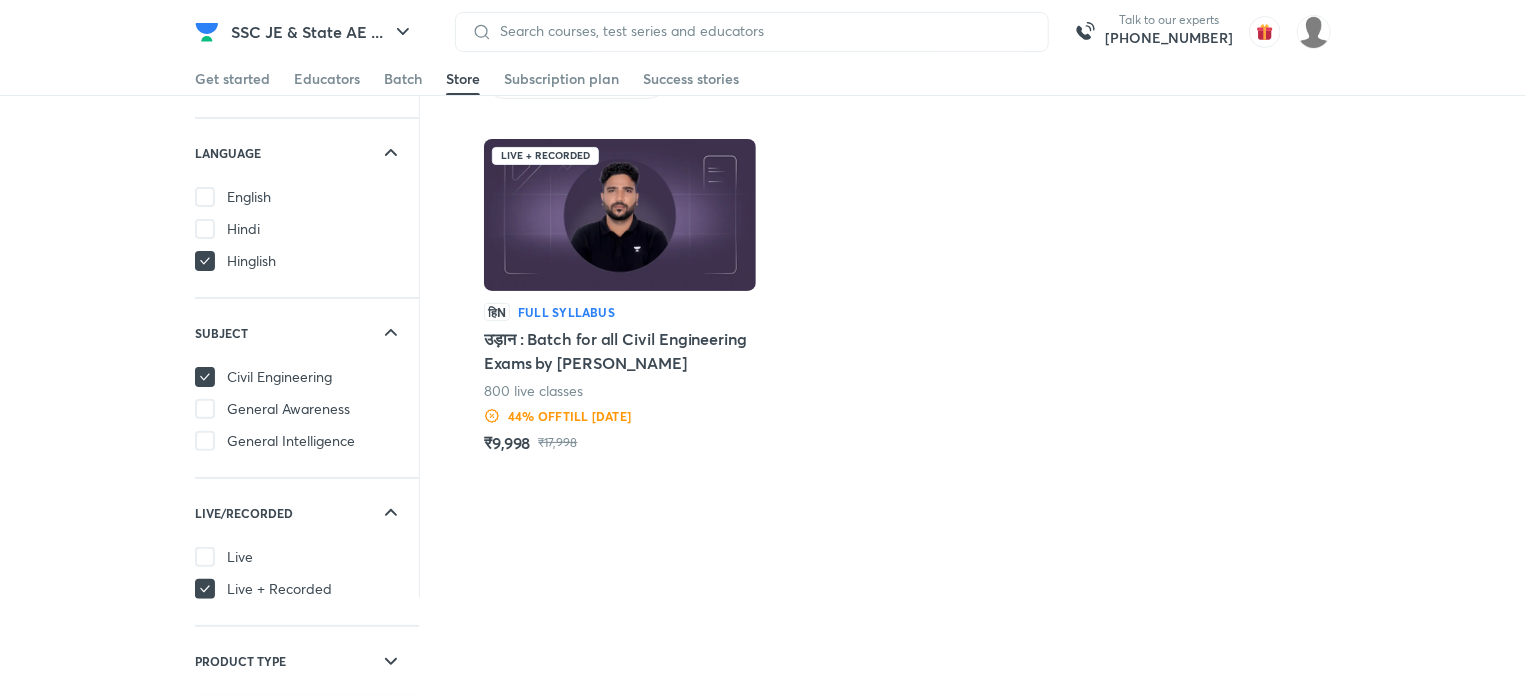 click at bounding box center [620, 215] 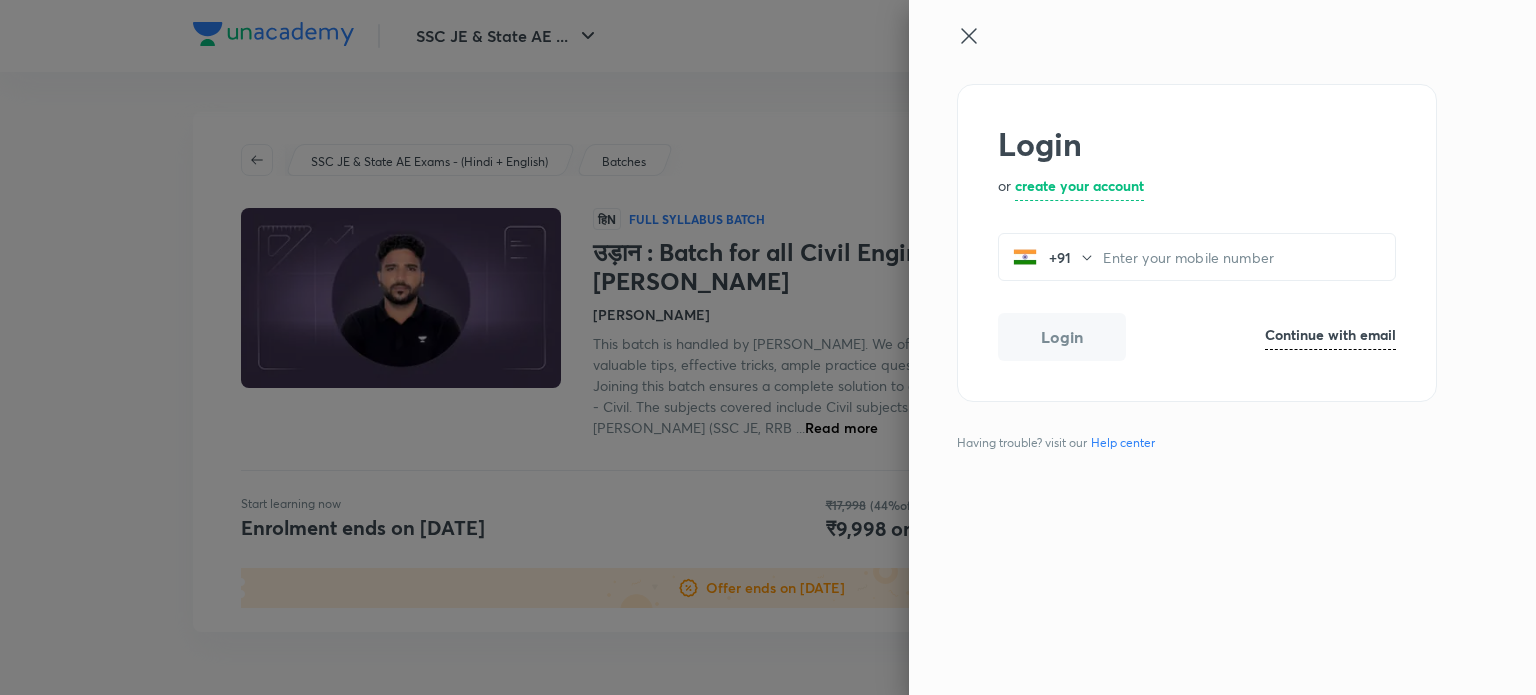 scroll, scrollTop: 256, scrollLeft: 0, axis: vertical 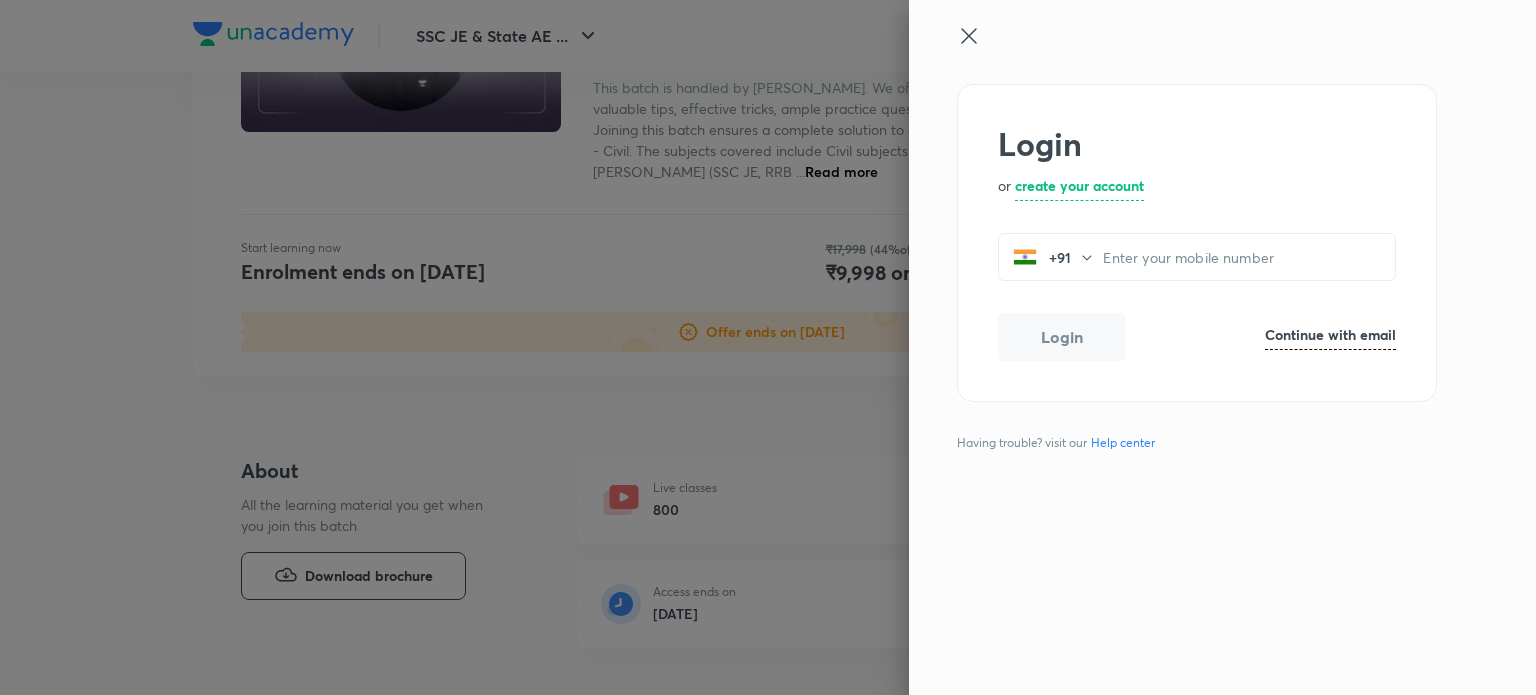 click at bounding box center [1189, 54] 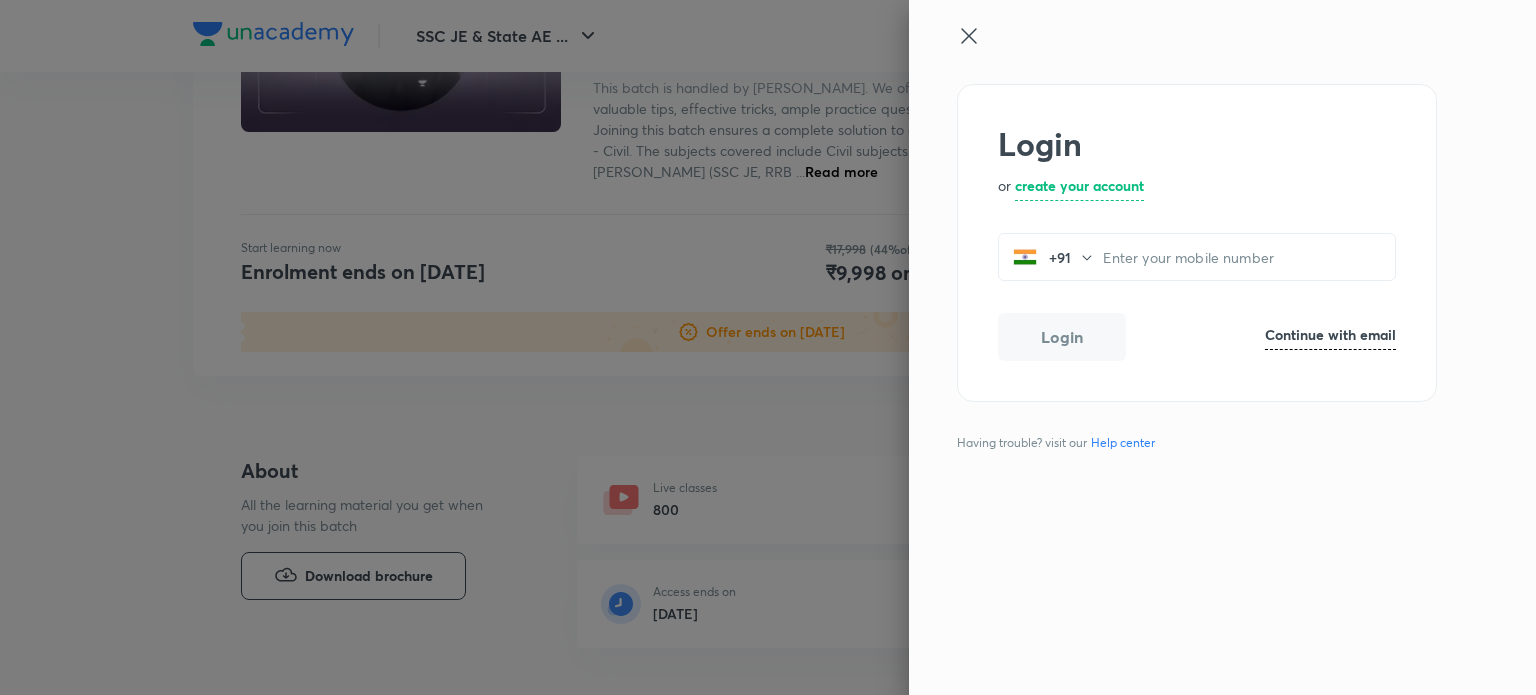 click 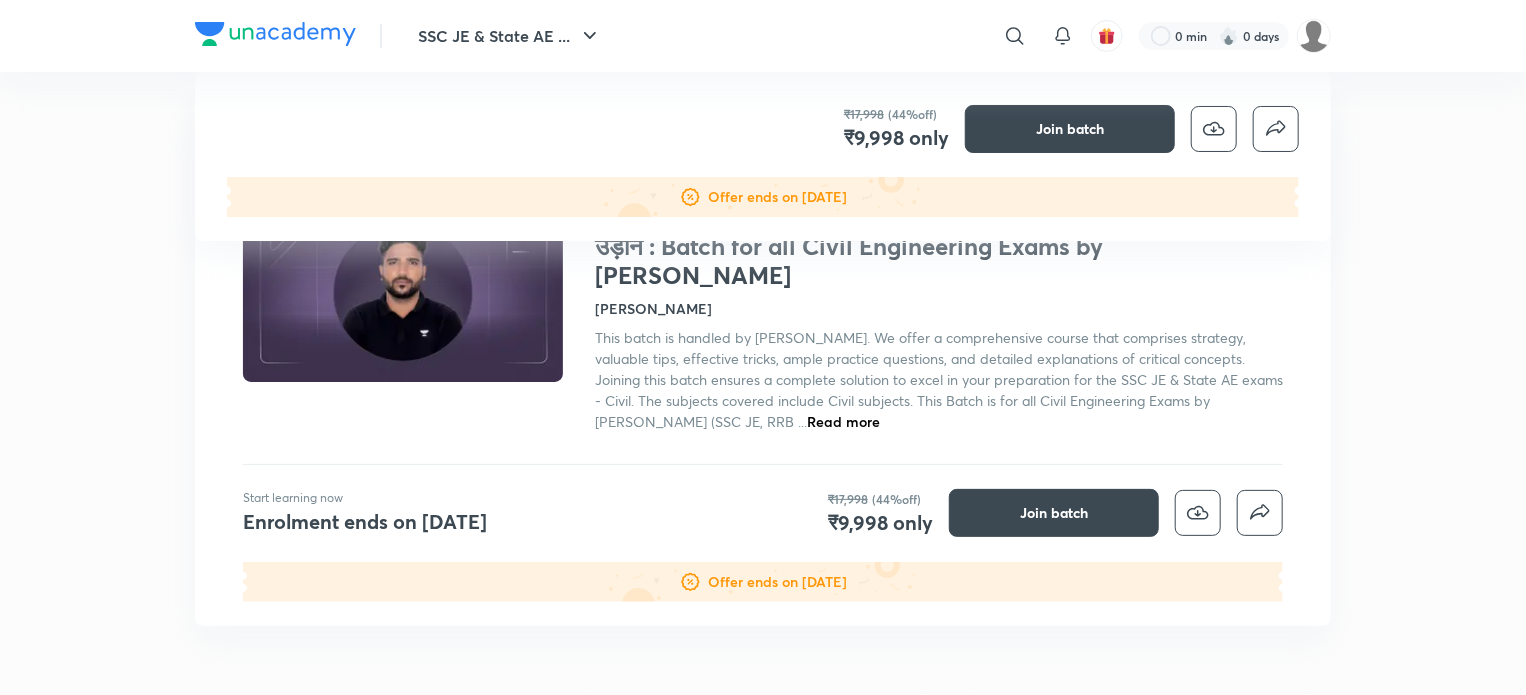 scroll, scrollTop: 0, scrollLeft: 0, axis: both 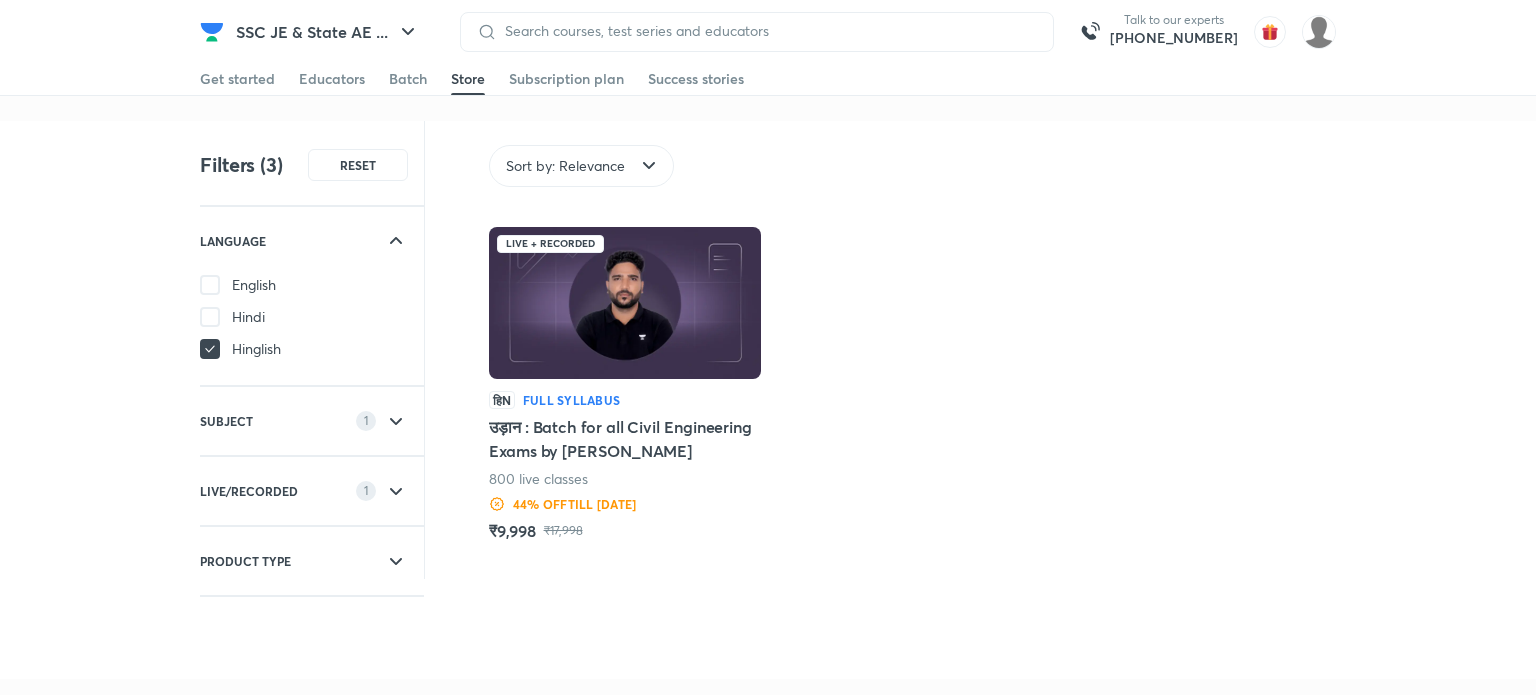 click 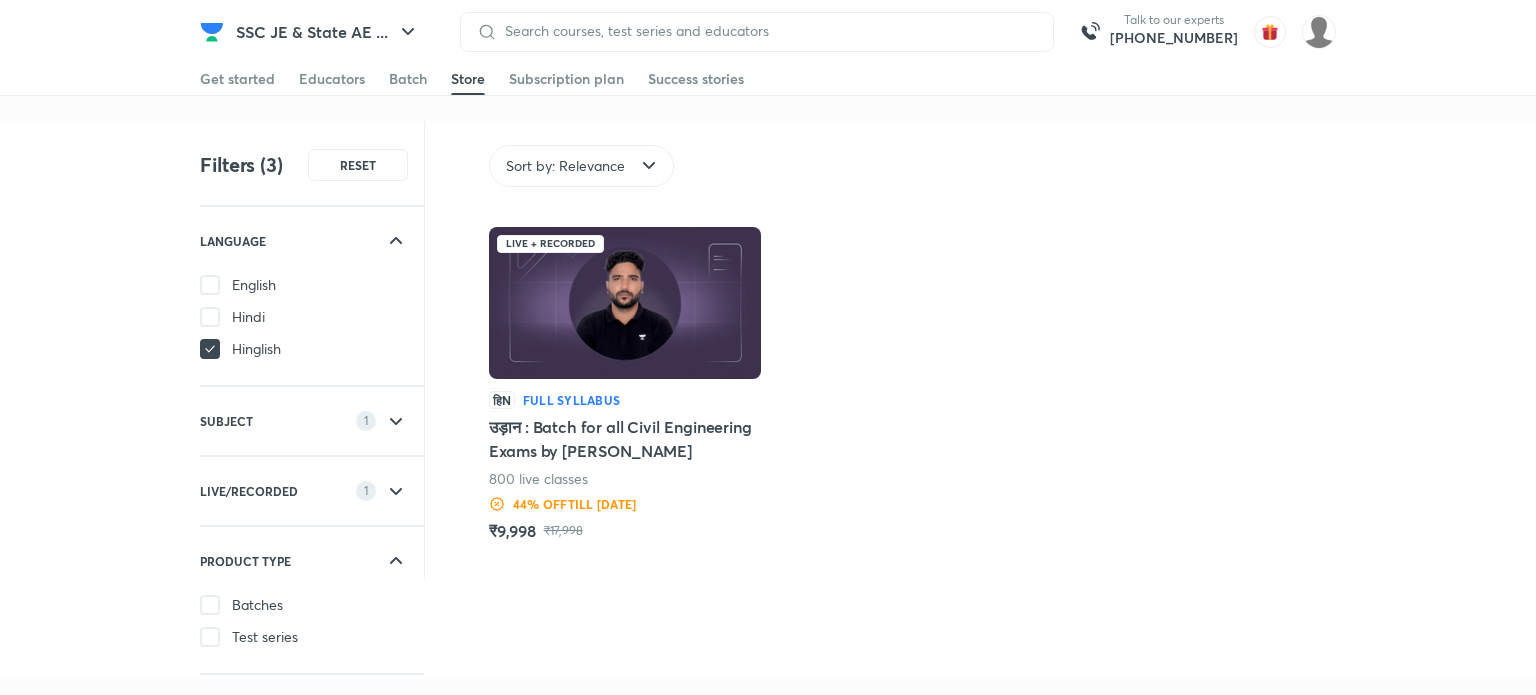 click on "Batches" at bounding box center (312, 605) 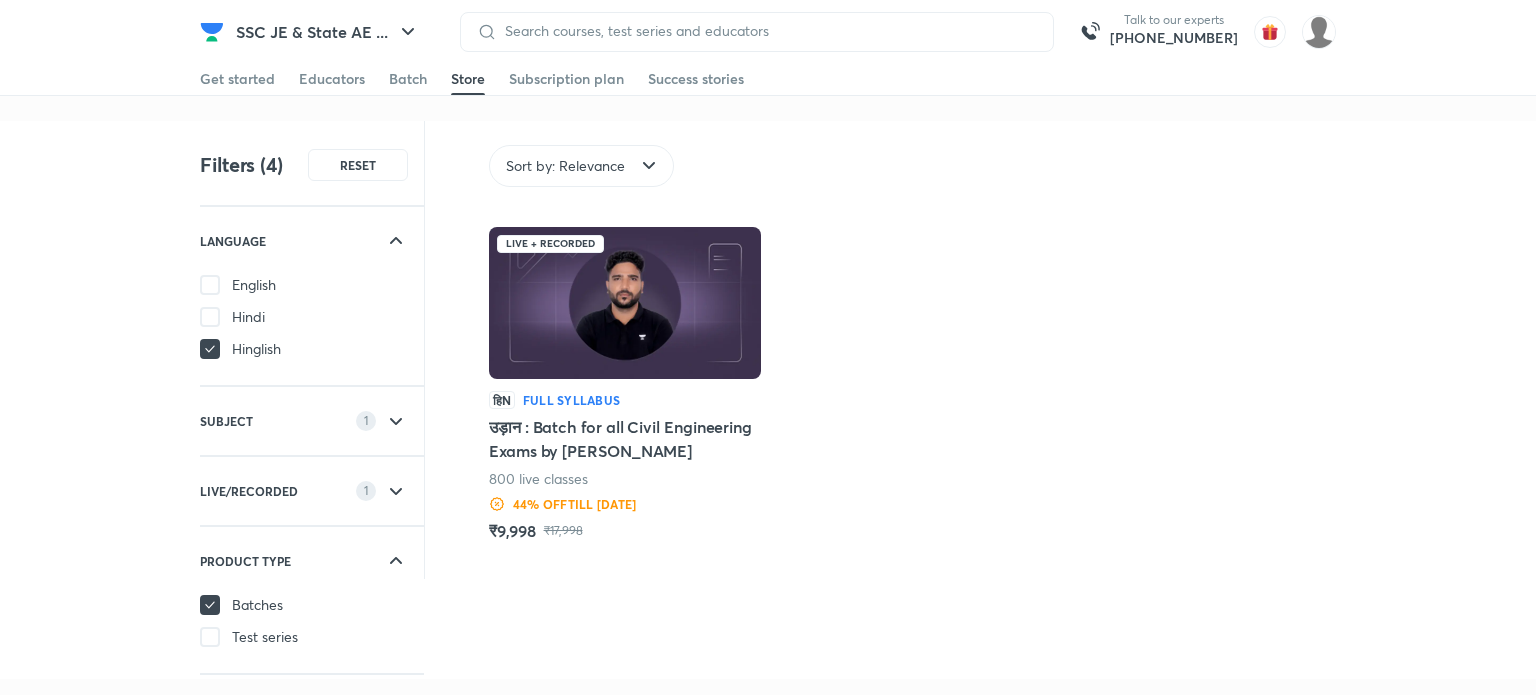click 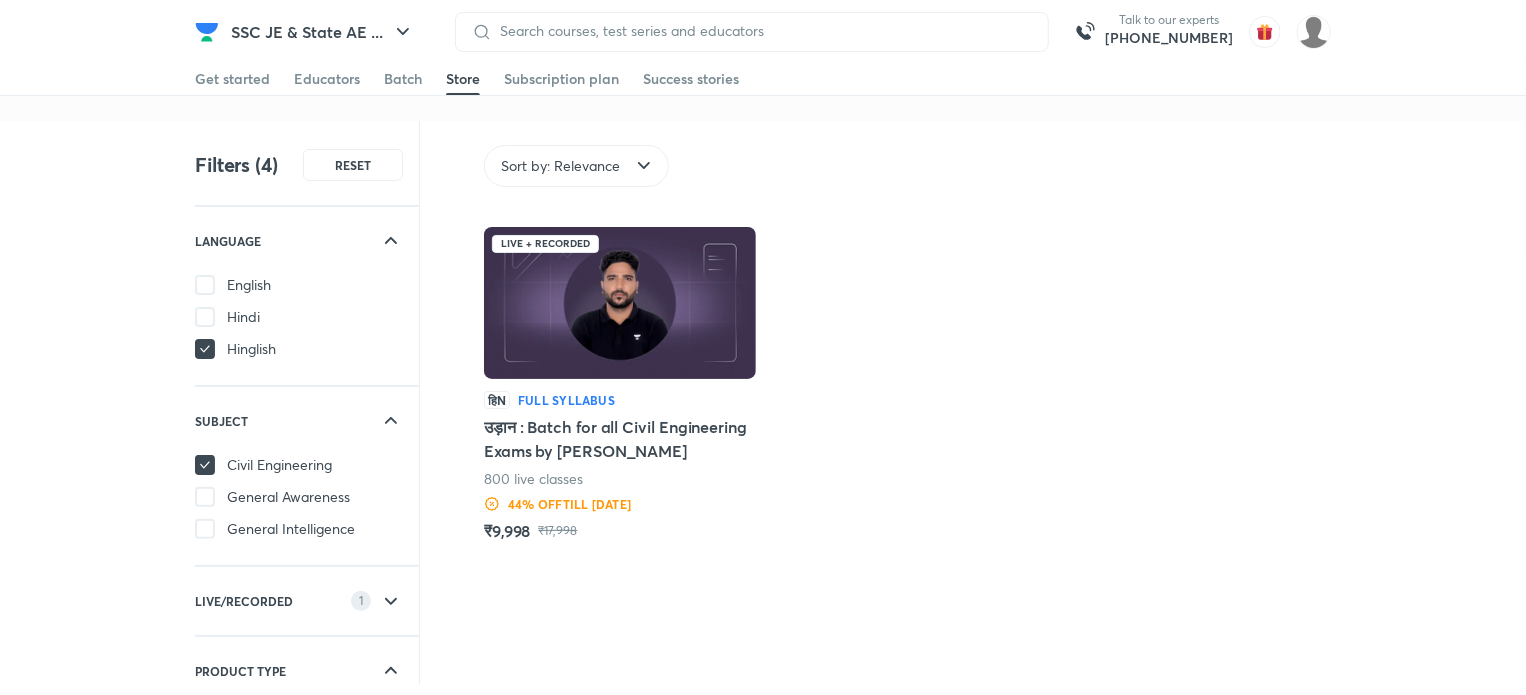 click 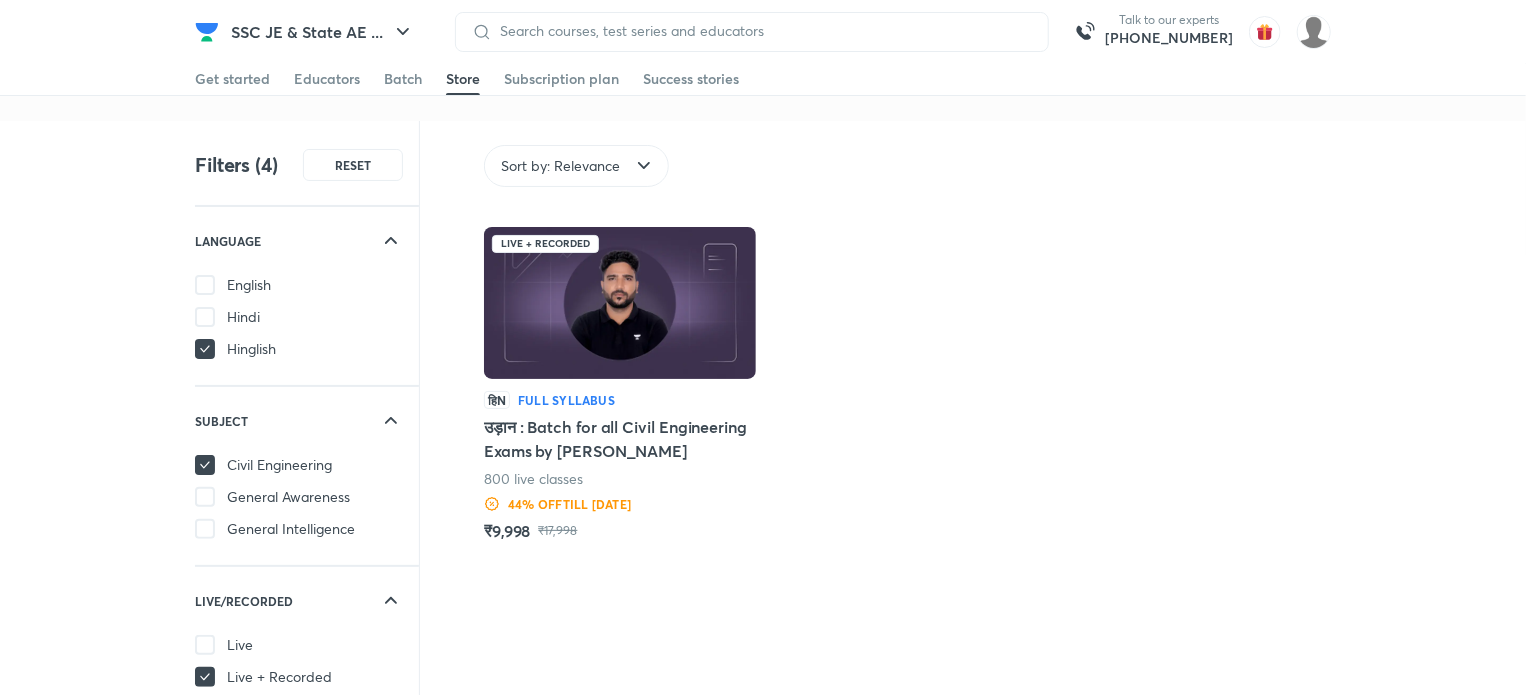 click on "Live" at bounding box center (307, 645) 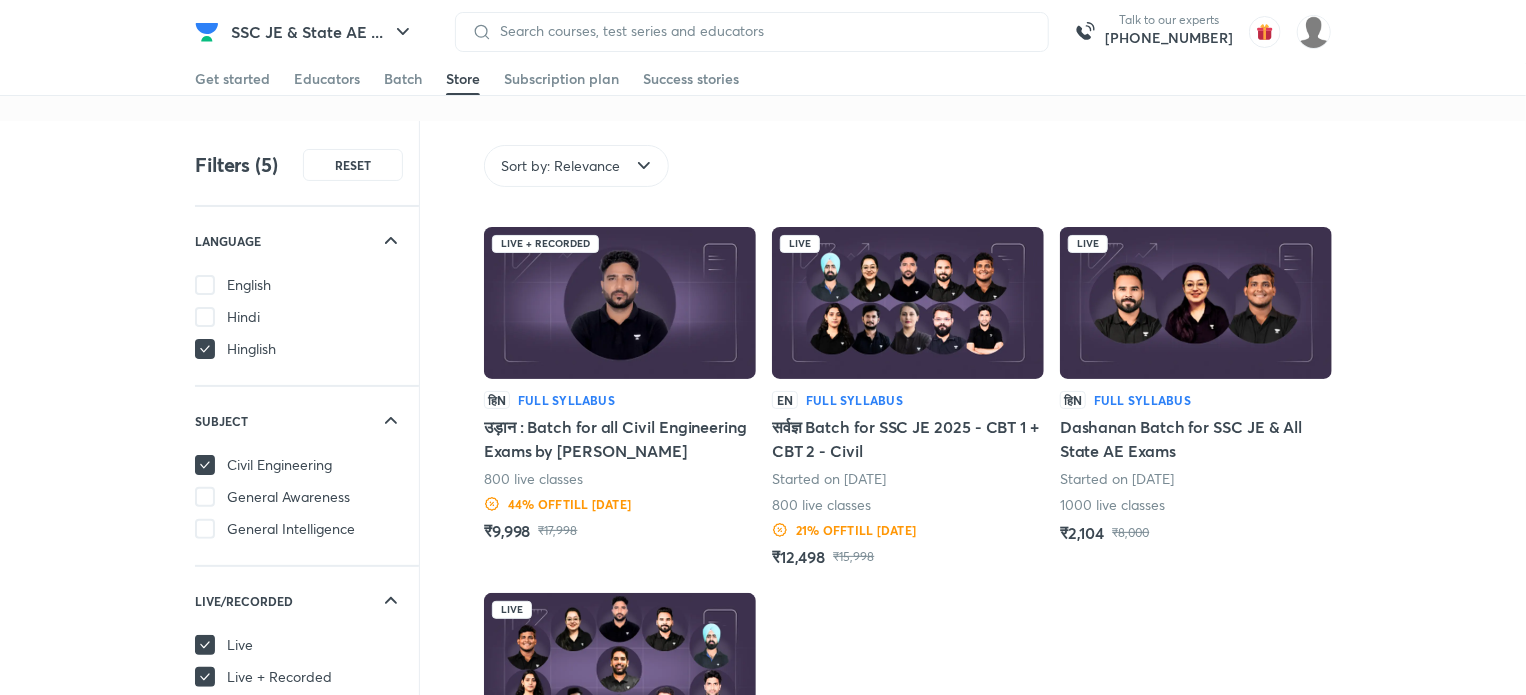 click at bounding box center [908, 303] 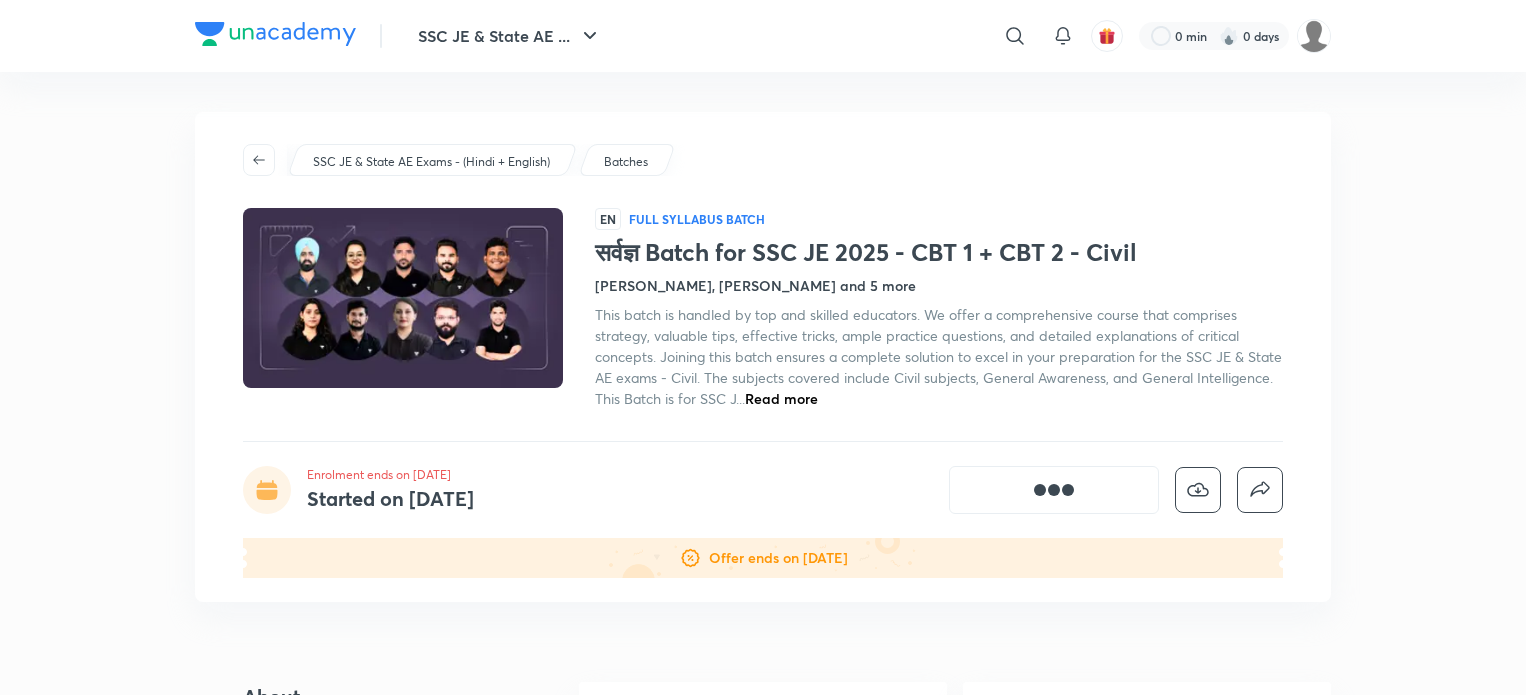 scroll, scrollTop: 0, scrollLeft: 0, axis: both 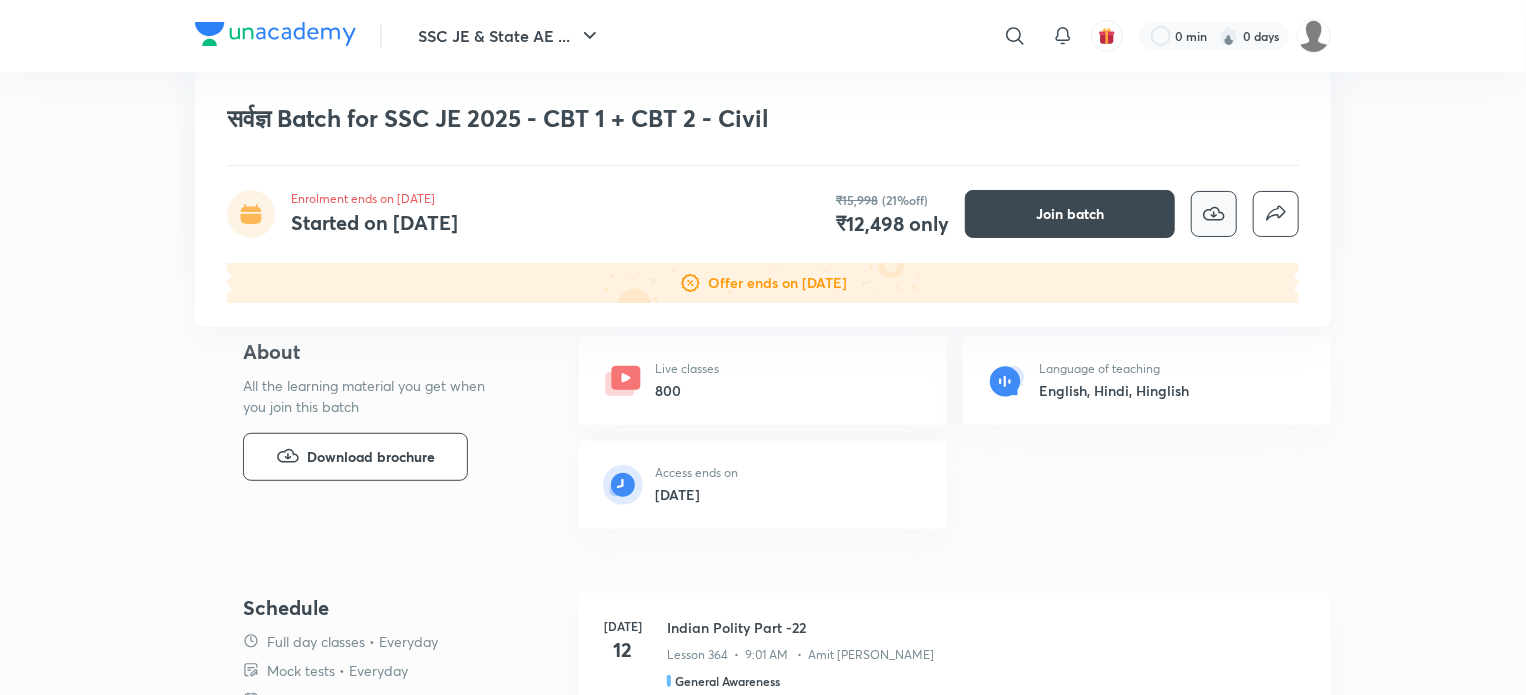 click at bounding box center (1214, 214) 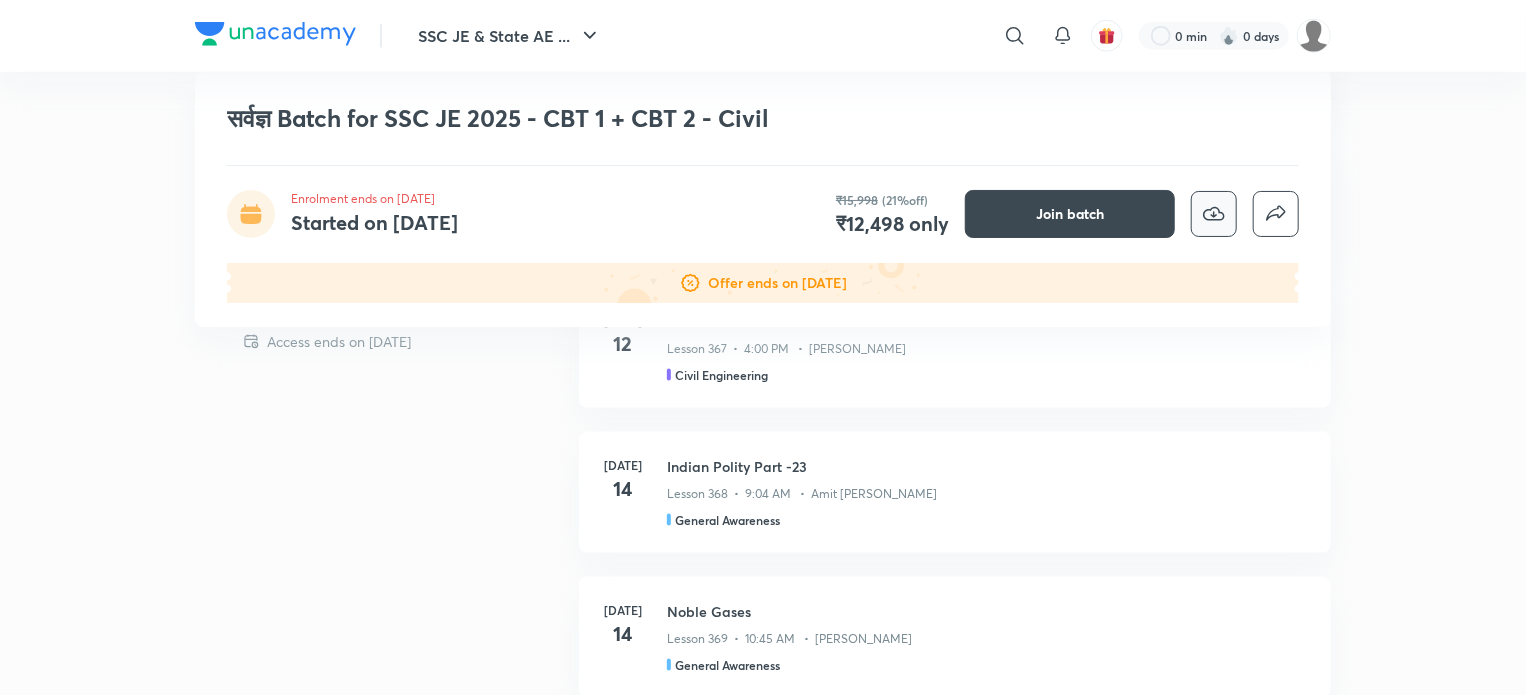 scroll, scrollTop: 1123, scrollLeft: 0, axis: vertical 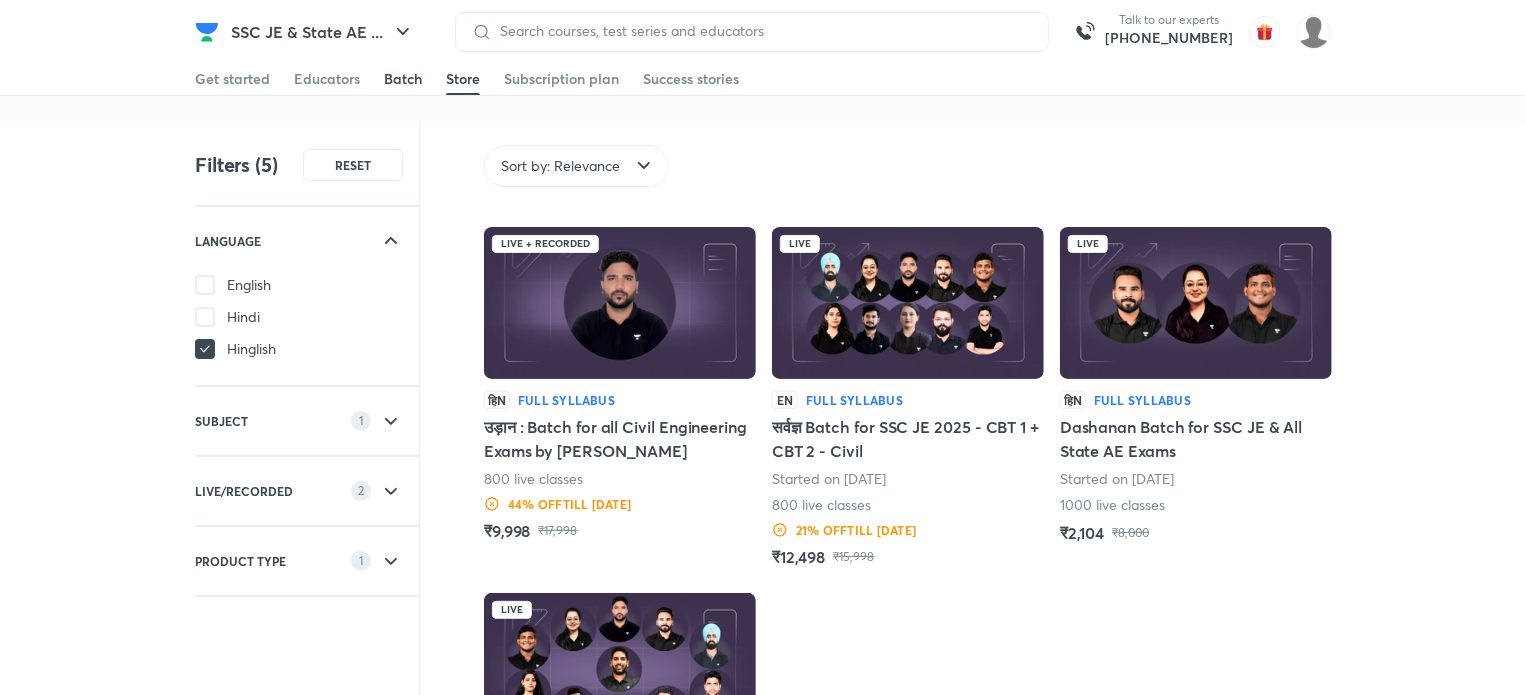 click on "Batch" at bounding box center (403, 79) 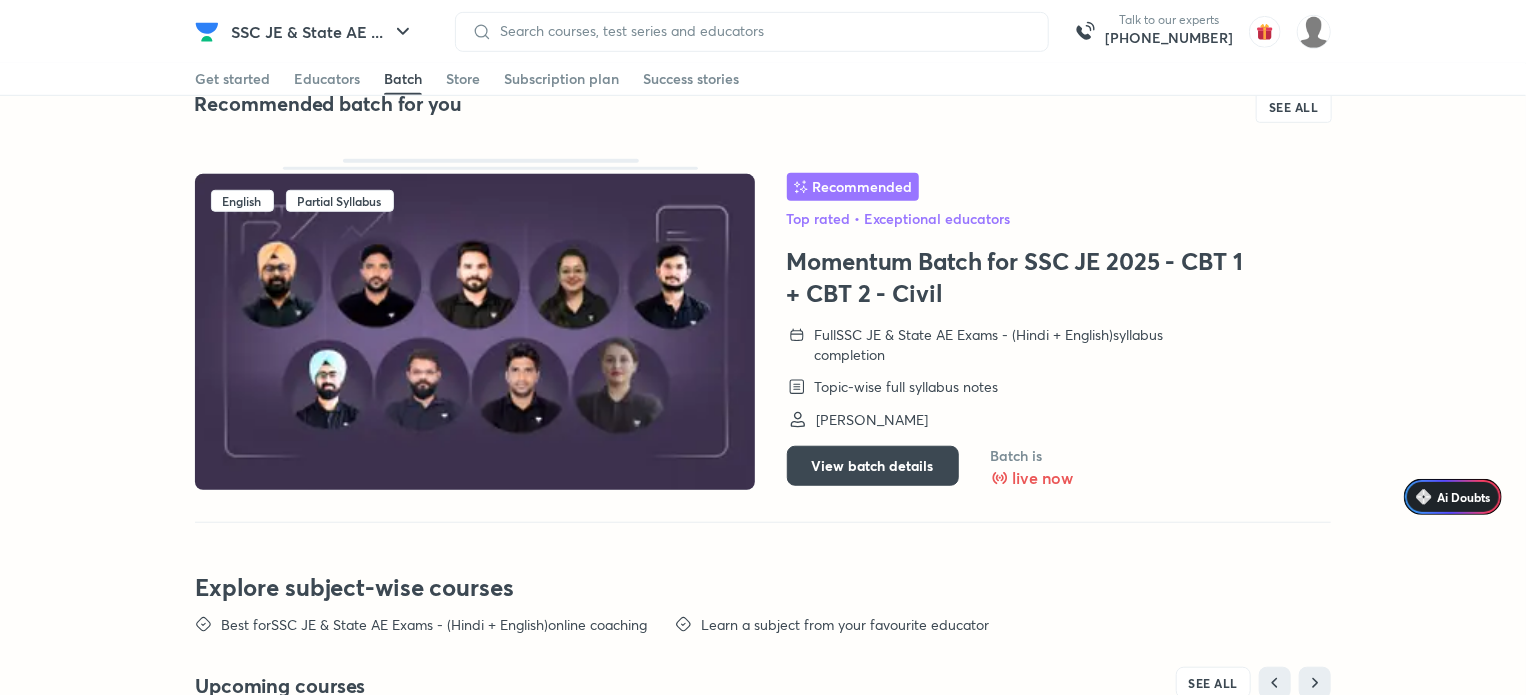 scroll, scrollTop: 4476, scrollLeft: 0, axis: vertical 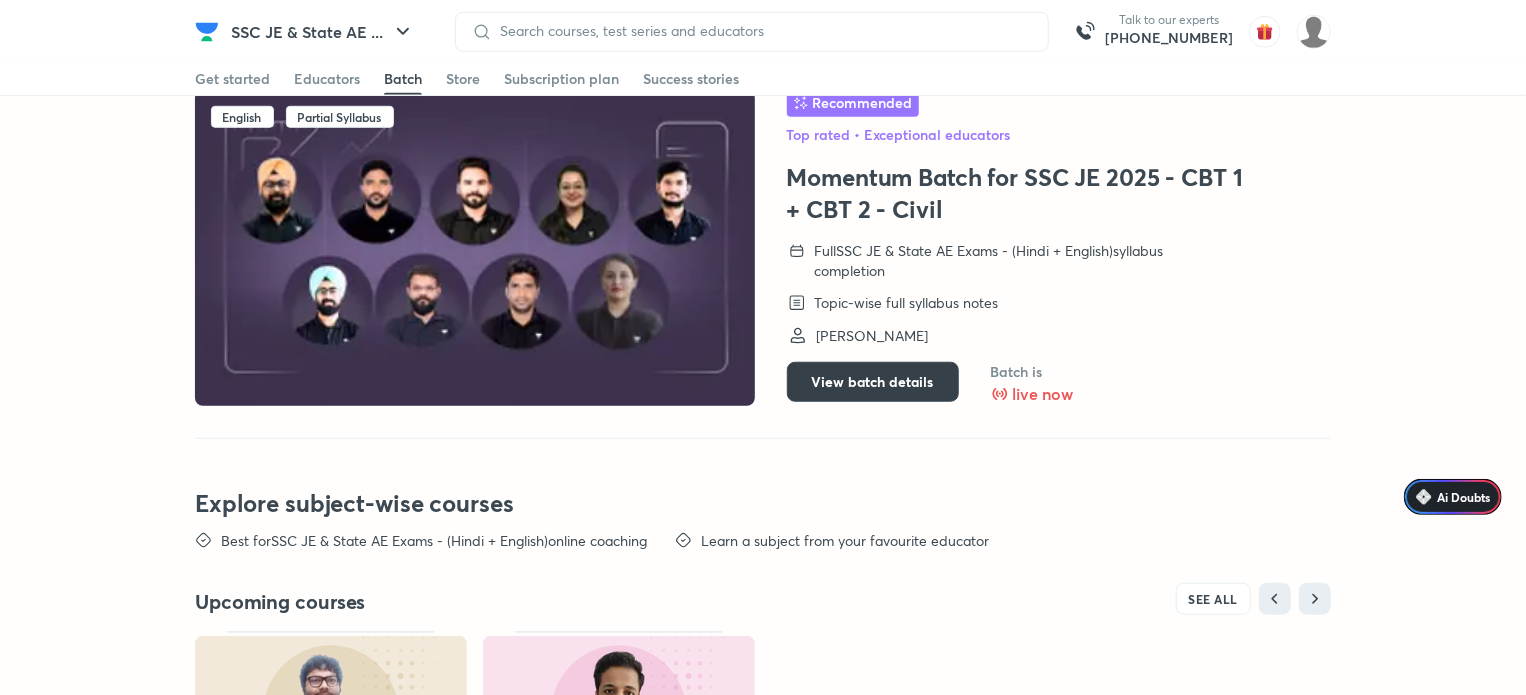 click on "View batch details" at bounding box center (873, 382) 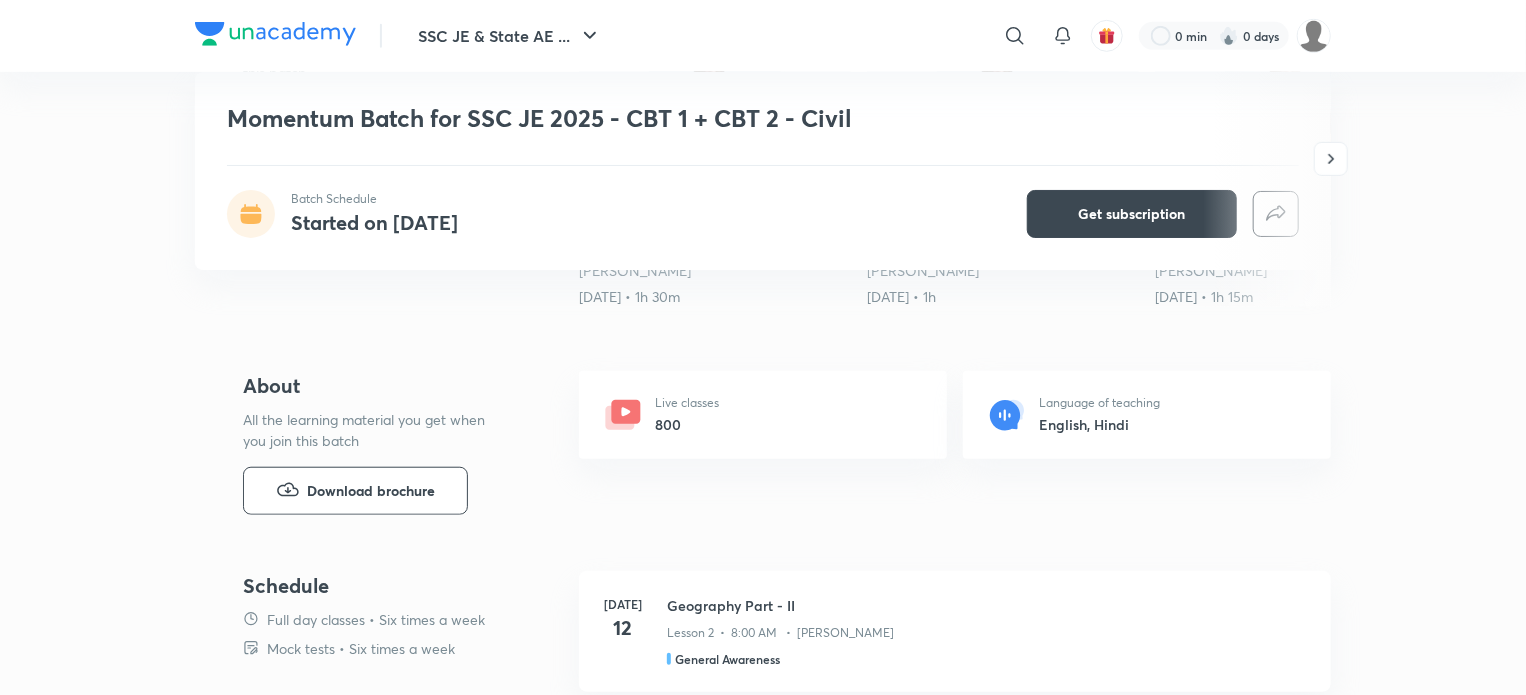 scroll, scrollTop: 620, scrollLeft: 0, axis: vertical 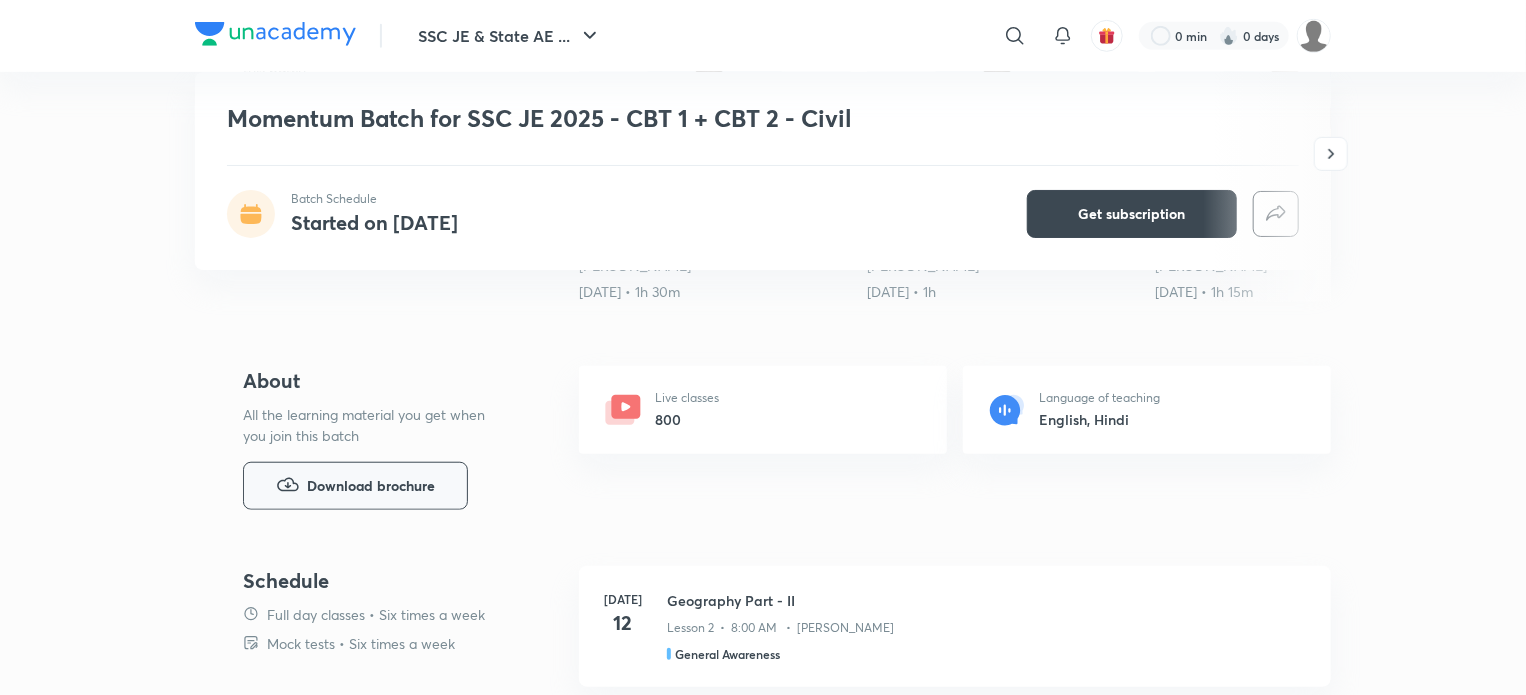 click on "Download brochure" at bounding box center (371, 486) 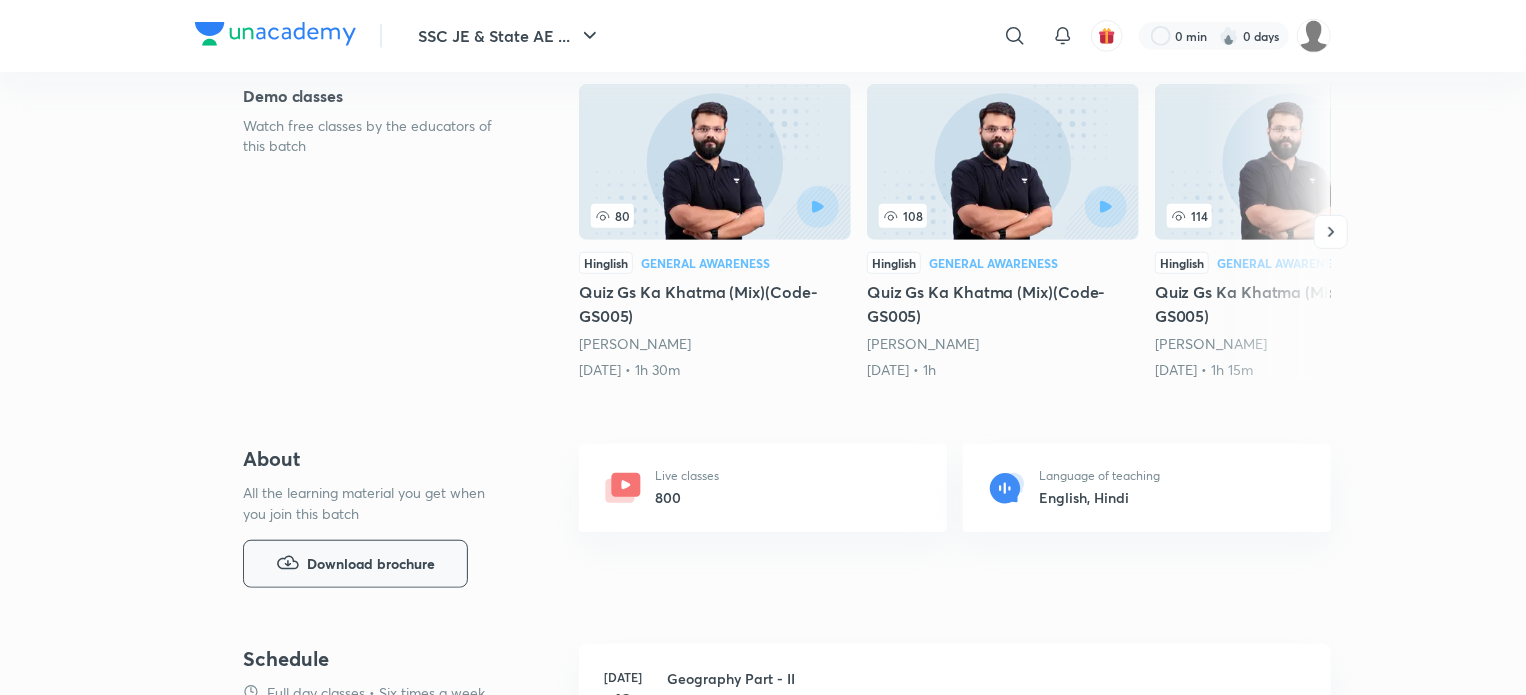 scroll, scrollTop: 0, scrollLeft: 0, axis: both 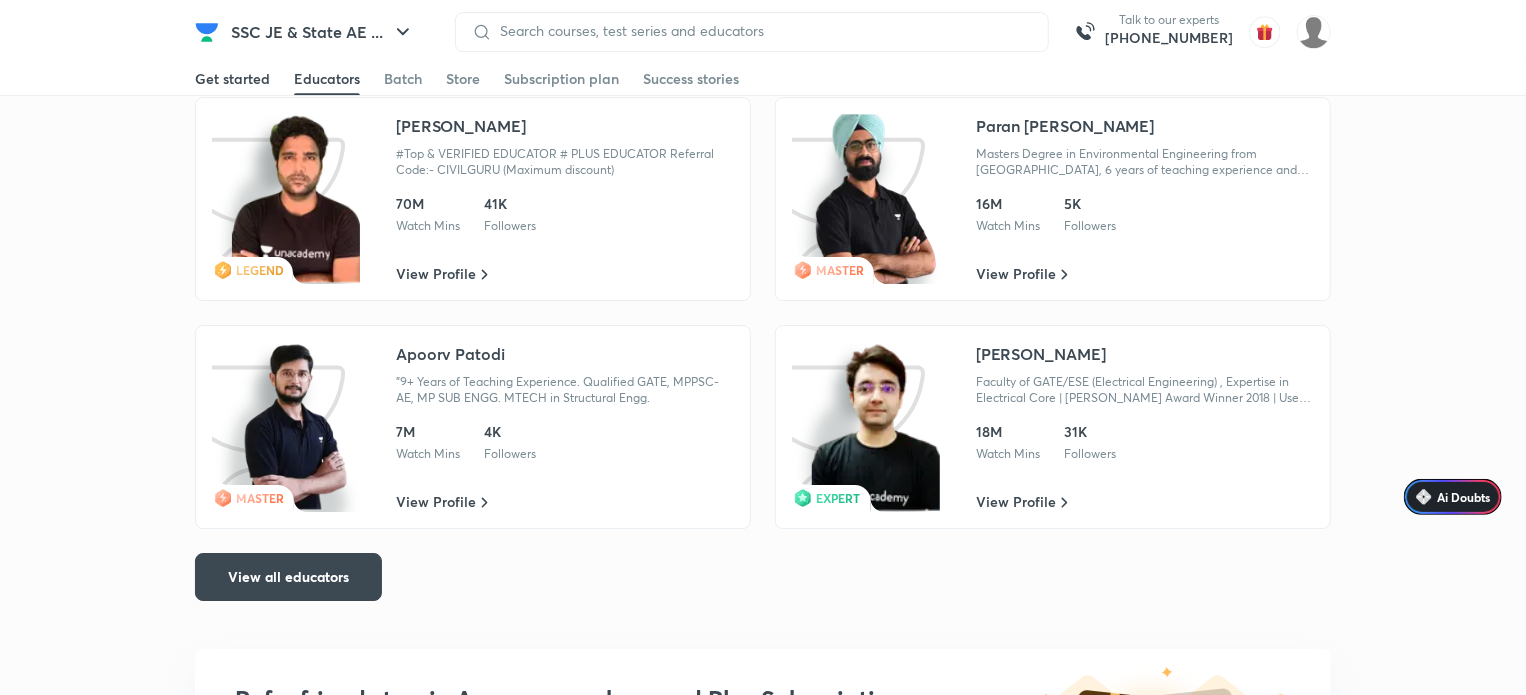 click on "Get started" at bounding box center [232, 79] 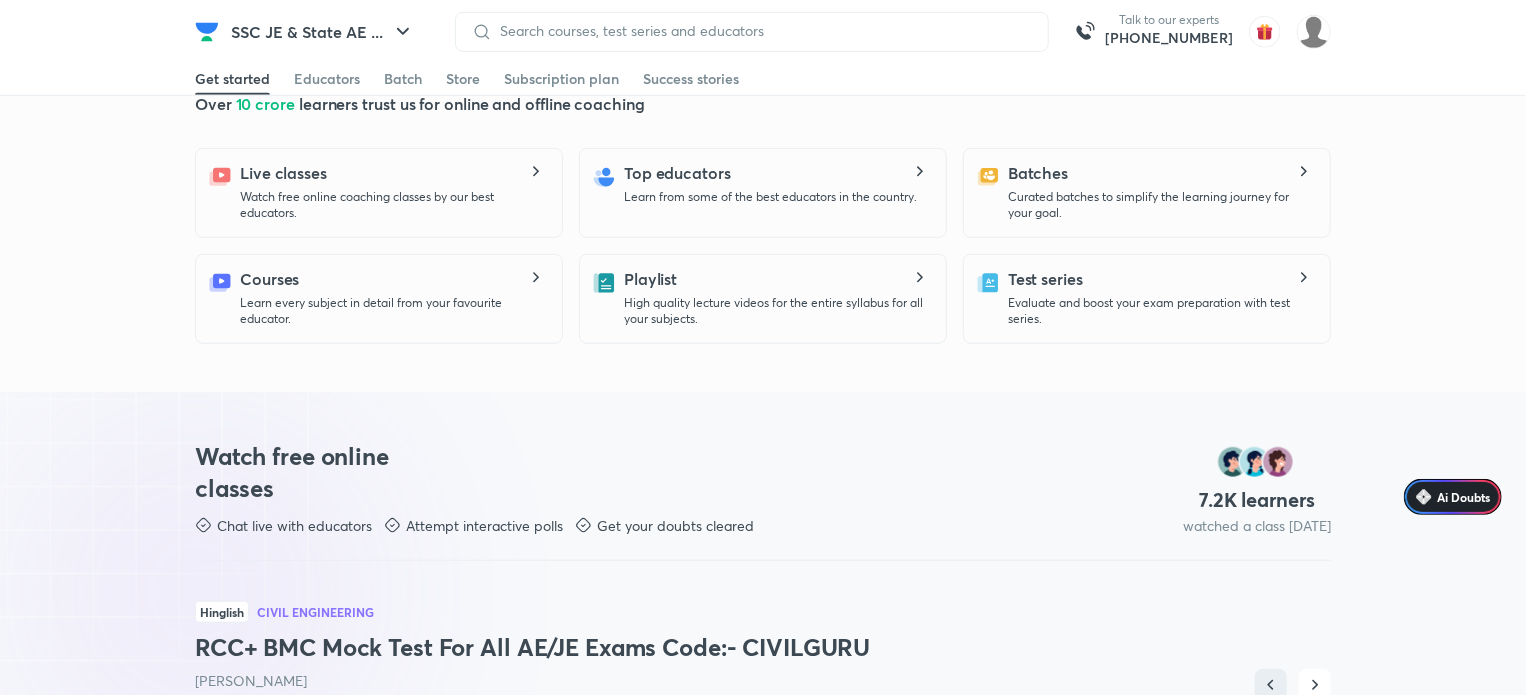 scroll, scrollTop: 614, scrollLeft: 0, axis: vertical 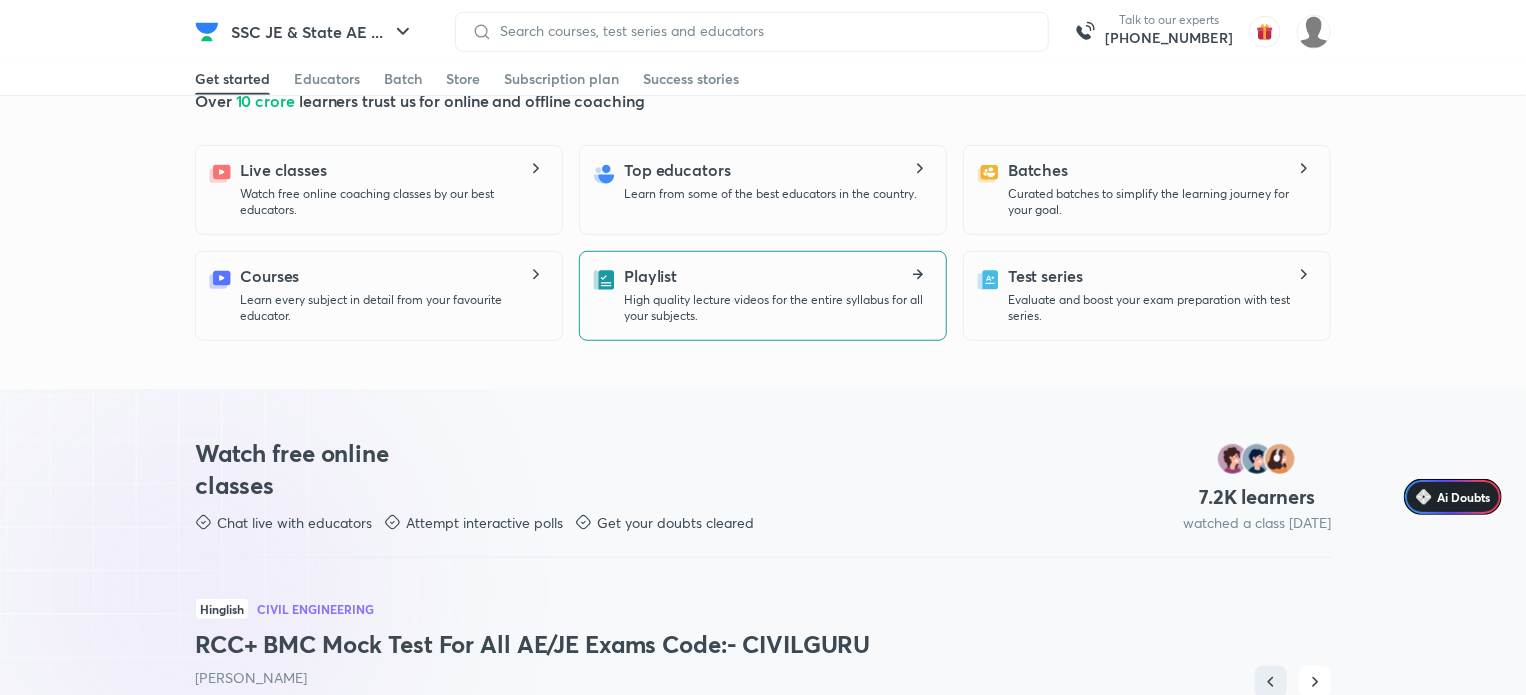 click on "High quality lecture videos for the entire syllabus for all your subjects." at bounding box center [777, 308] 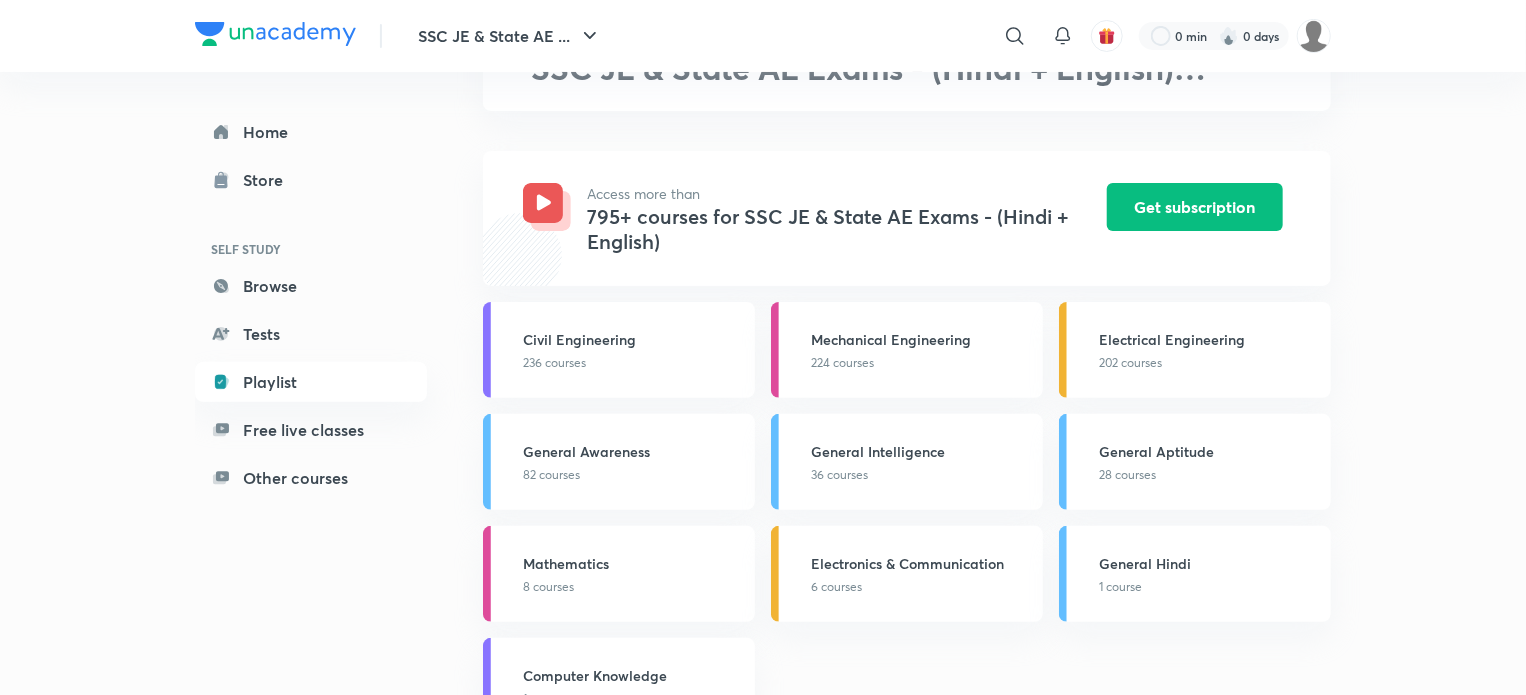 scroll, scrollTop: 156, scrollLeft: 0, axis: vertical 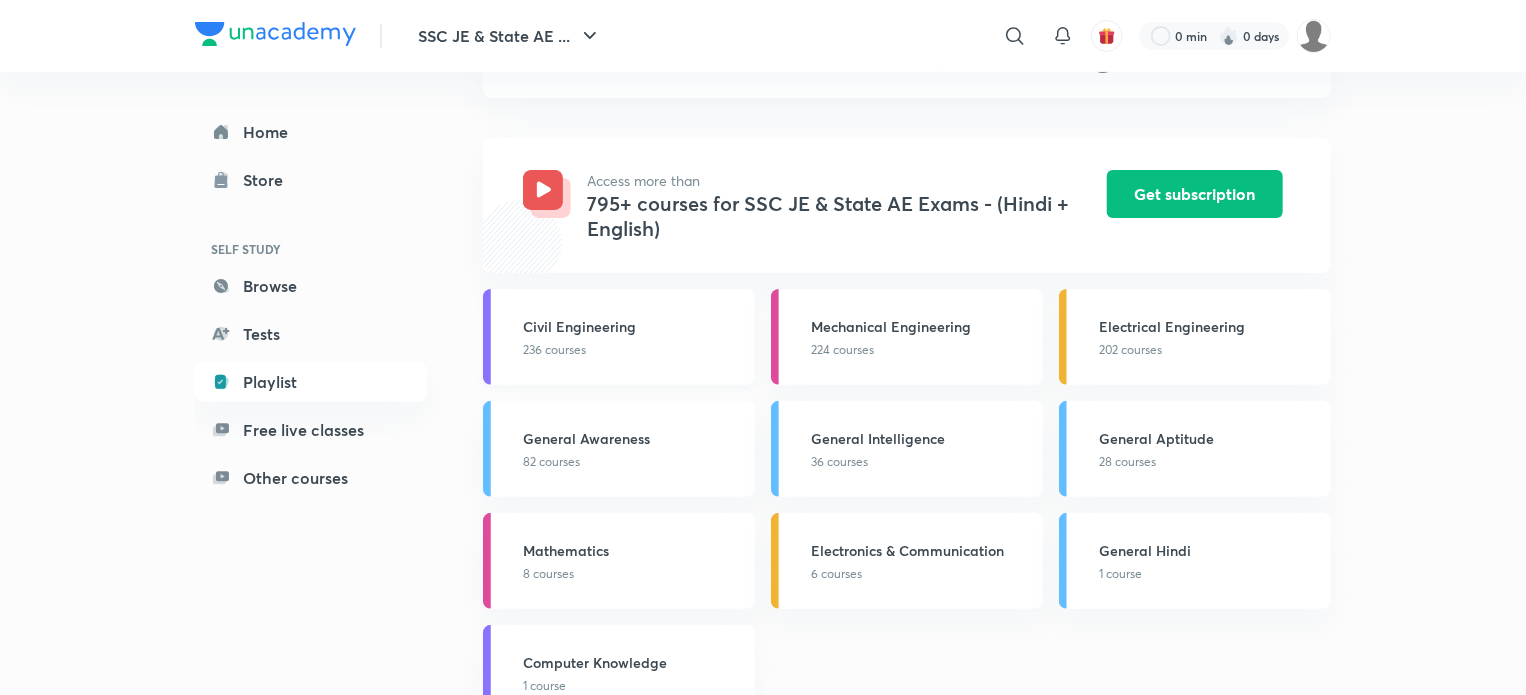 click on "Civil Engineering 236 courses" at bounding box center (619, 337) 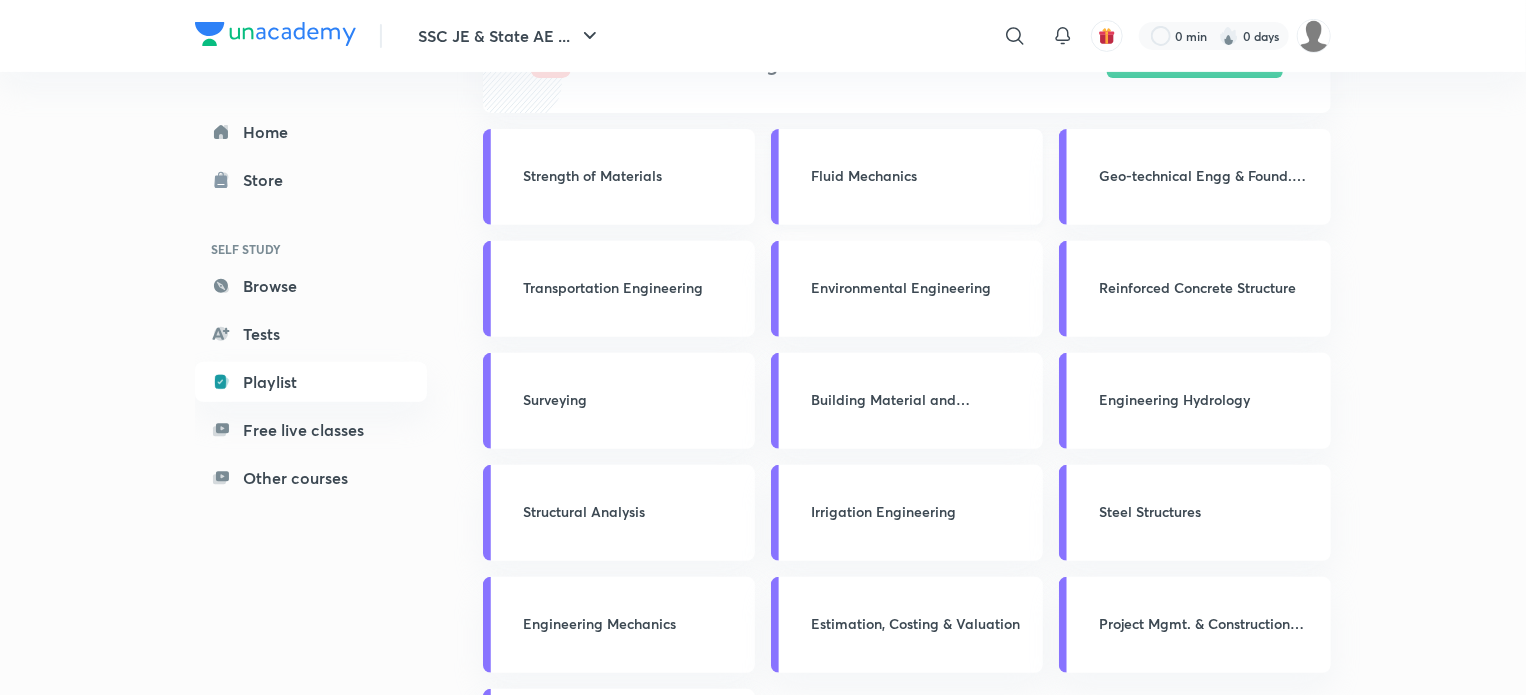 scroll, scrollTop: 326, scrollLeft: 0, axis: vertical 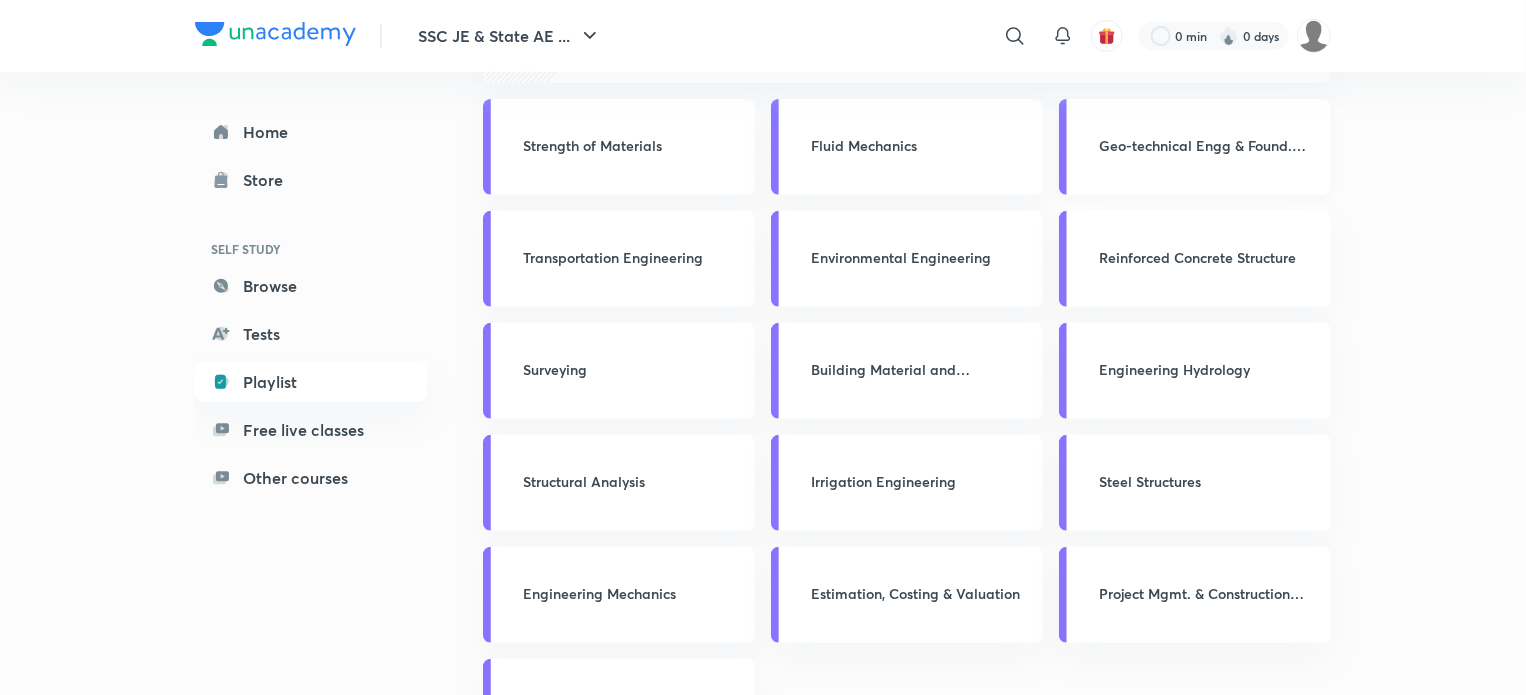 click on "Geo-technical Engg & Found. Engg" at bounding box center [1209, 145] 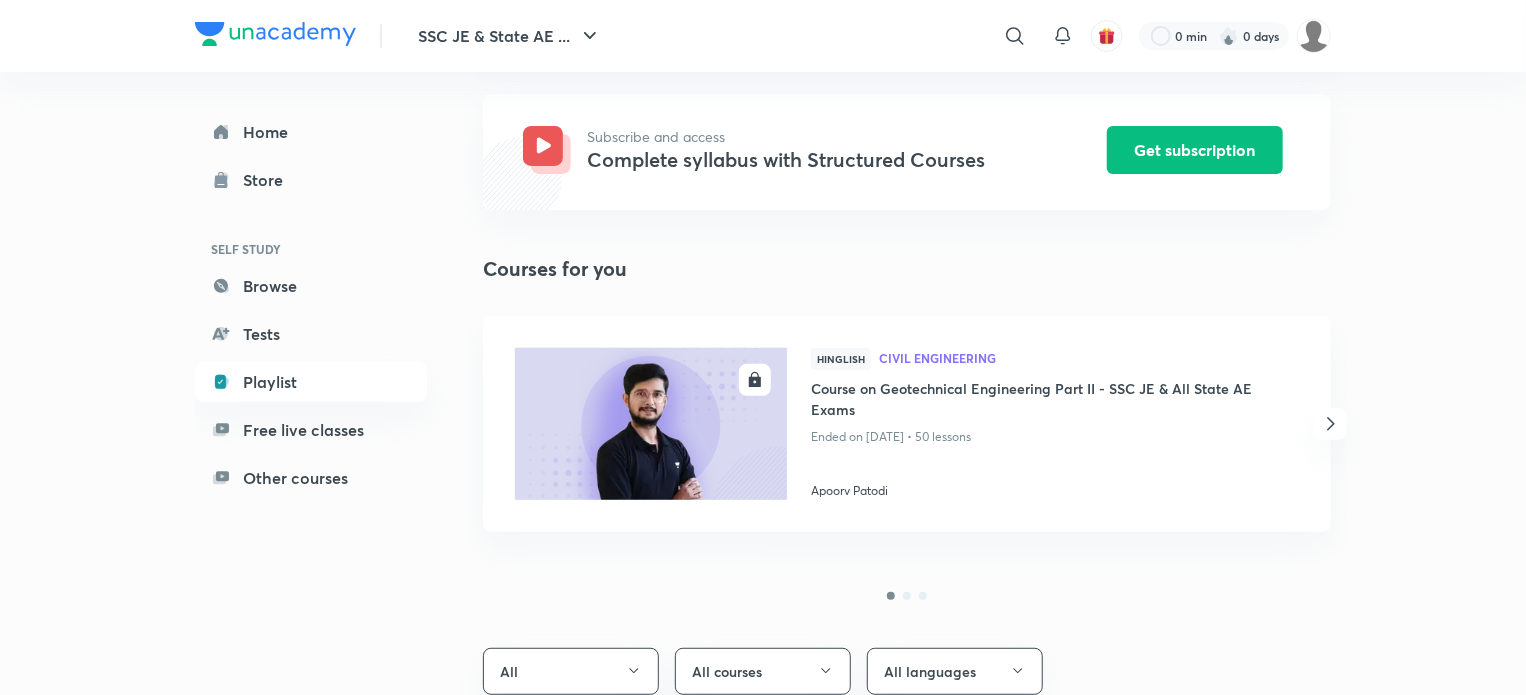 scroll, scrollTop: 204, scrollLeft: 0, axis: vertical 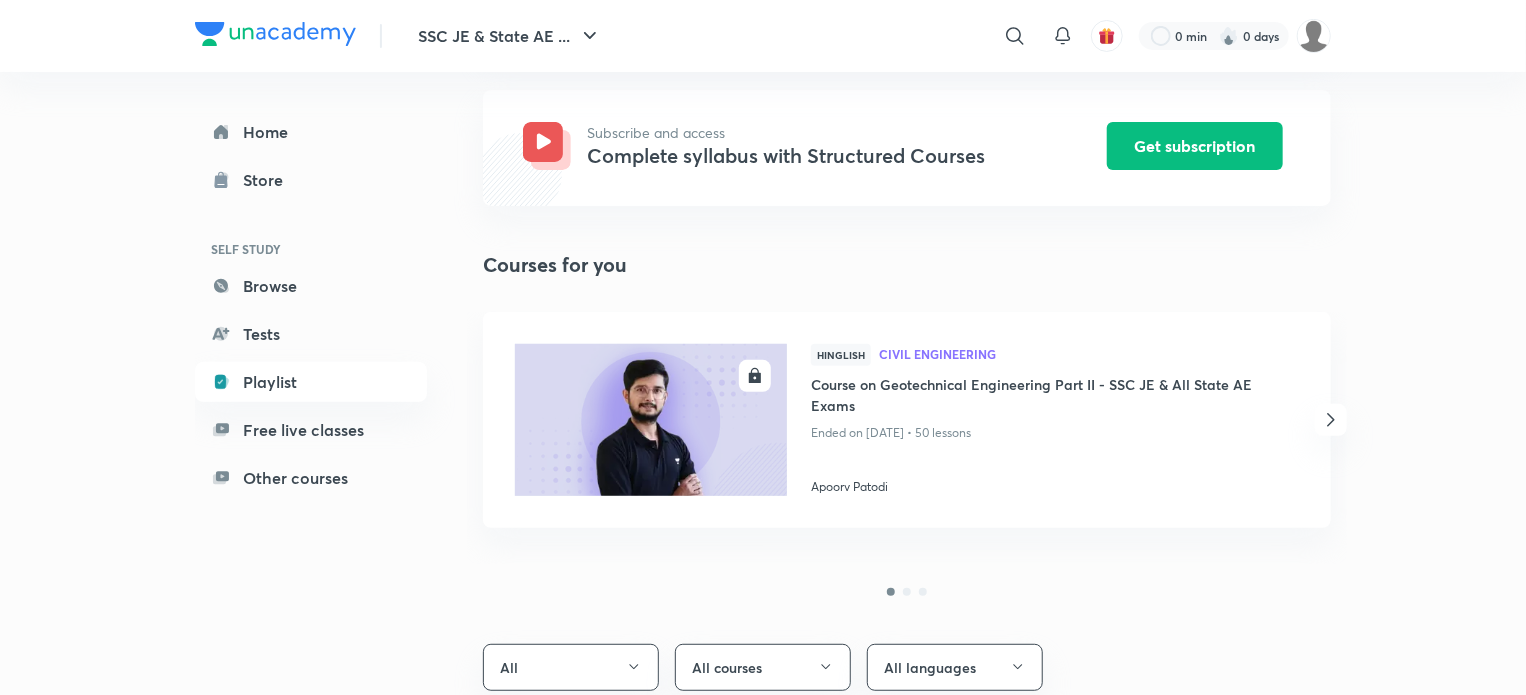 click 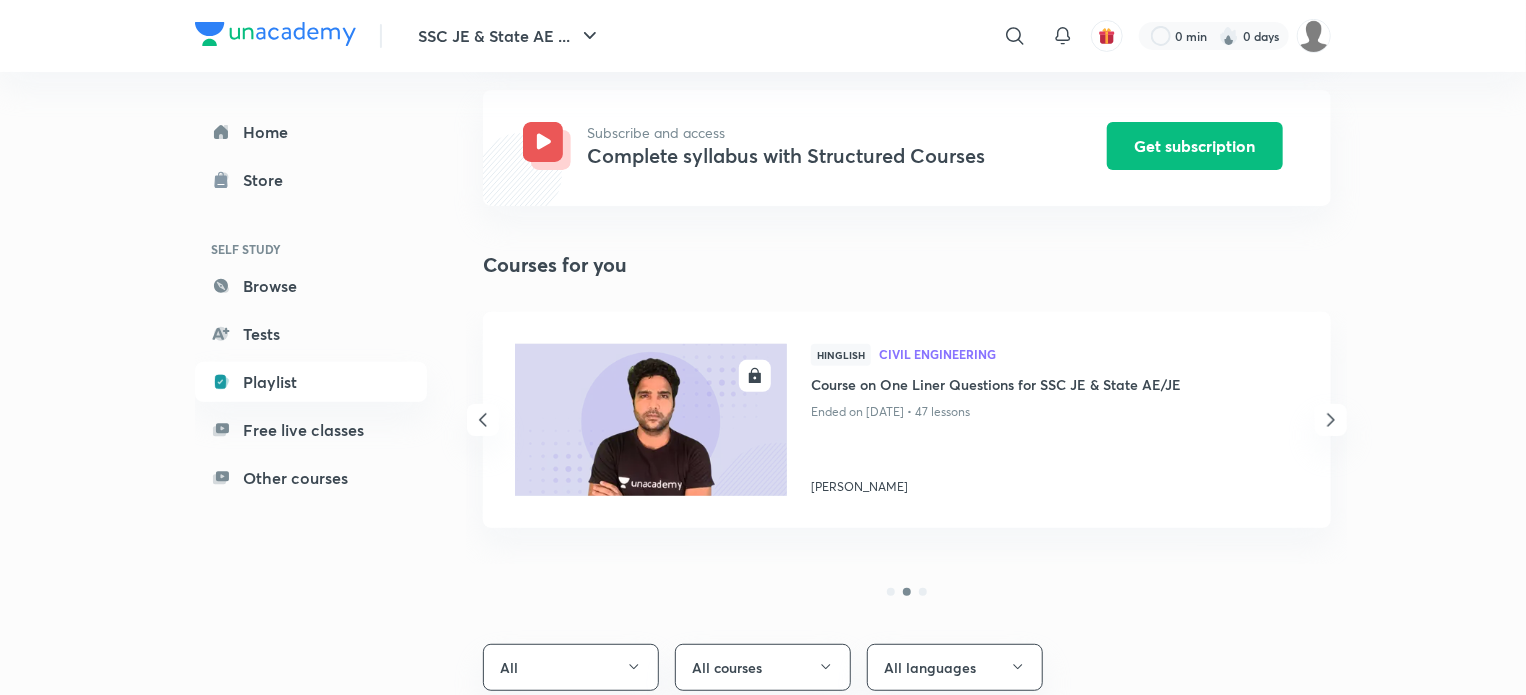 click 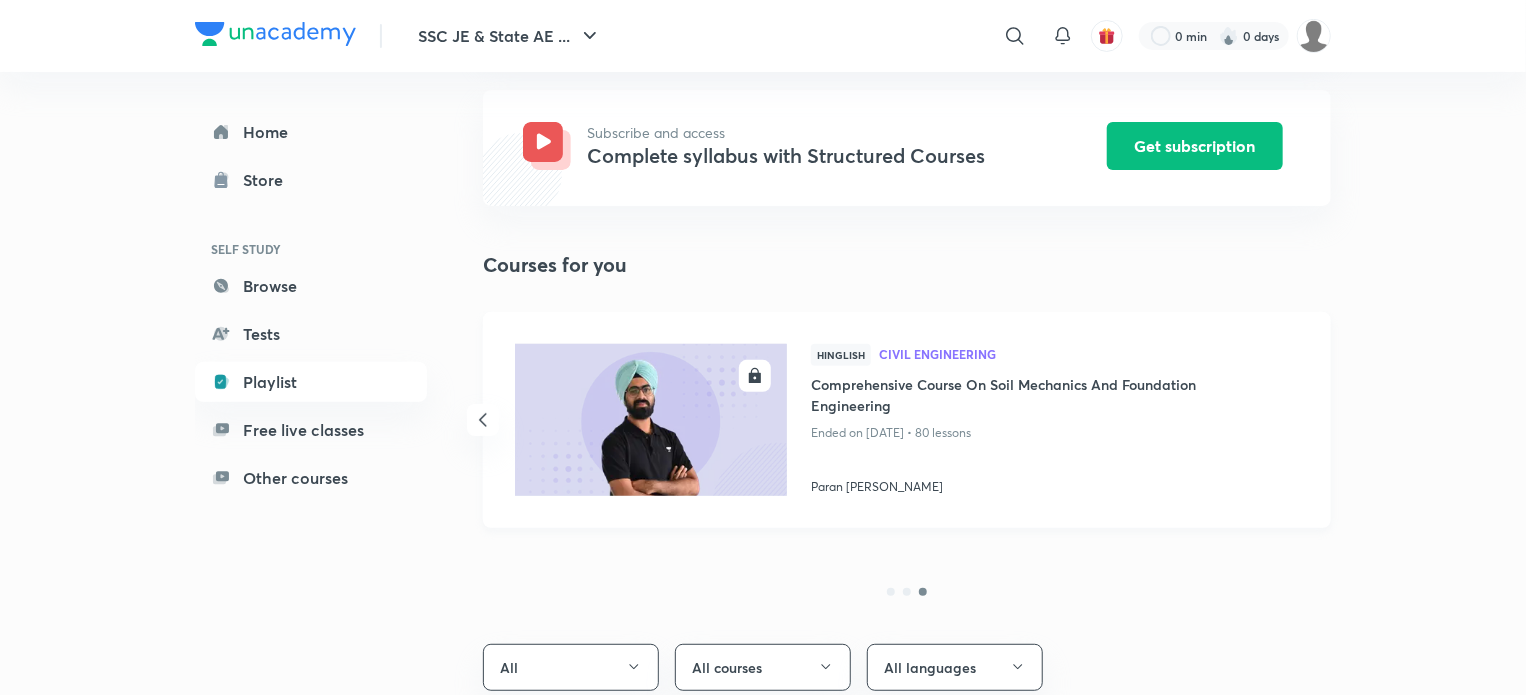 click at bounding box center (650, 419) 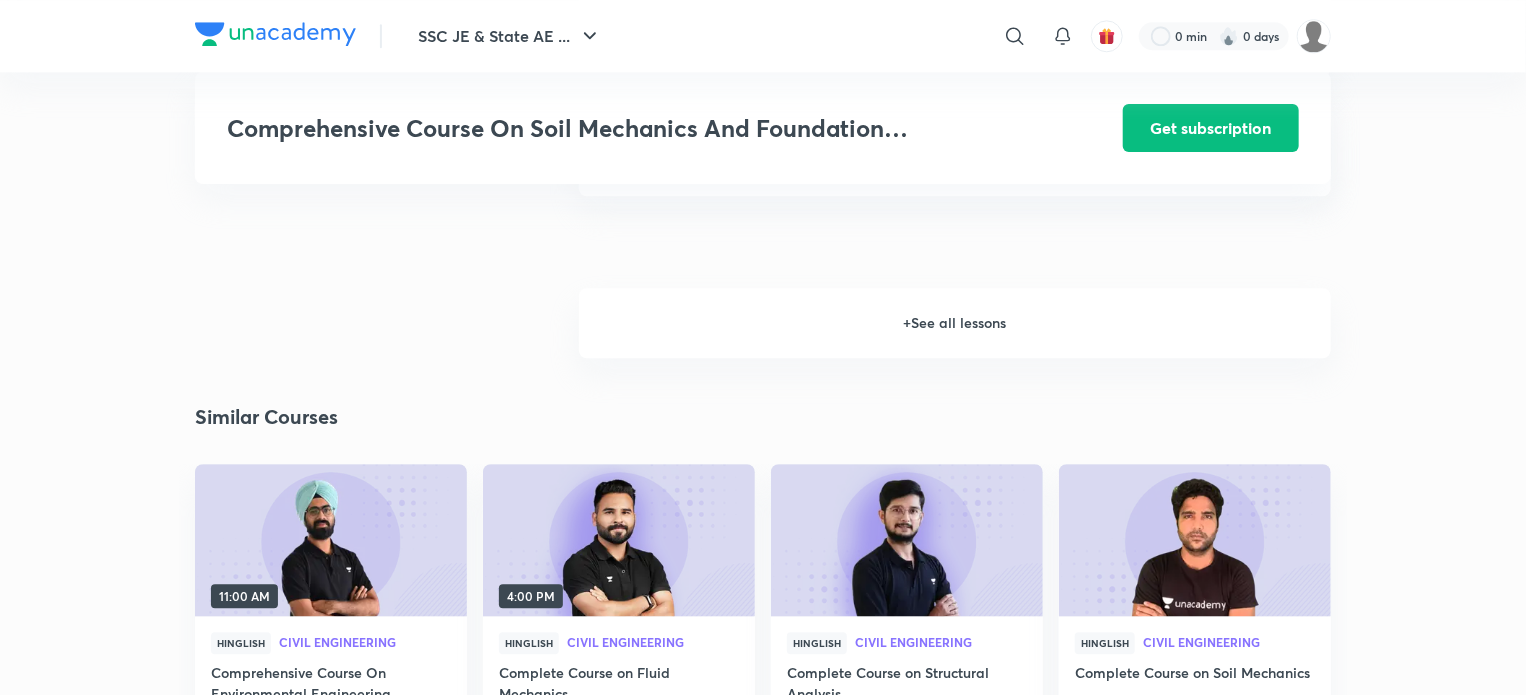scroll, scrollTop: 2540, scrollLeft: 0, axis: vertical 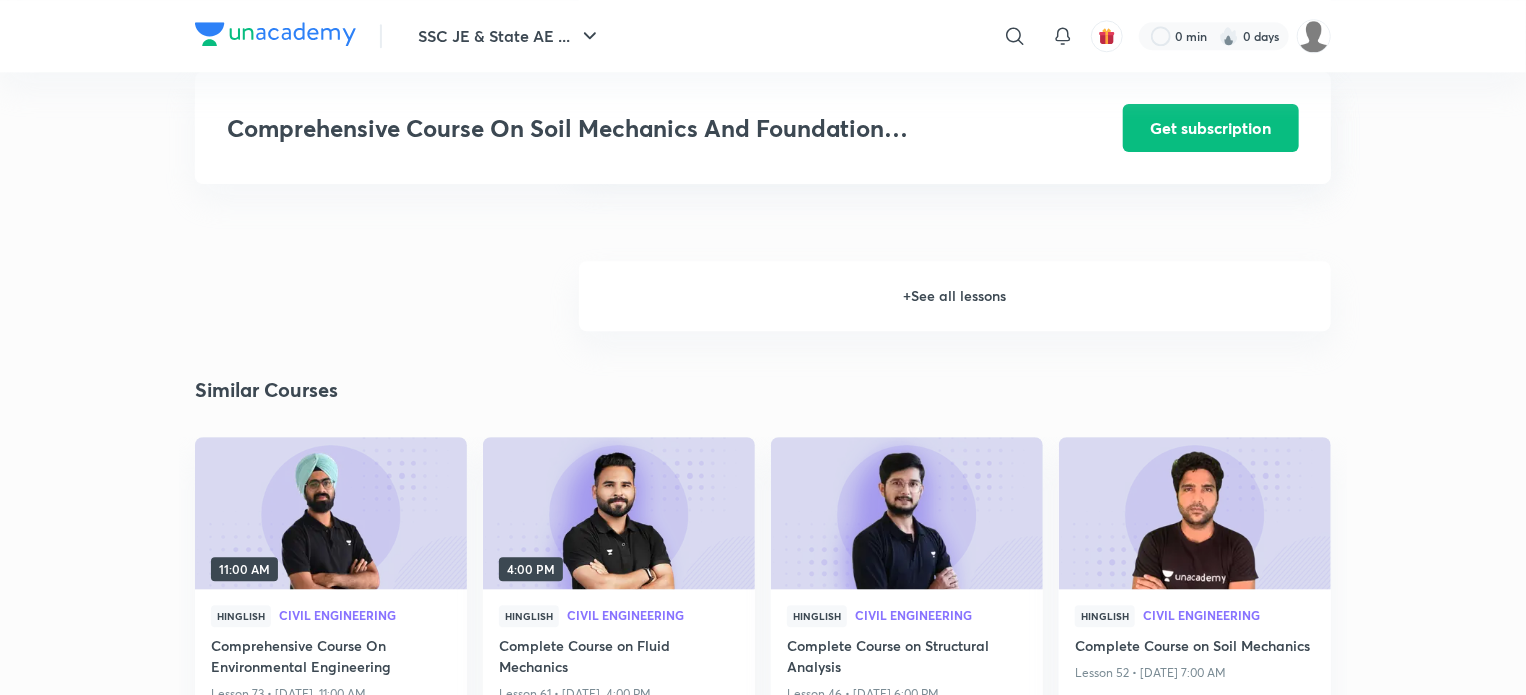 click on "+  See all lessons" at bounding box center [955, 296] 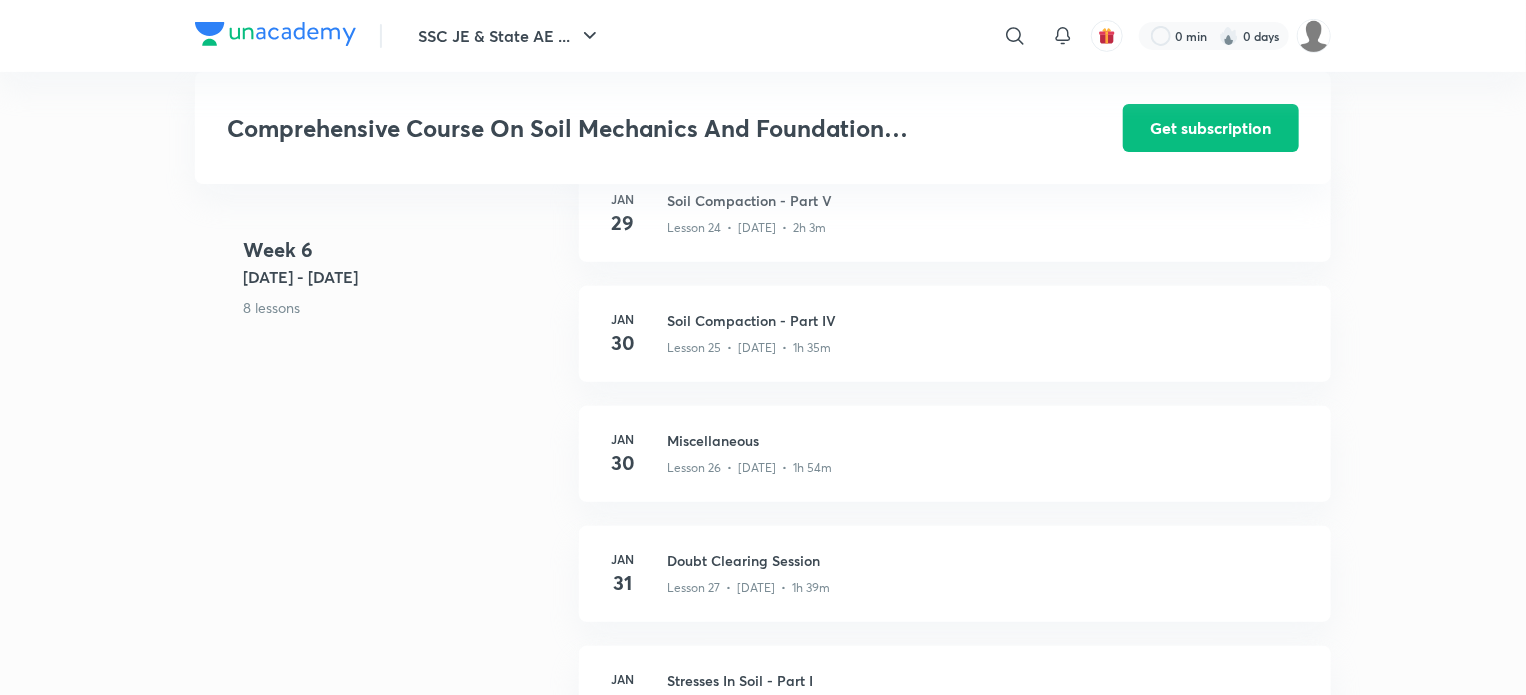 scroll, scrollTop: 4296, scrollLeft: 0, axis: vertical 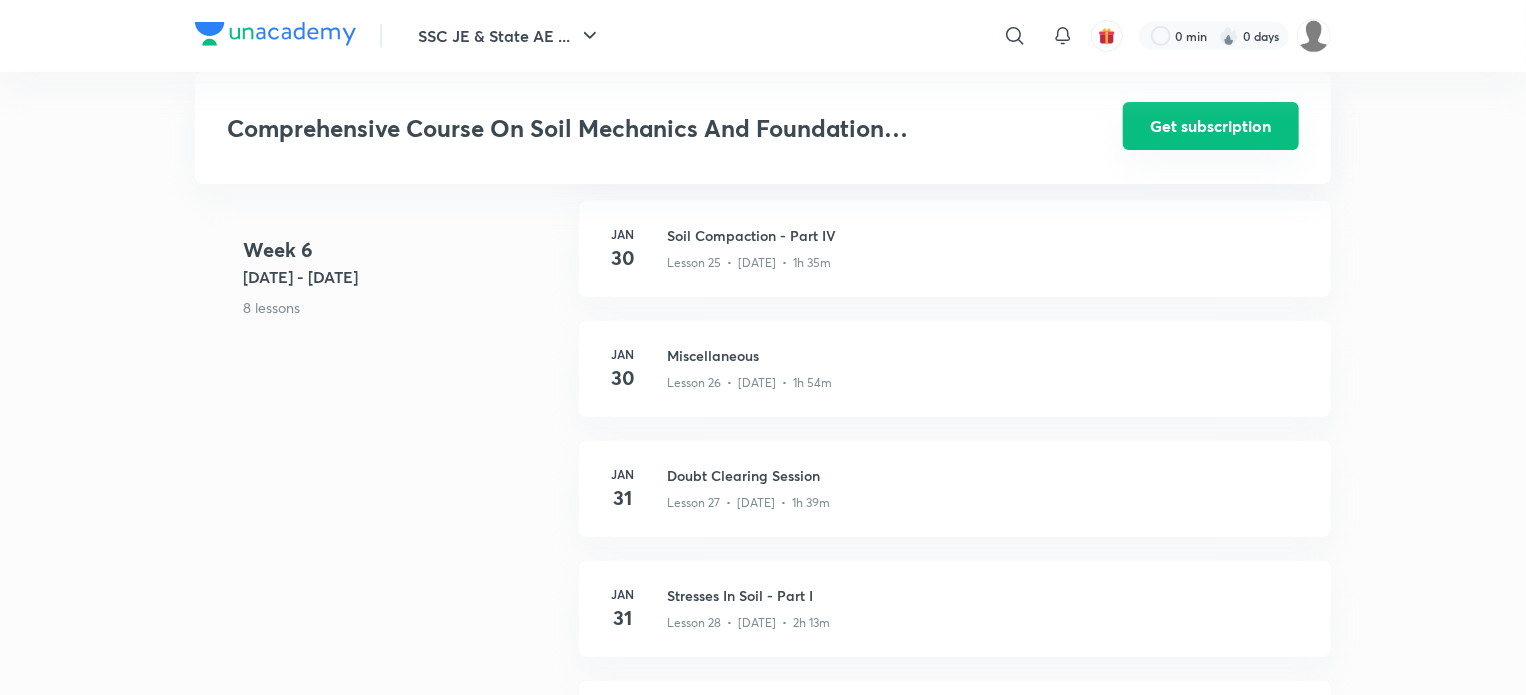 click on "Get subscription" at bounding box center (1211, 126) 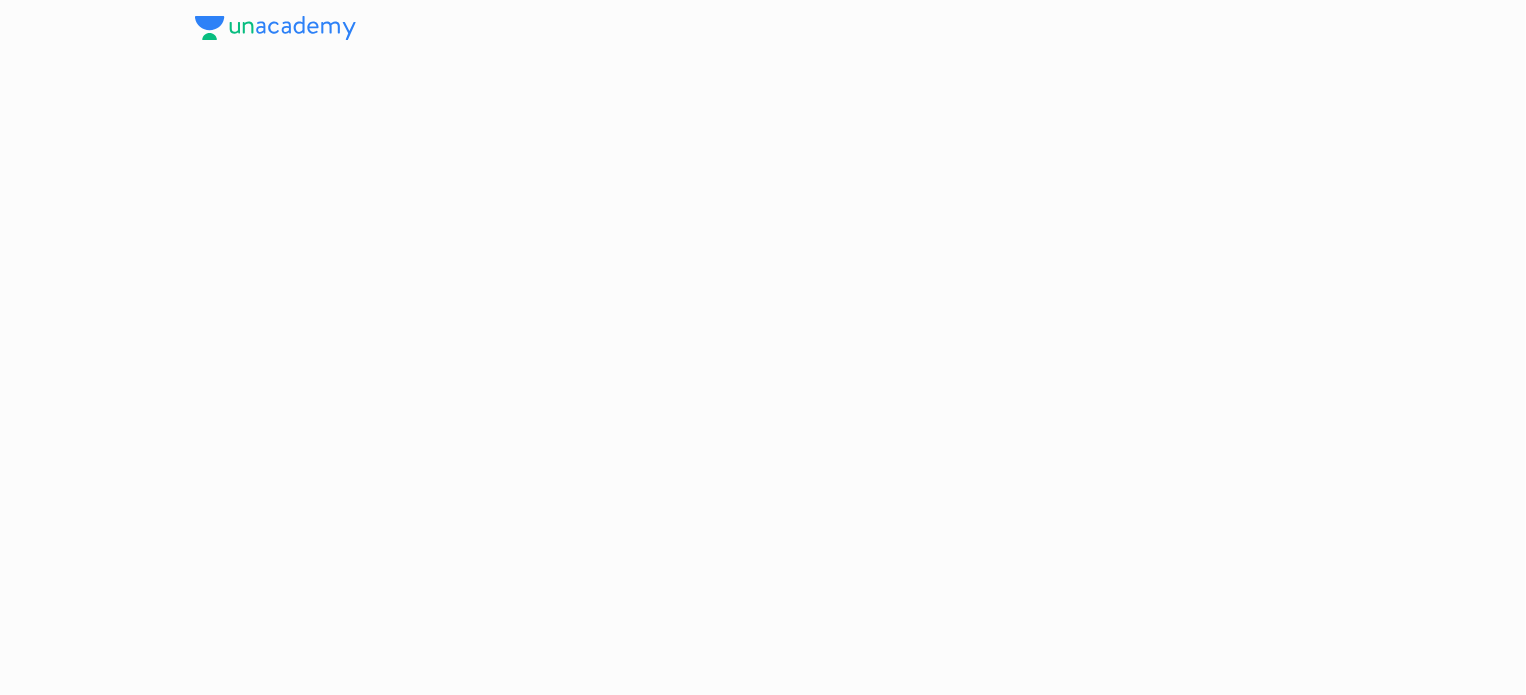 scroll, scrollTop: 0, scrollLeft: 0, axis: both 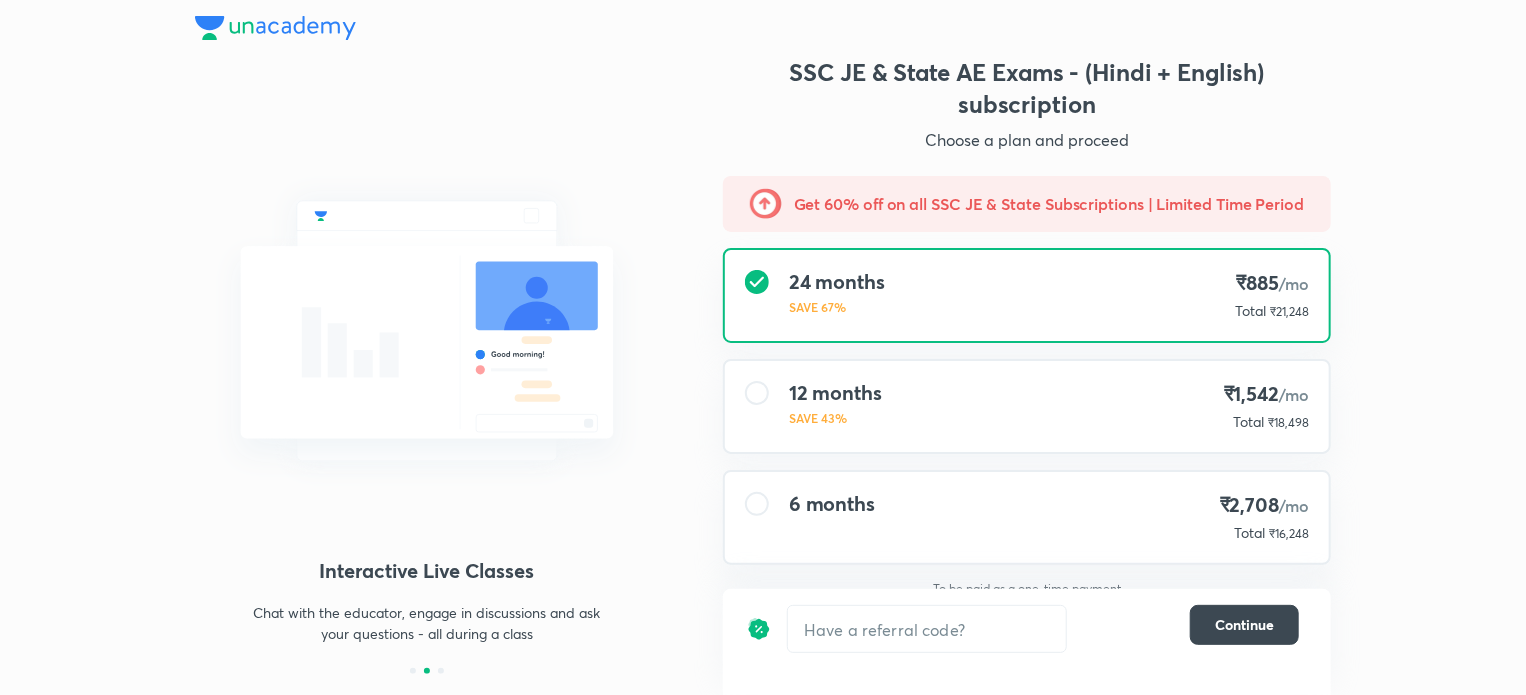 click on "6 months ₹2,708  /mo Total ₹16,248" at bounding box center (1027, 517) 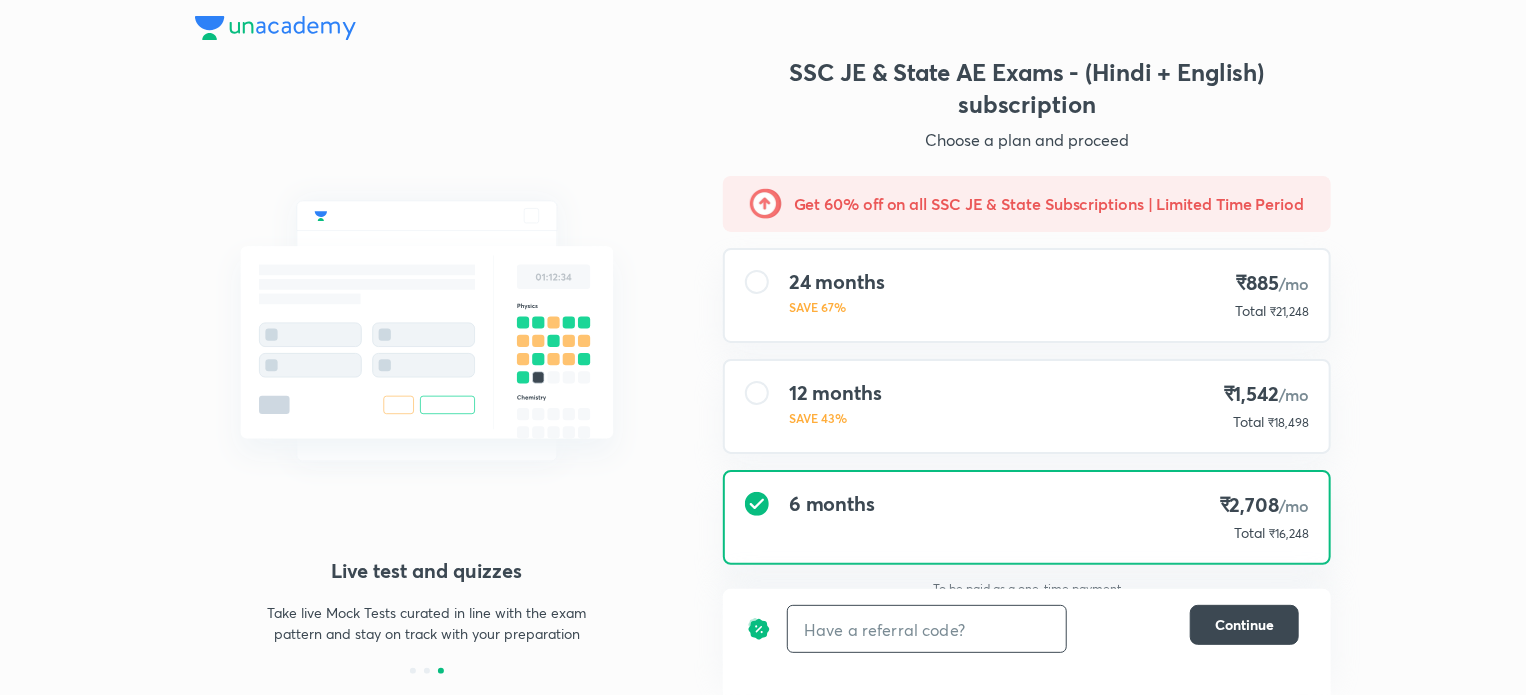 click at bounding box center [927, 629] 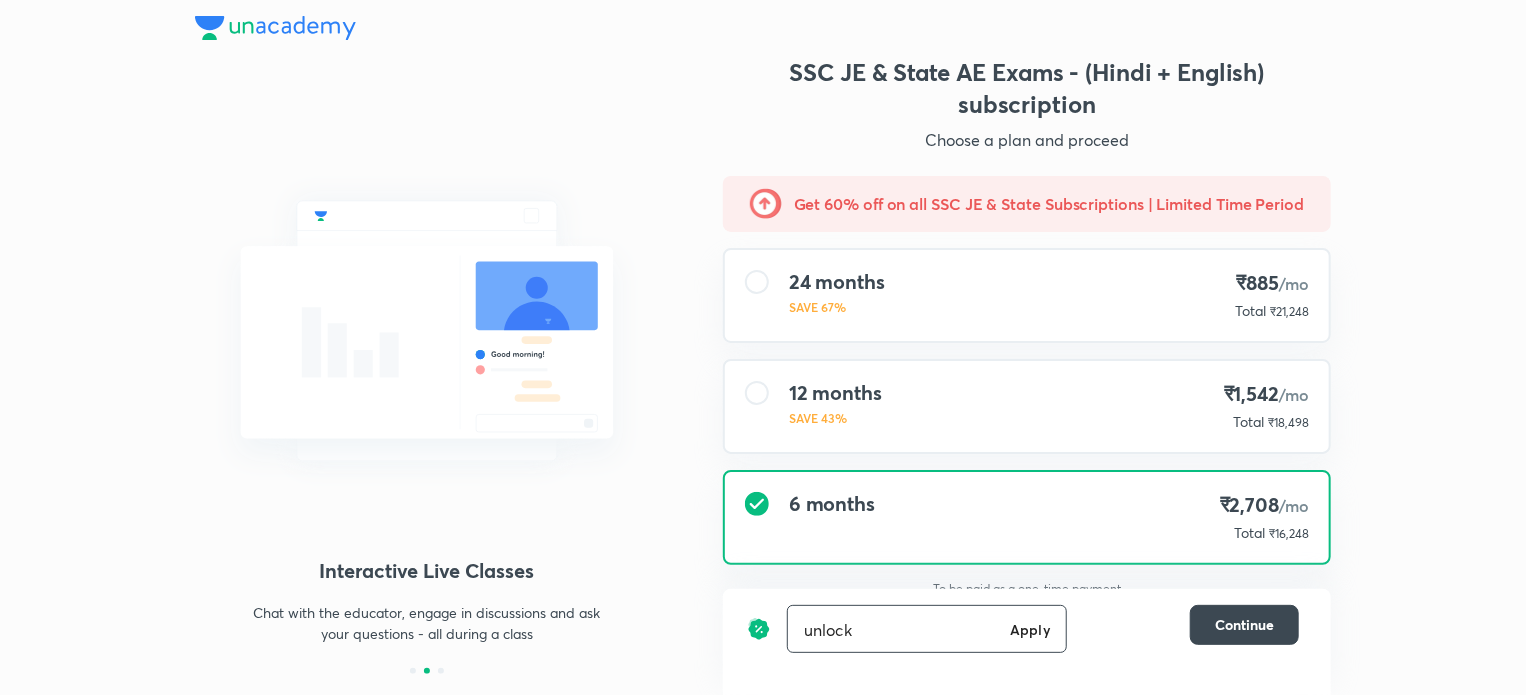 type on "unlock" 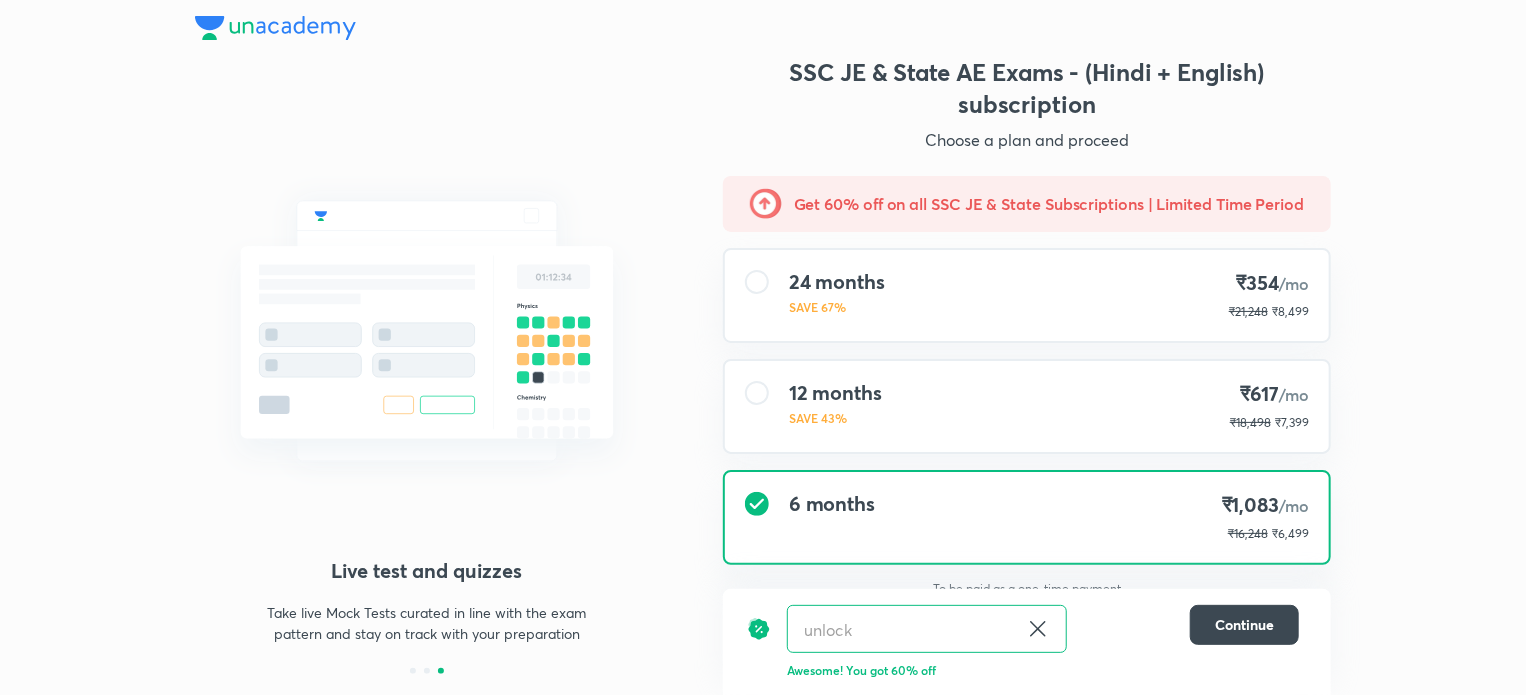scroll, scrollTop: 16, scrollLeft: 0, axis: vertical 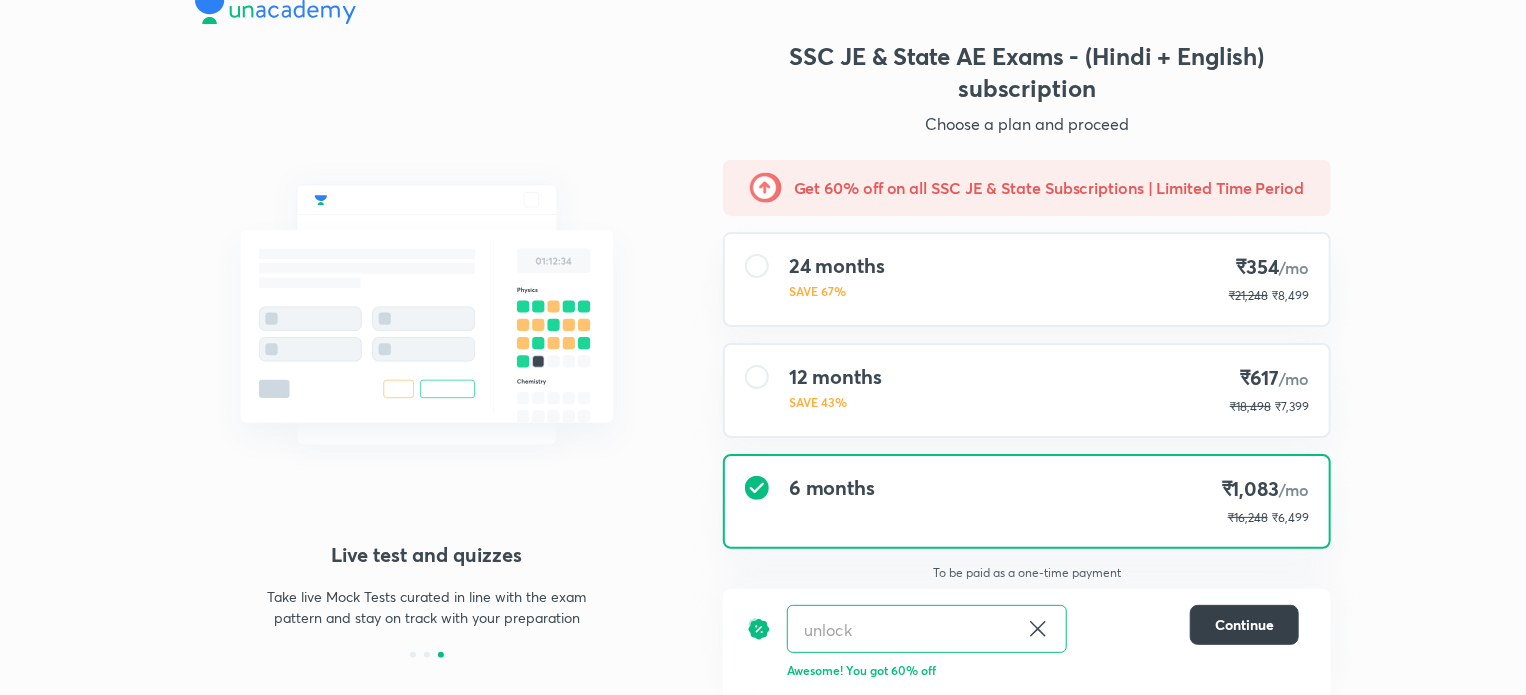 click on "Continue" at bounding box center [1244, 625] 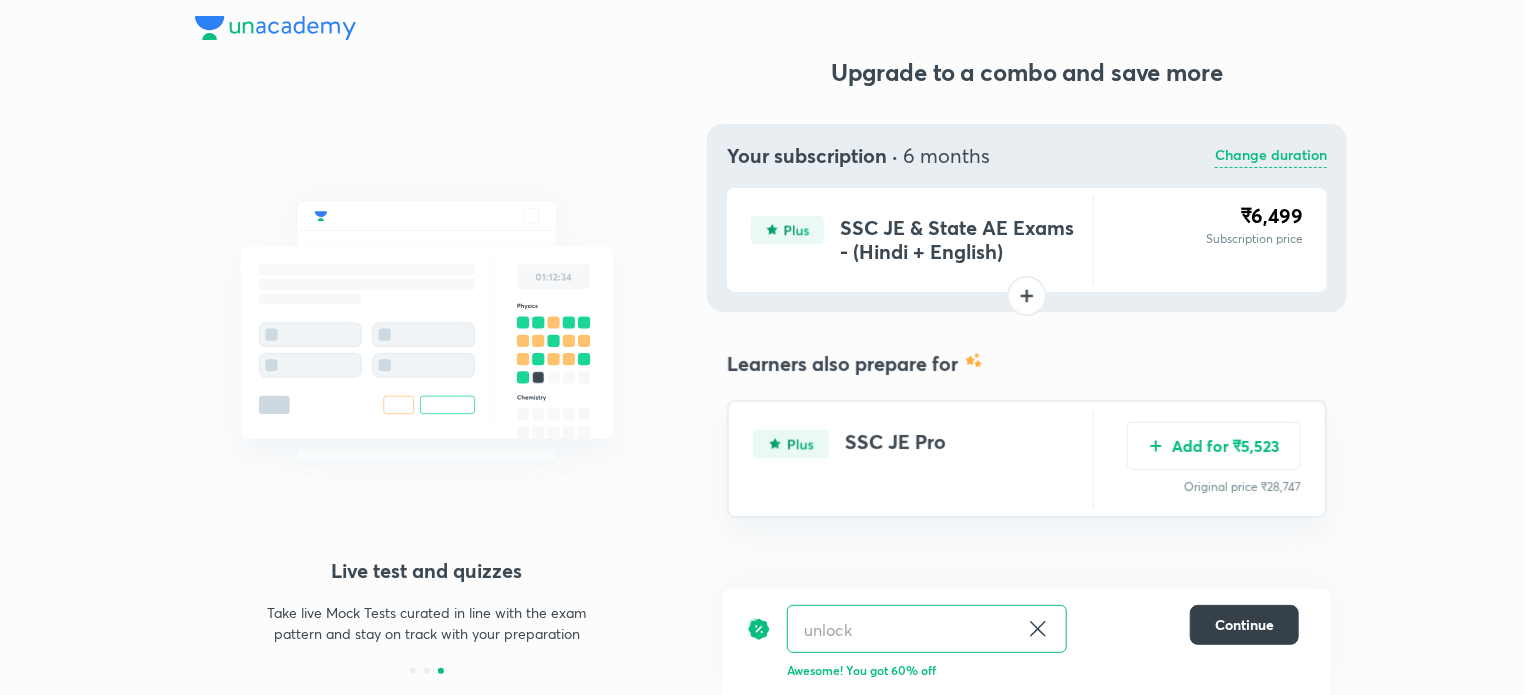 scroll, scrollTop: 0, scrollLeft: 0, axis: both 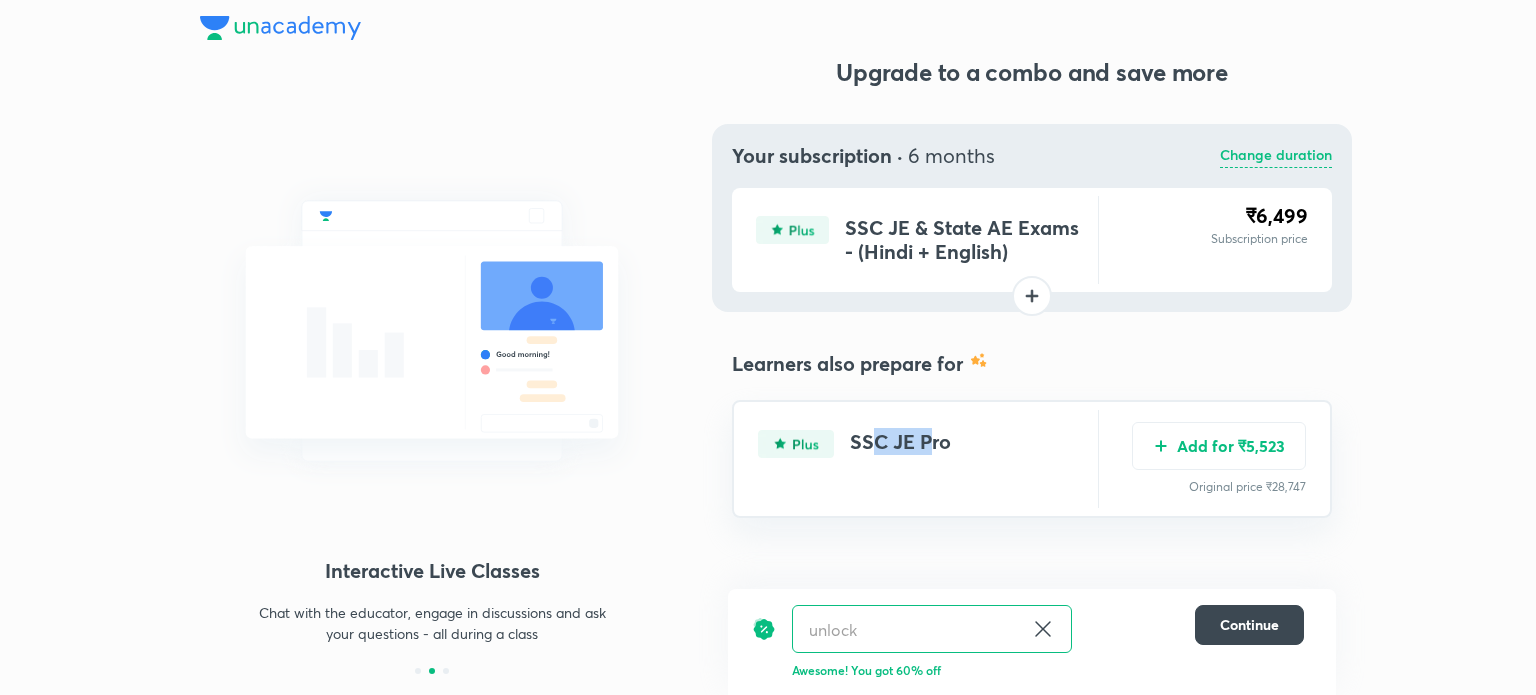 drag, startPoint x: 880, startPoint y: 431, endPoint x: 932, endPoint y: 440, distance: 52.773098 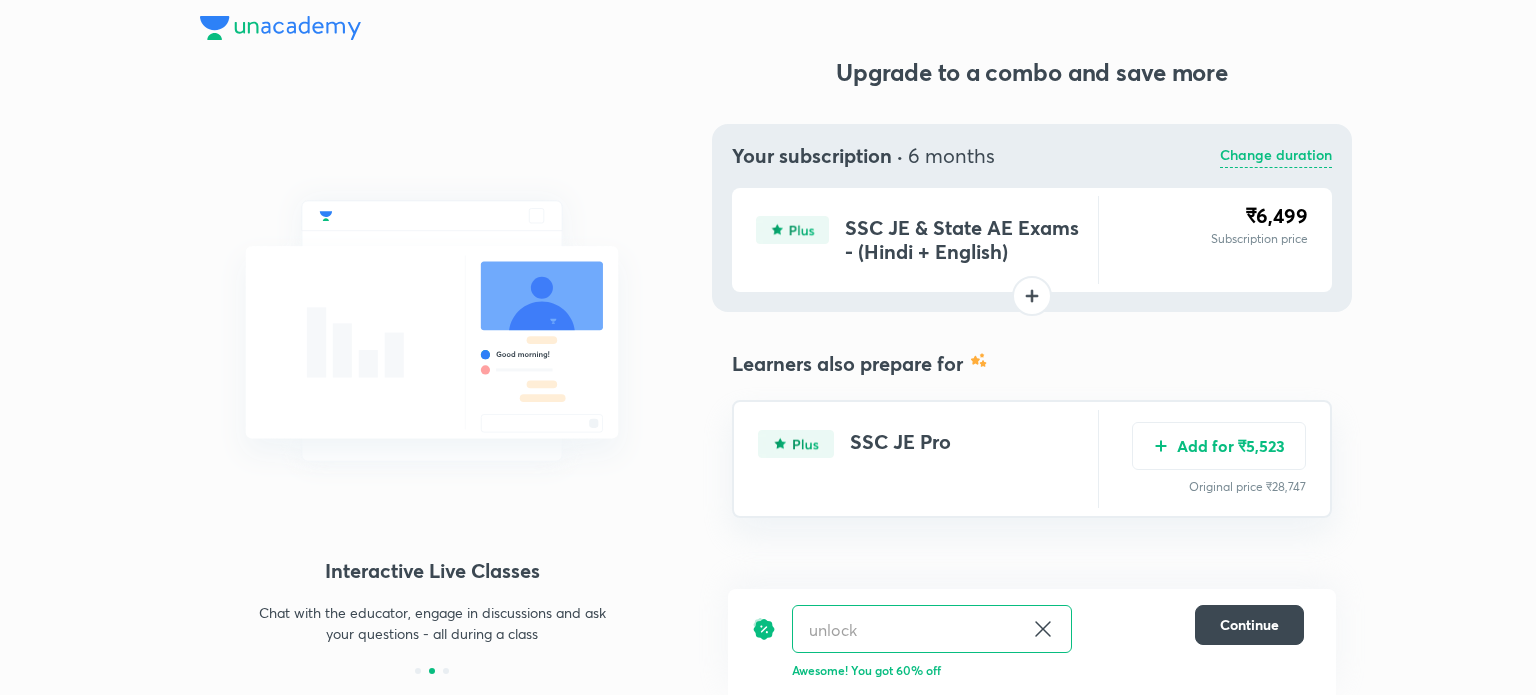 click on "SSC JE Pro" at bounding box center [928, 459] 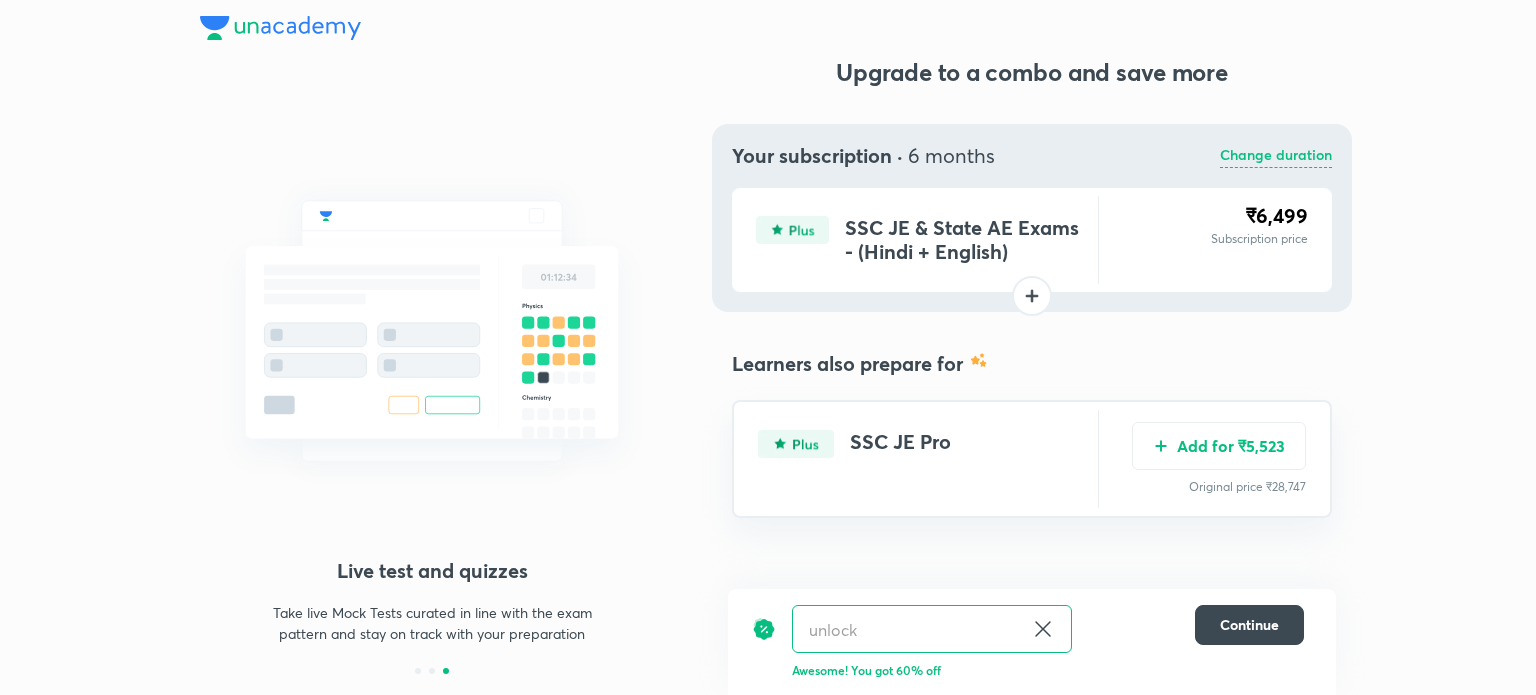 click at bounding box center [796, 444] 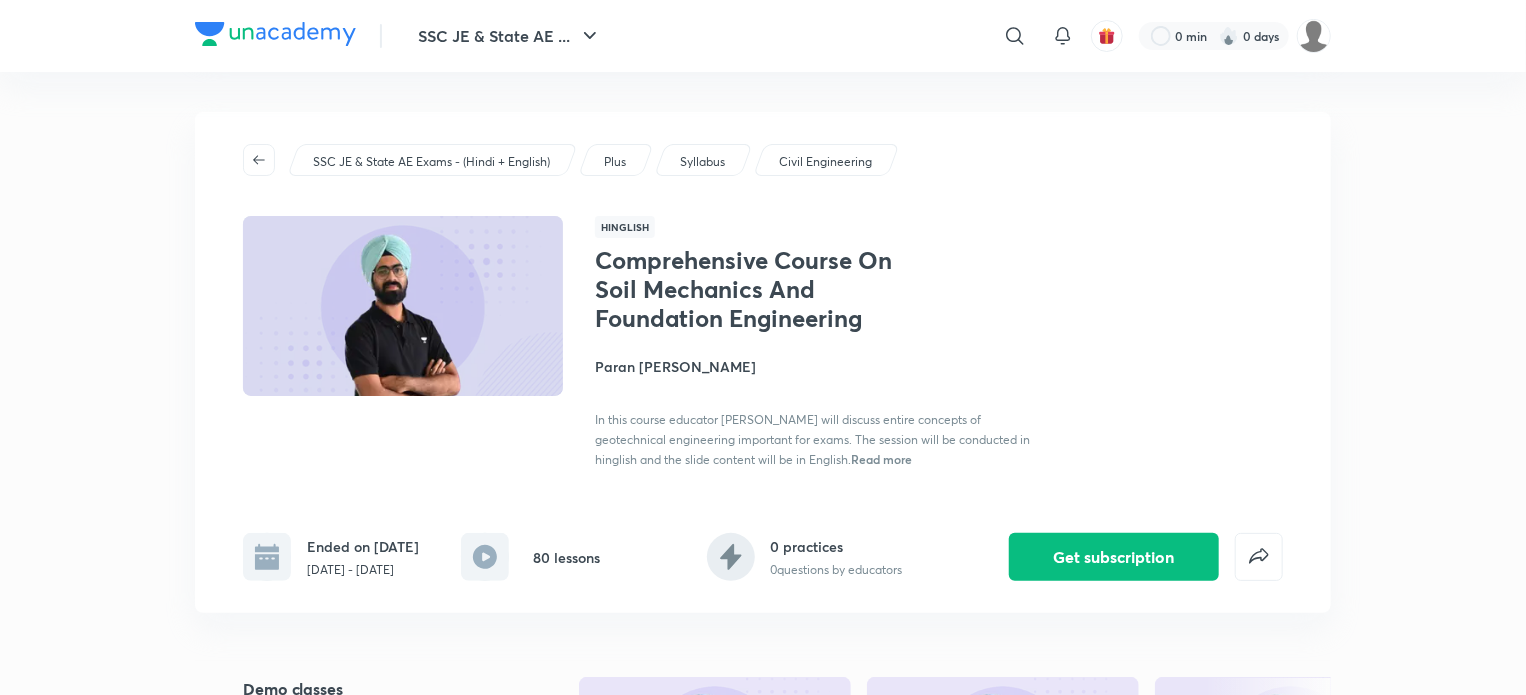 click on "Plus" at bounding box center (616, 160) 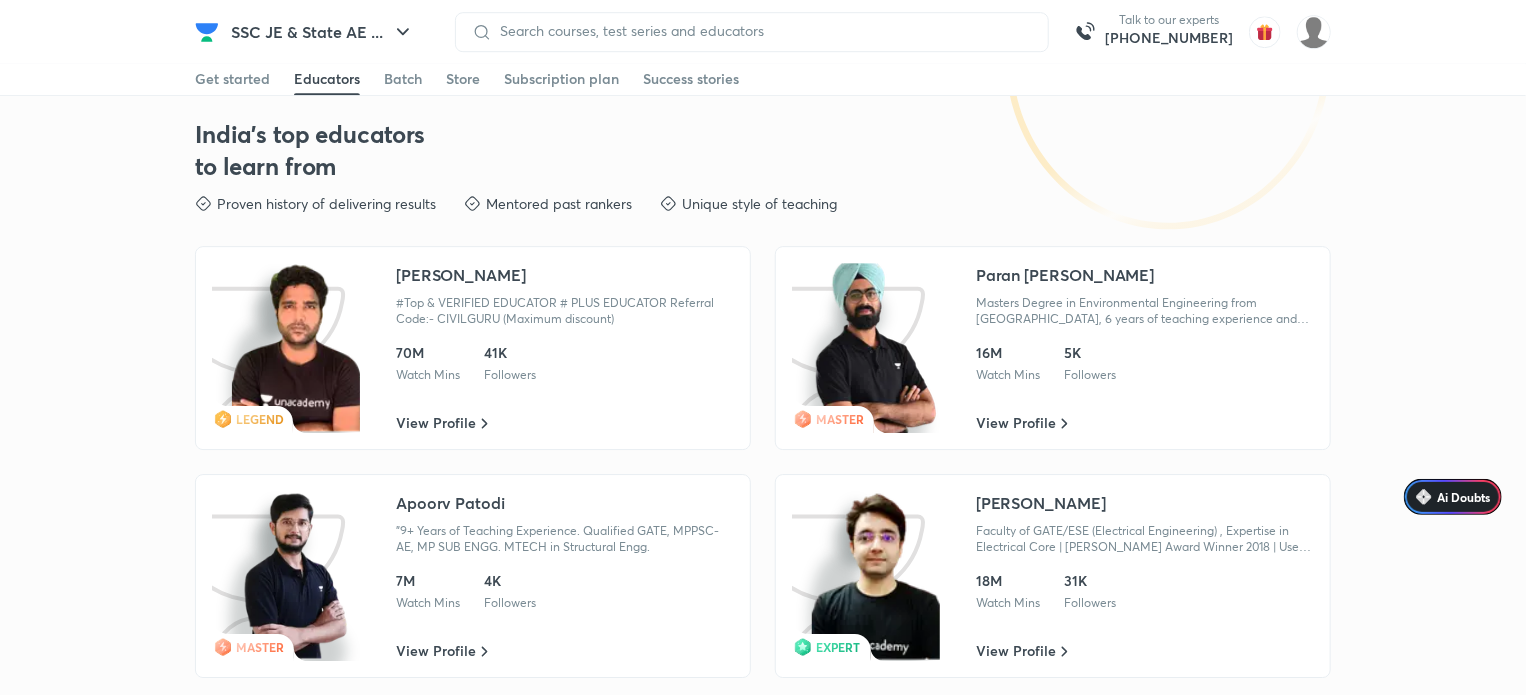scroll, scrollTop: 3044, scrollLeft: 0, axis: vertical 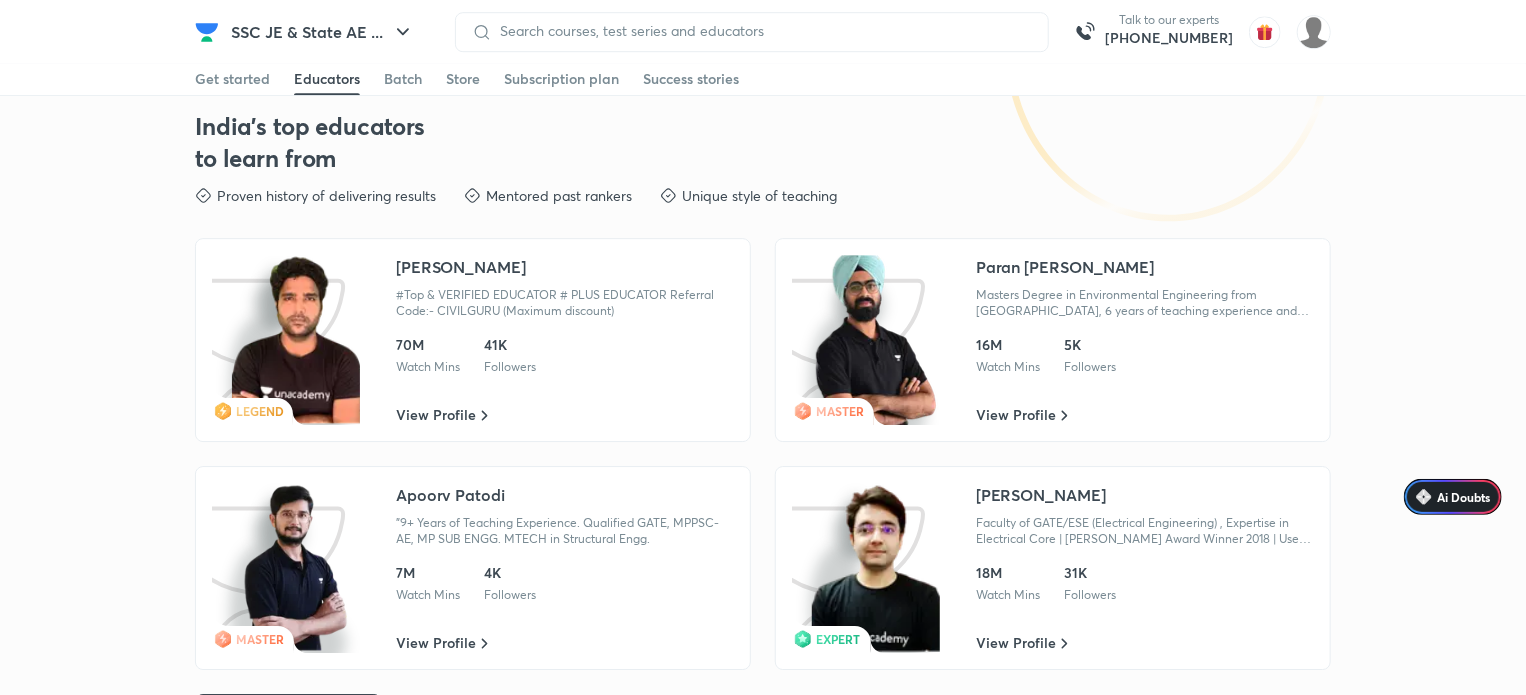 click on "70M Watch Mins 41K Followers" at bounding box center [565, 355] 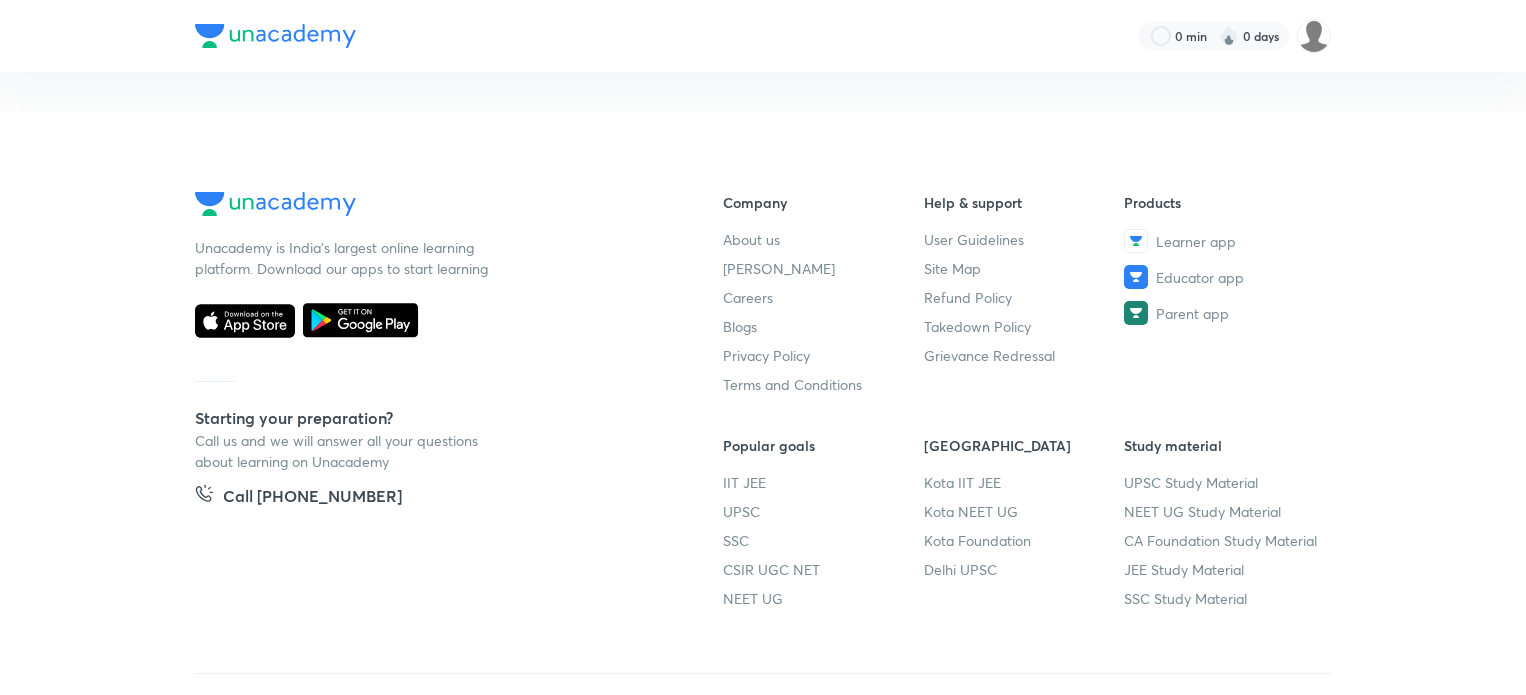 scroll, scrollTop: 0, scrollLeft: 0, axis: both 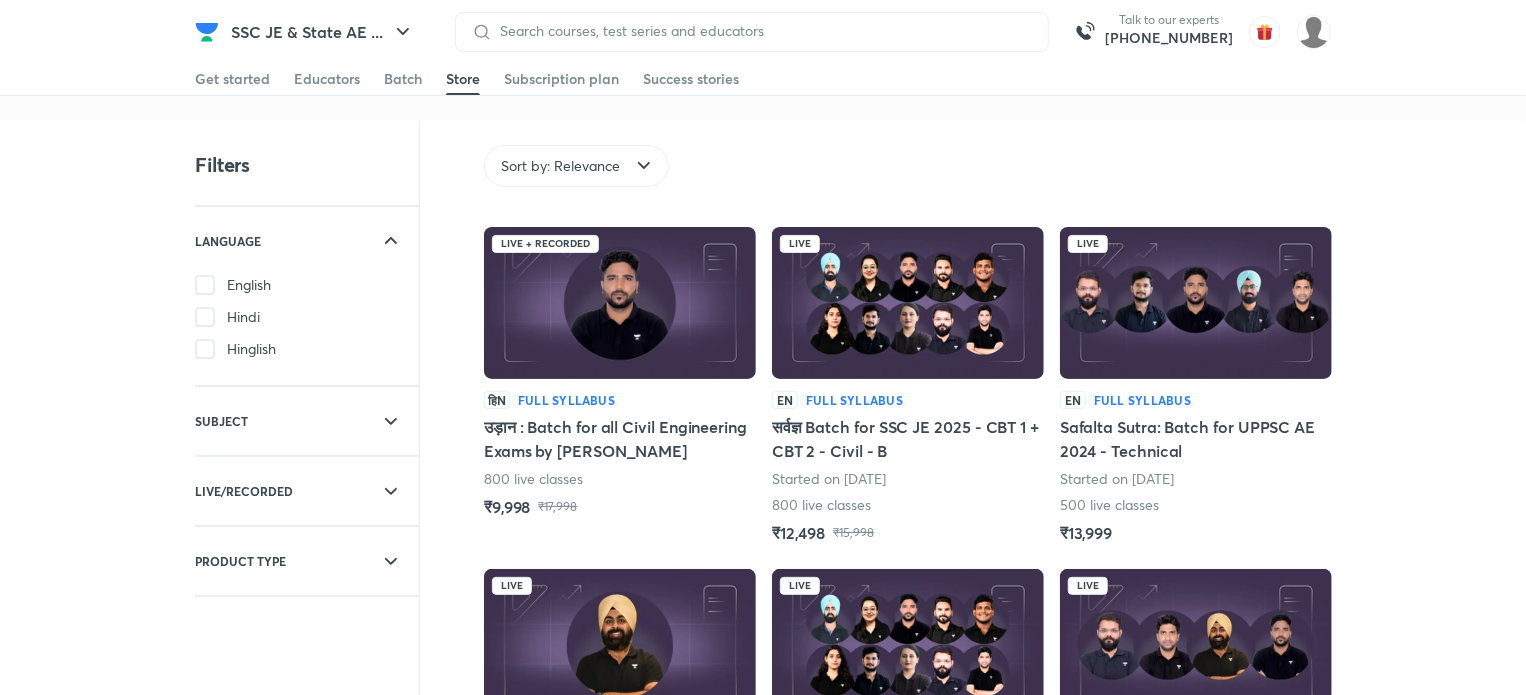 click on "Store" at bounding box center [463, 79] 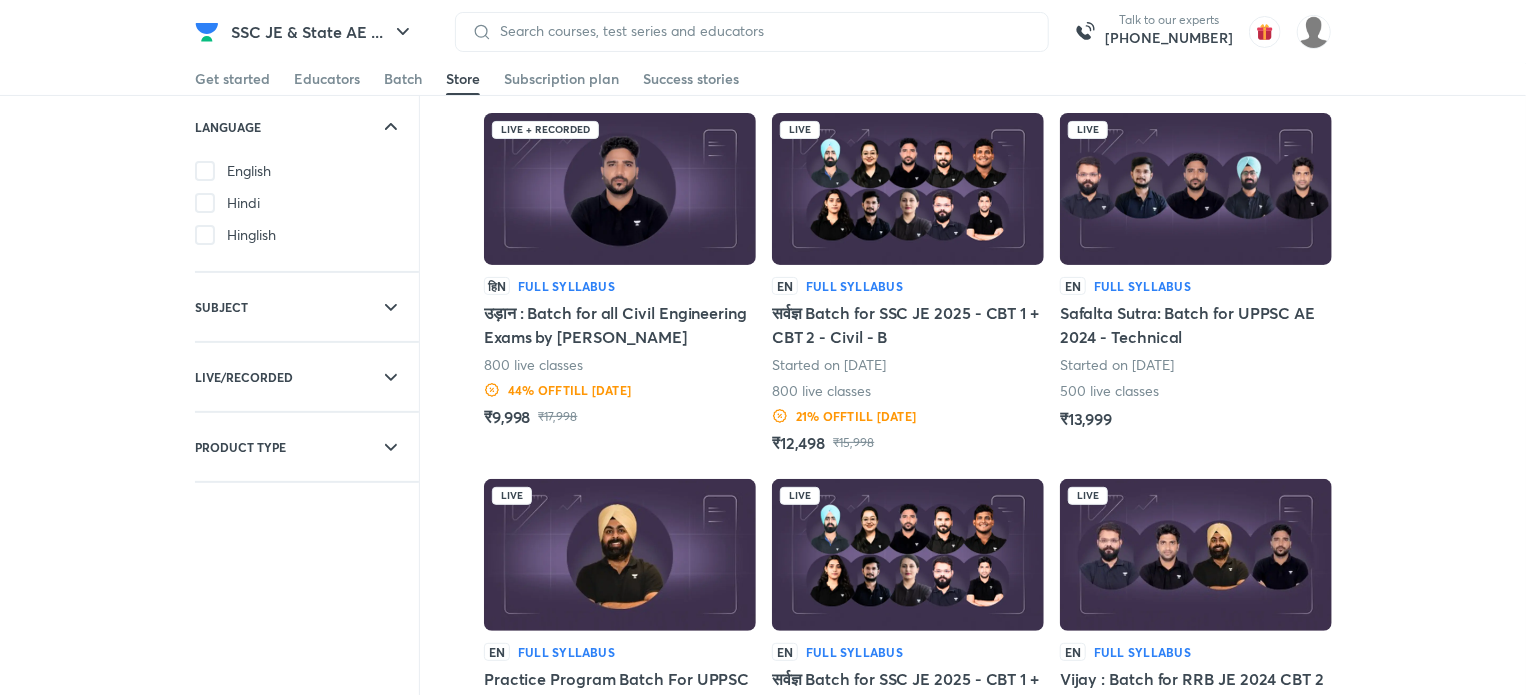 scroll, scrollTop: 108, scrollLeft: 0, axis: vertical 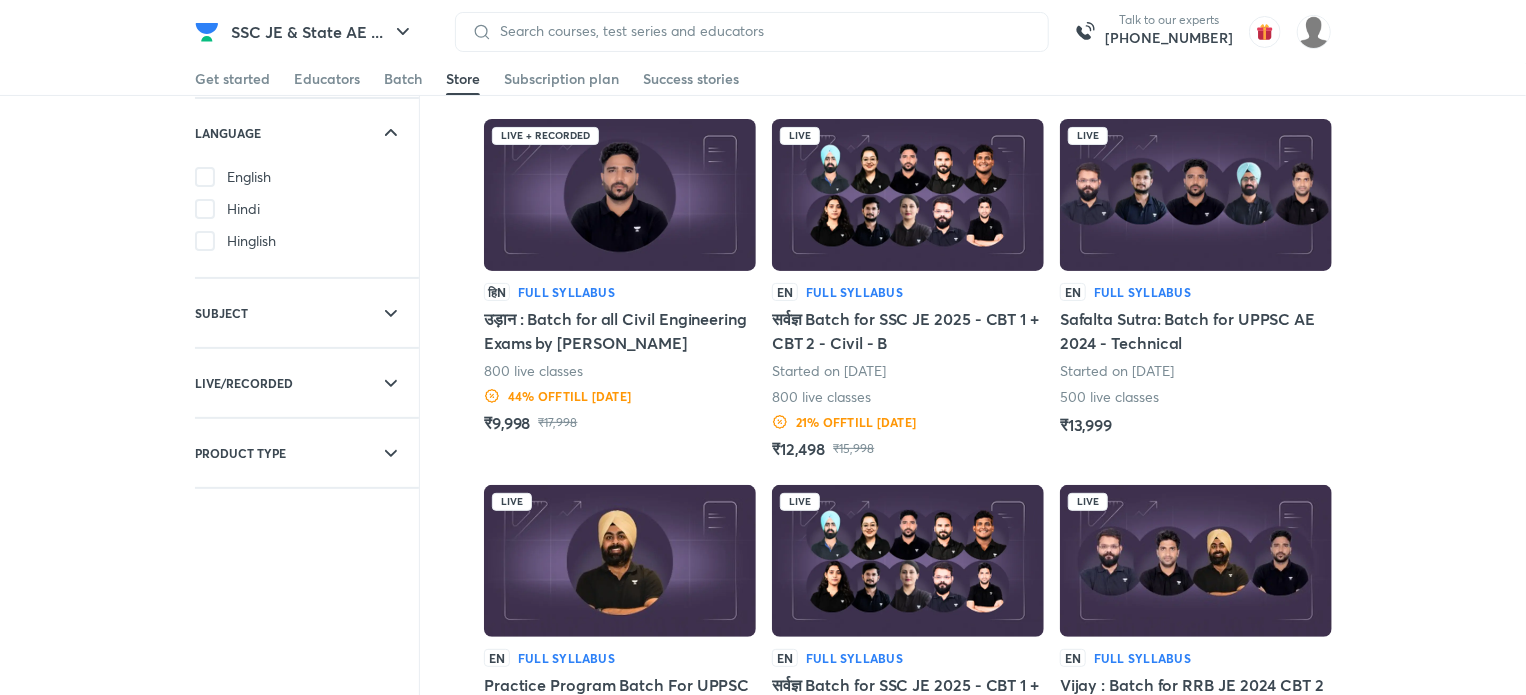 click at bounding box center (205, 241) 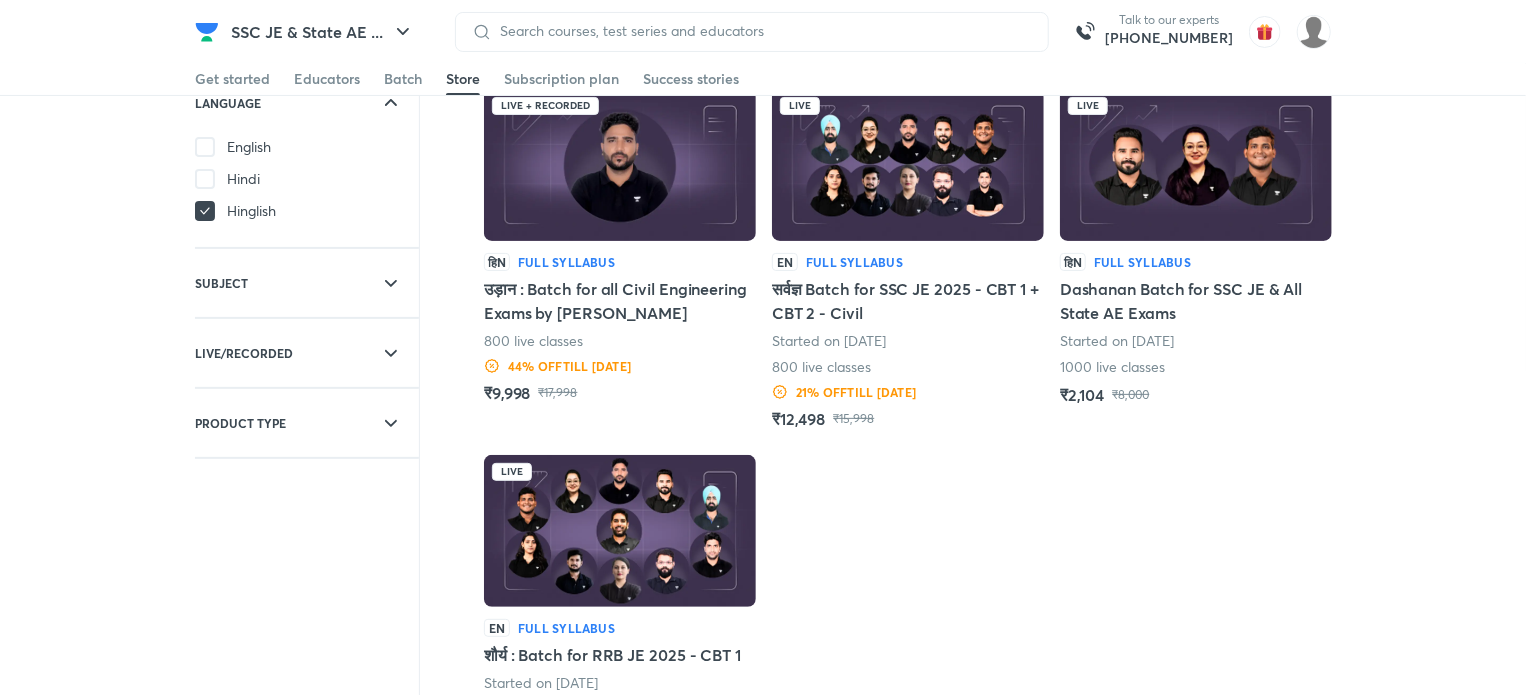 scroll, scrollTop: 136, scrollLeft: 0, axis: vertical 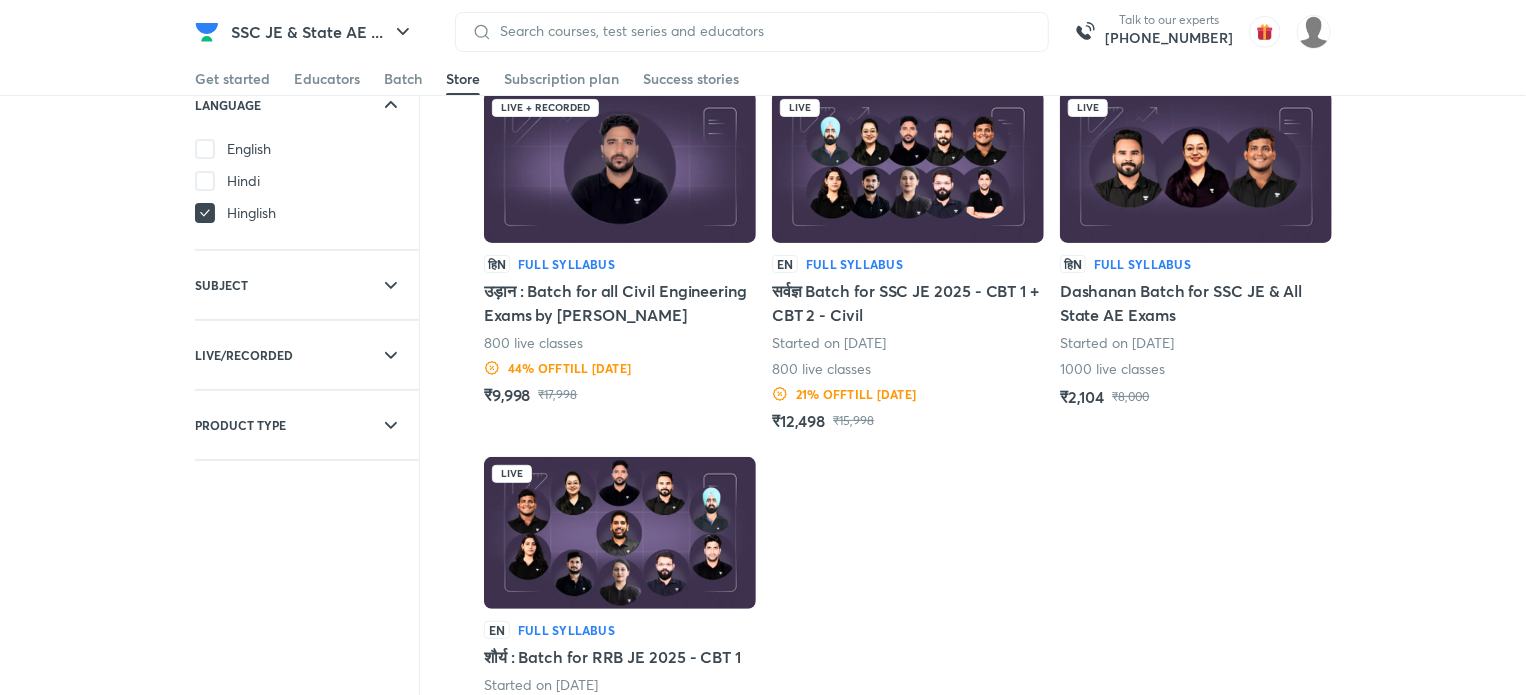 click on "सर्वज्ञ Batch for SSC JE 2025 - CBT 1 + CBT 2 - Civil" at bounding box center [908, 303] 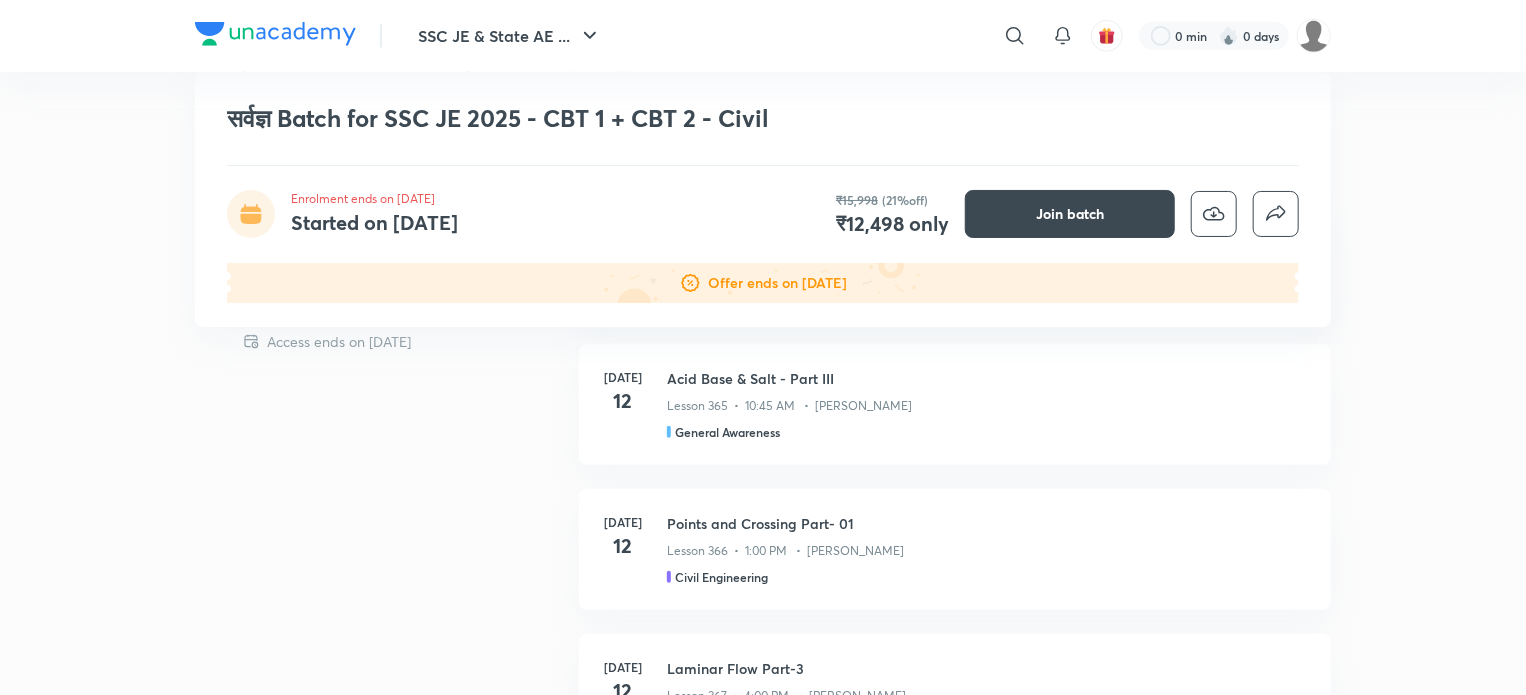 scroll, scrollTop: 742, scrollLeft: 0, axis: vertical 